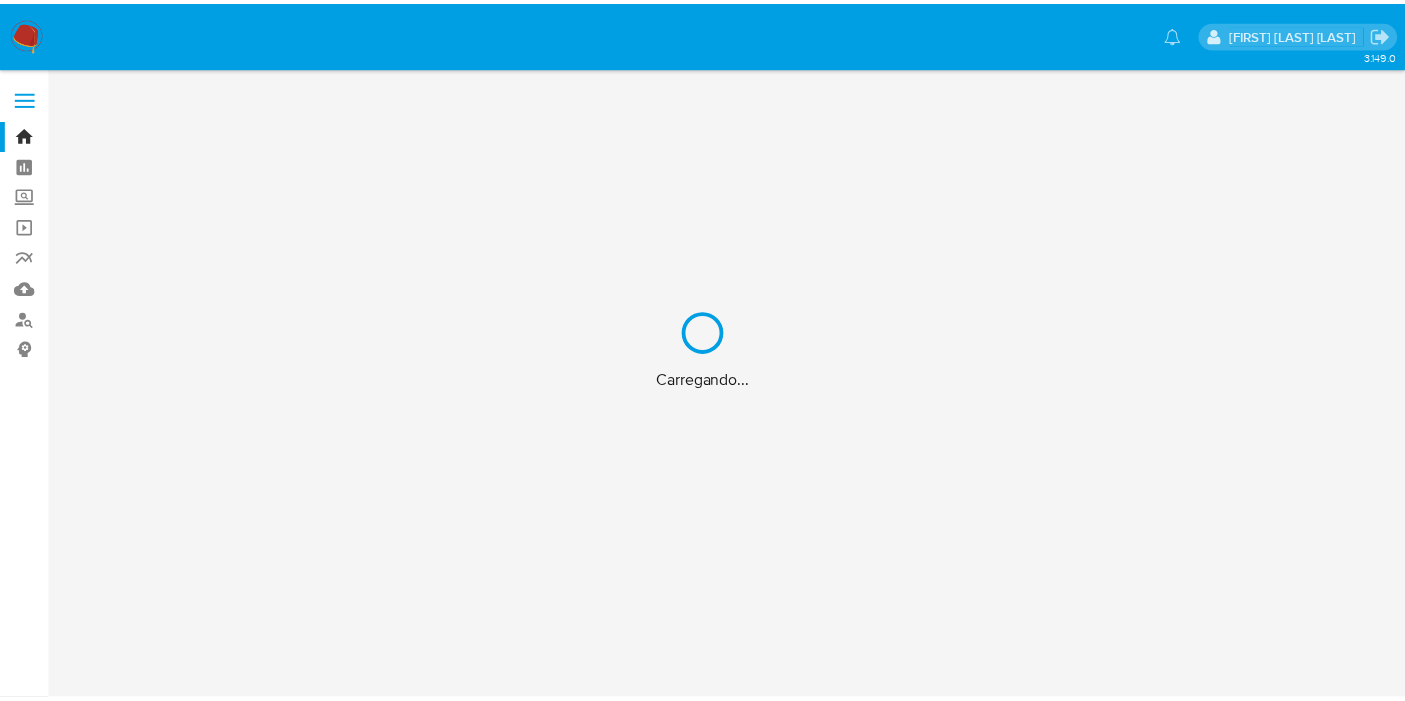 scroll, scrollTop: 0, scrollLeft: 0, axis: both 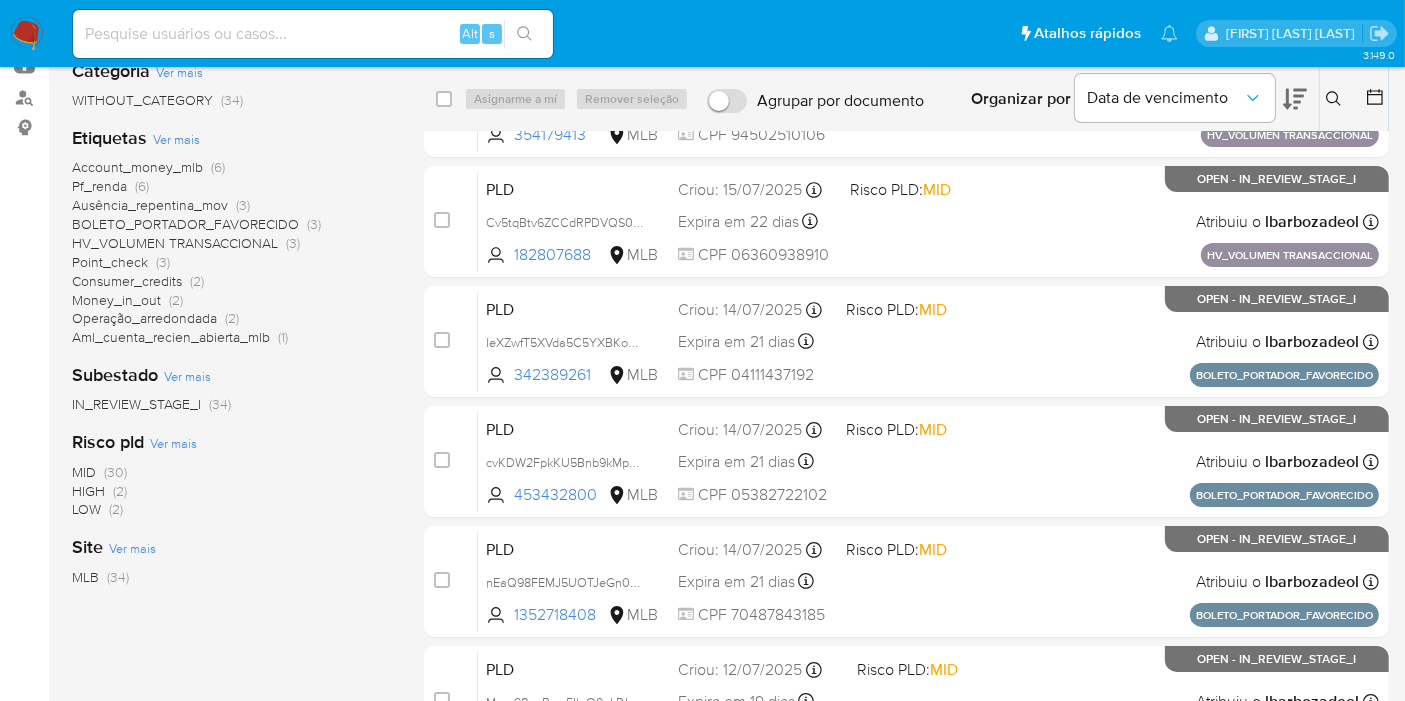 click on "Aml_cuenta_recien_abierta_mlb" at bounding box center (171, 337) 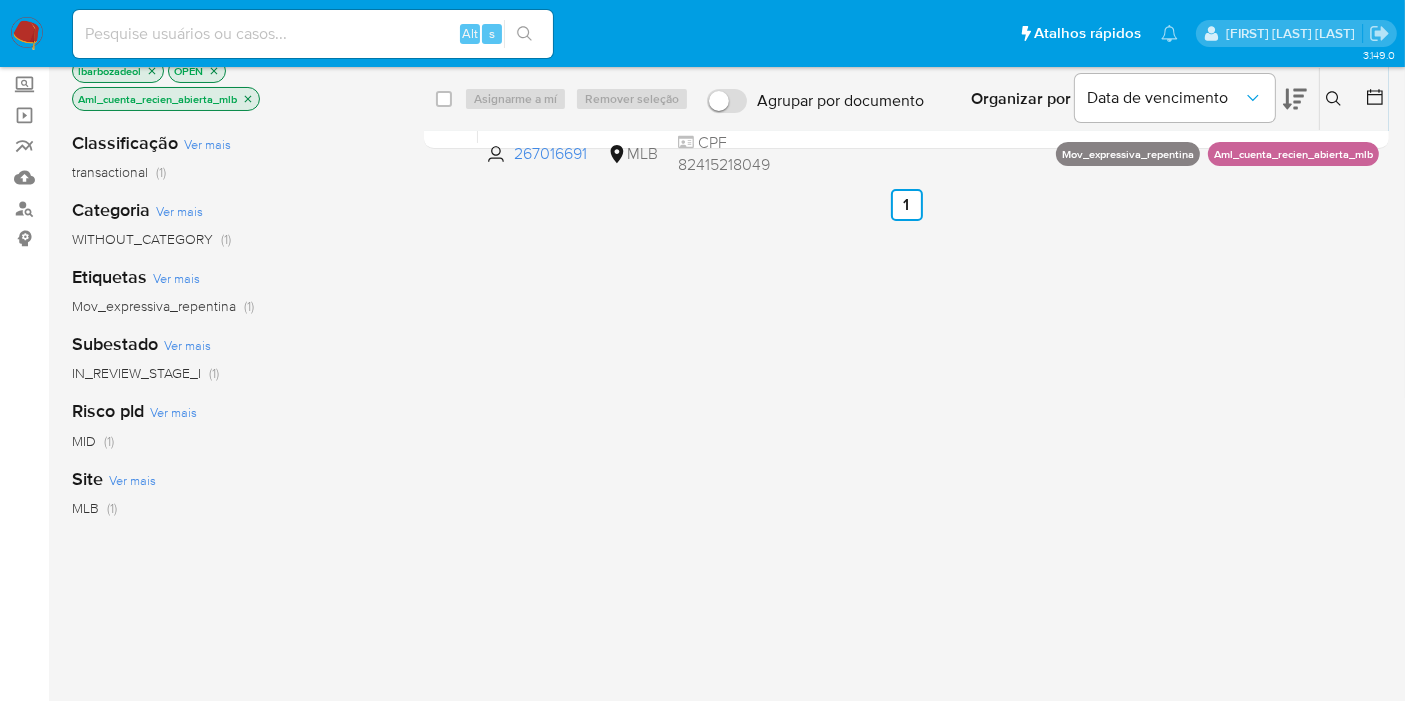 scroll, scrollTop: 0, scrollLeft: 0, axis: both 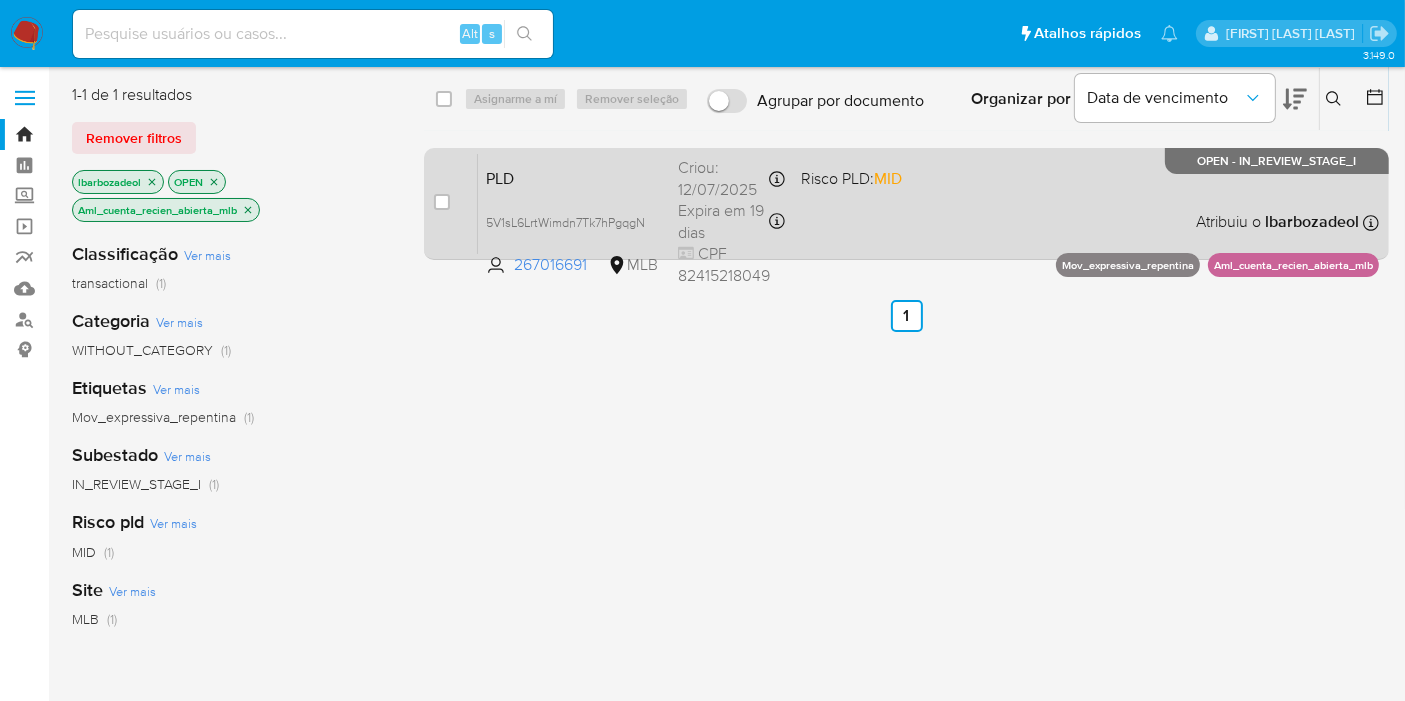 click on "PLD 5V1sL6LrtWimdn7Tk7hPgqgN 267016691 MLB Risco PLD:  MID Criou: 12/07/2025   Criou: 12/07/2025 01:00:09 Expira em 19 dias   Expira em 26/08/2025 01:00:10 CPF   82415218049 Atribuiu o   lbarbozadeol   Asignado el: 24/07/2025 16:23:23 Mov_expressiva_repentina Aml_cuenta_recien_abierta_mlb OPEN - IN_REVIEW_STAGE_I" at bounding box center (928, 203) 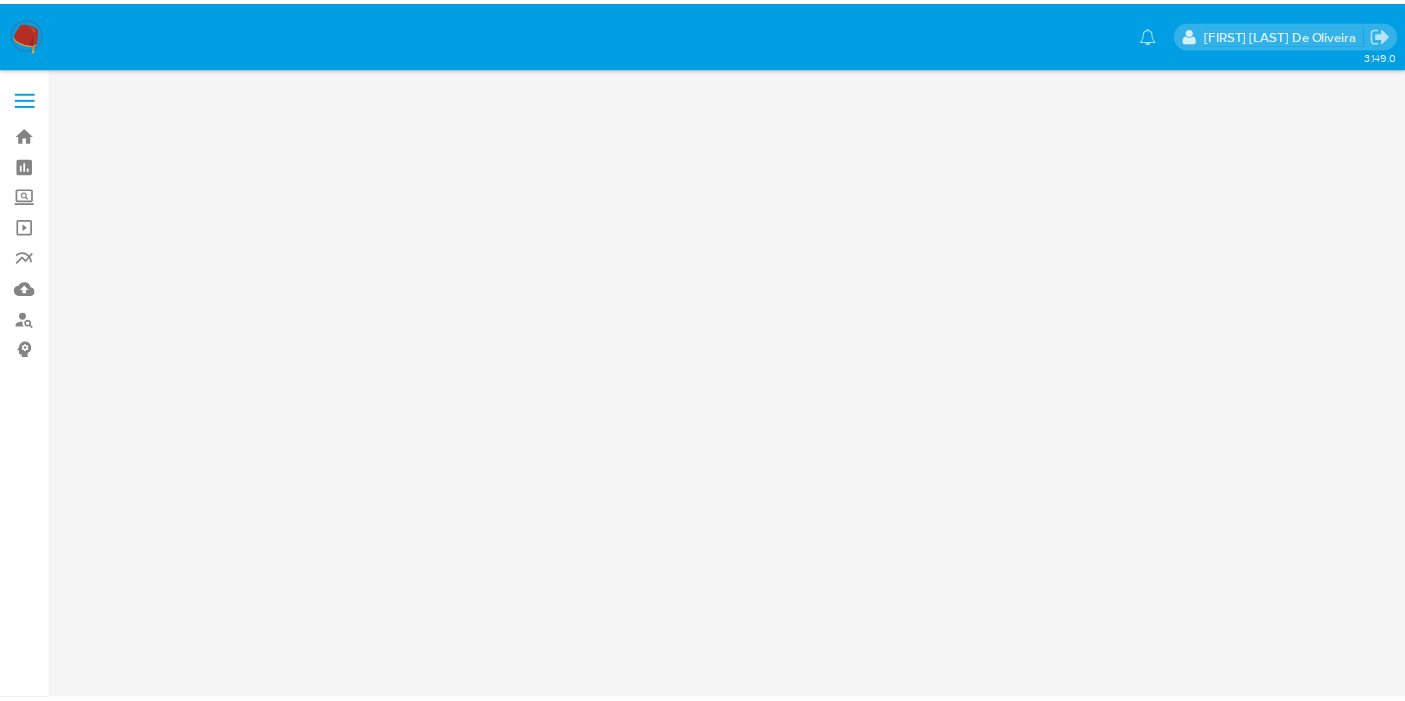 scroll, scrollTop: 0, scrollLeft: 0, axis: both 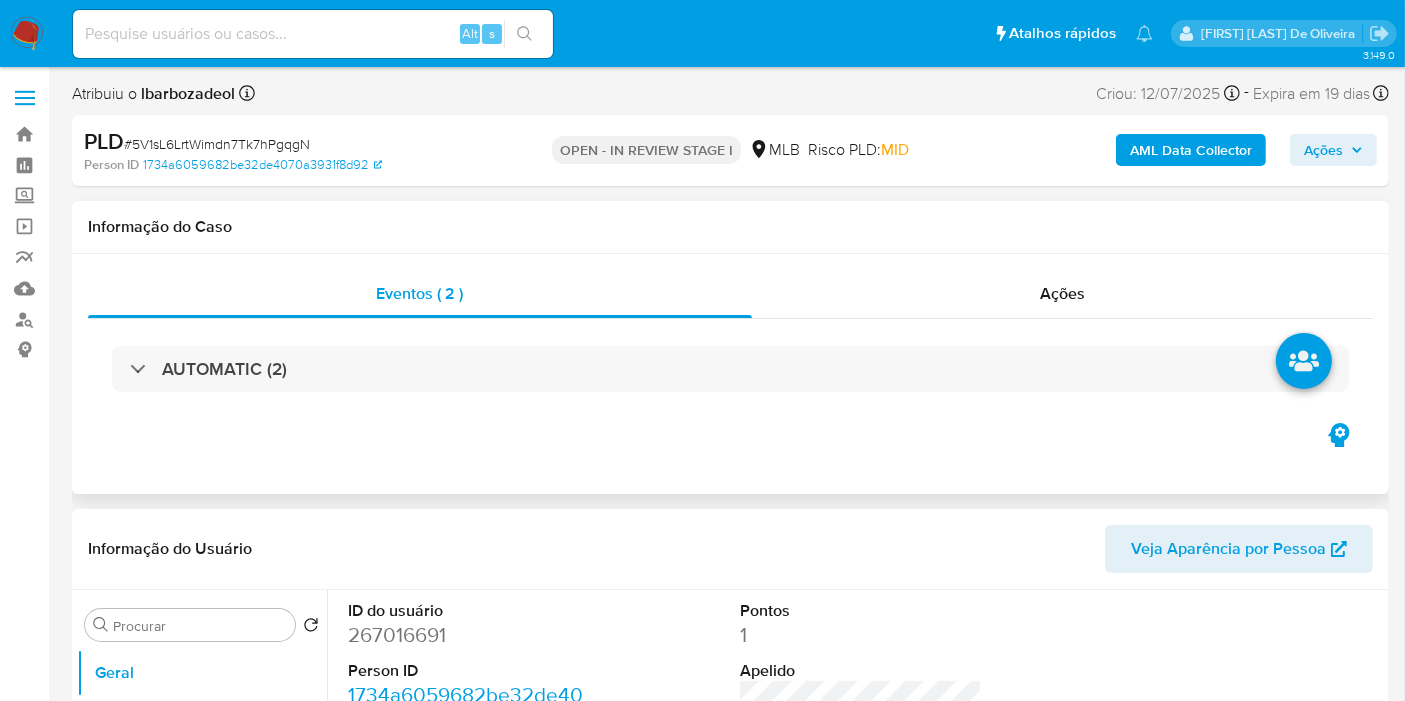 select on "10" 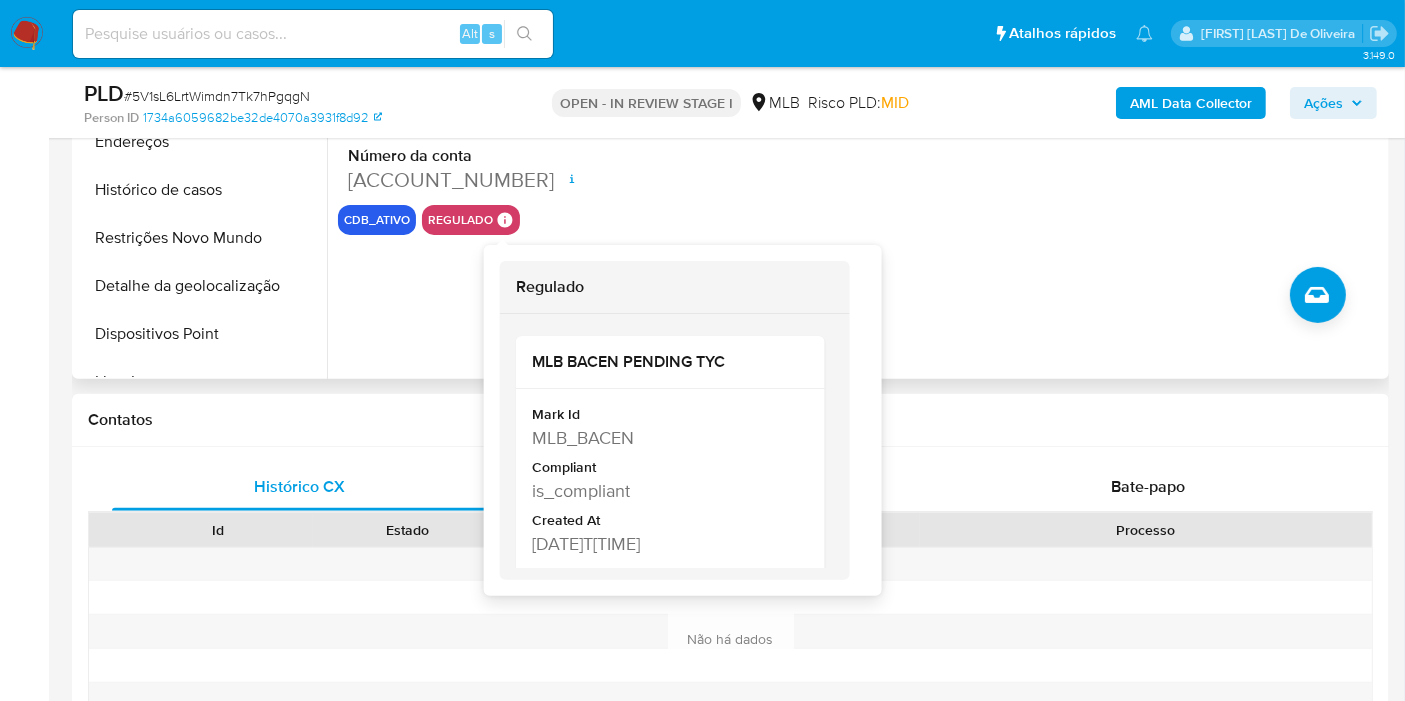 scroll, scrollTop: 777, scrollLeft: 0, axis: vertical 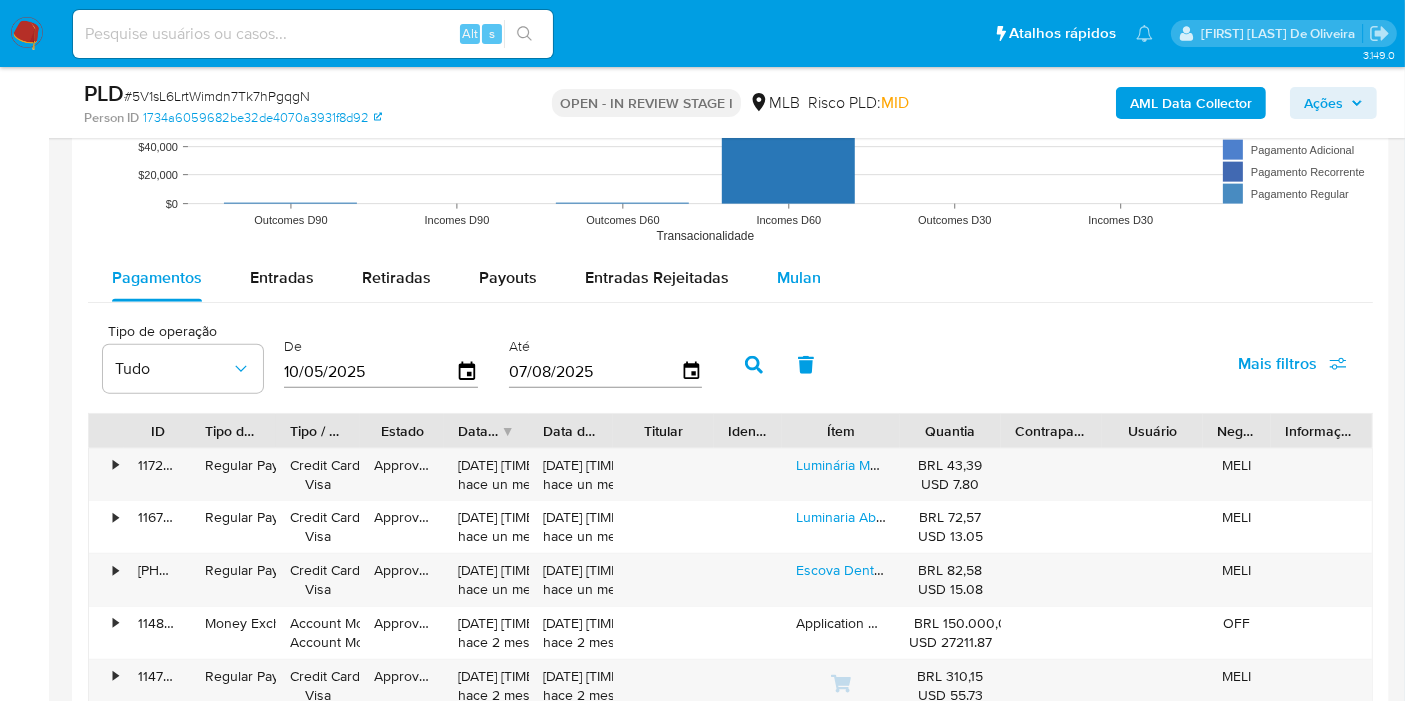 click on "Mulan" at bounding box center (799, 278) 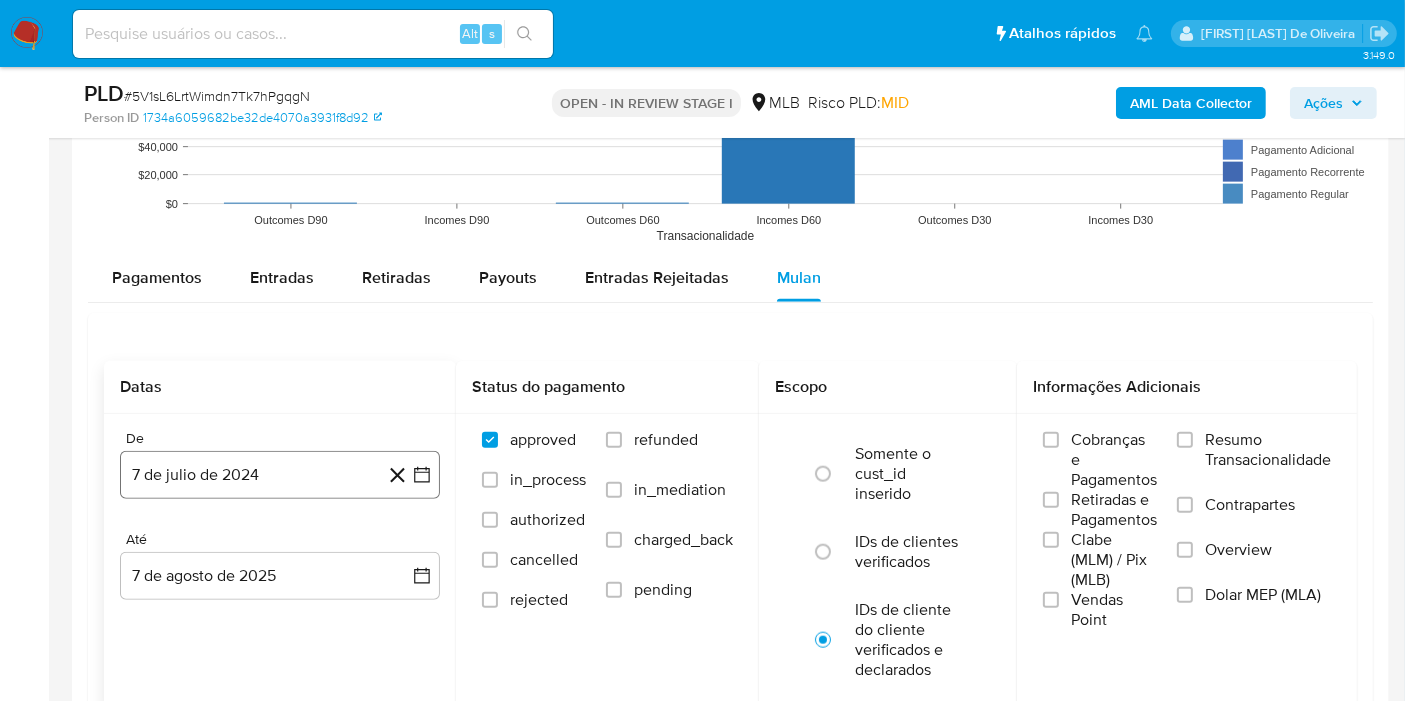 click on "7 de julio de 2024" at bounding box center (280, 475) 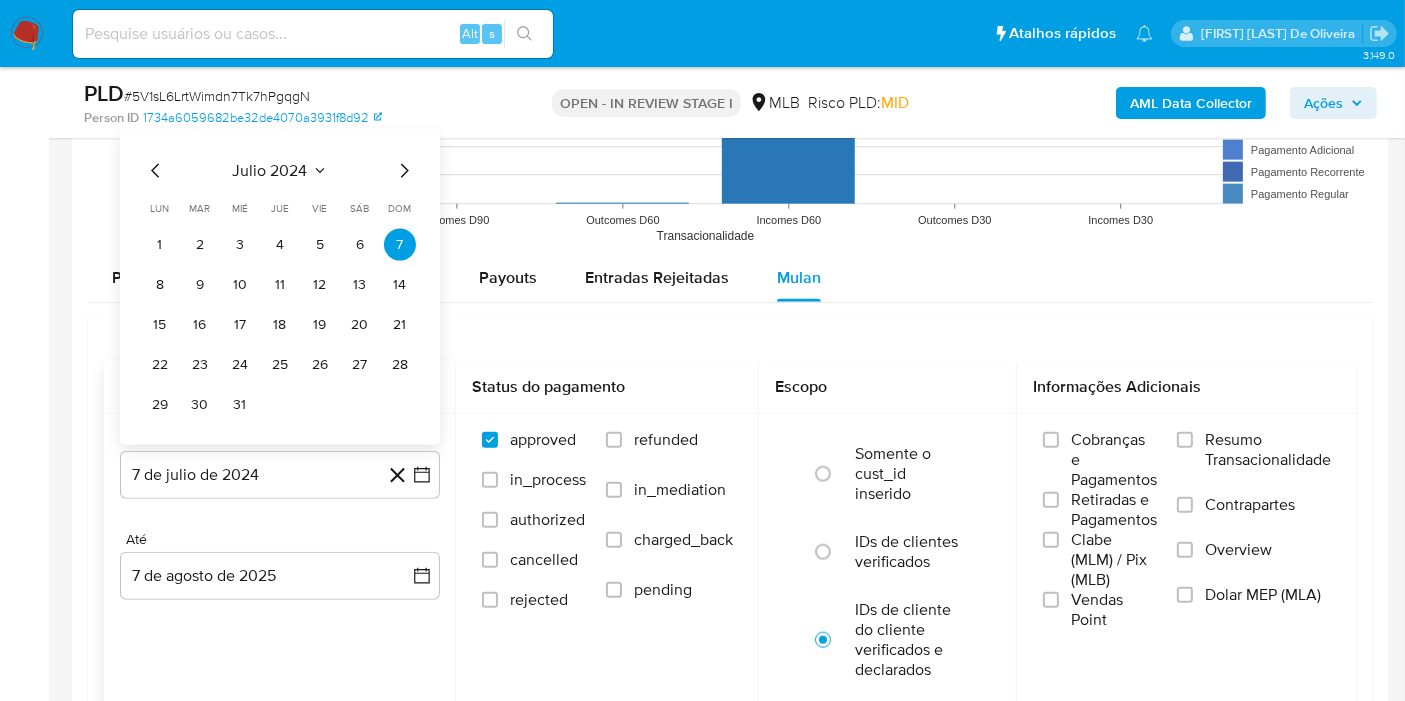 click on "julio 2024" at bounding box center [270, 171] 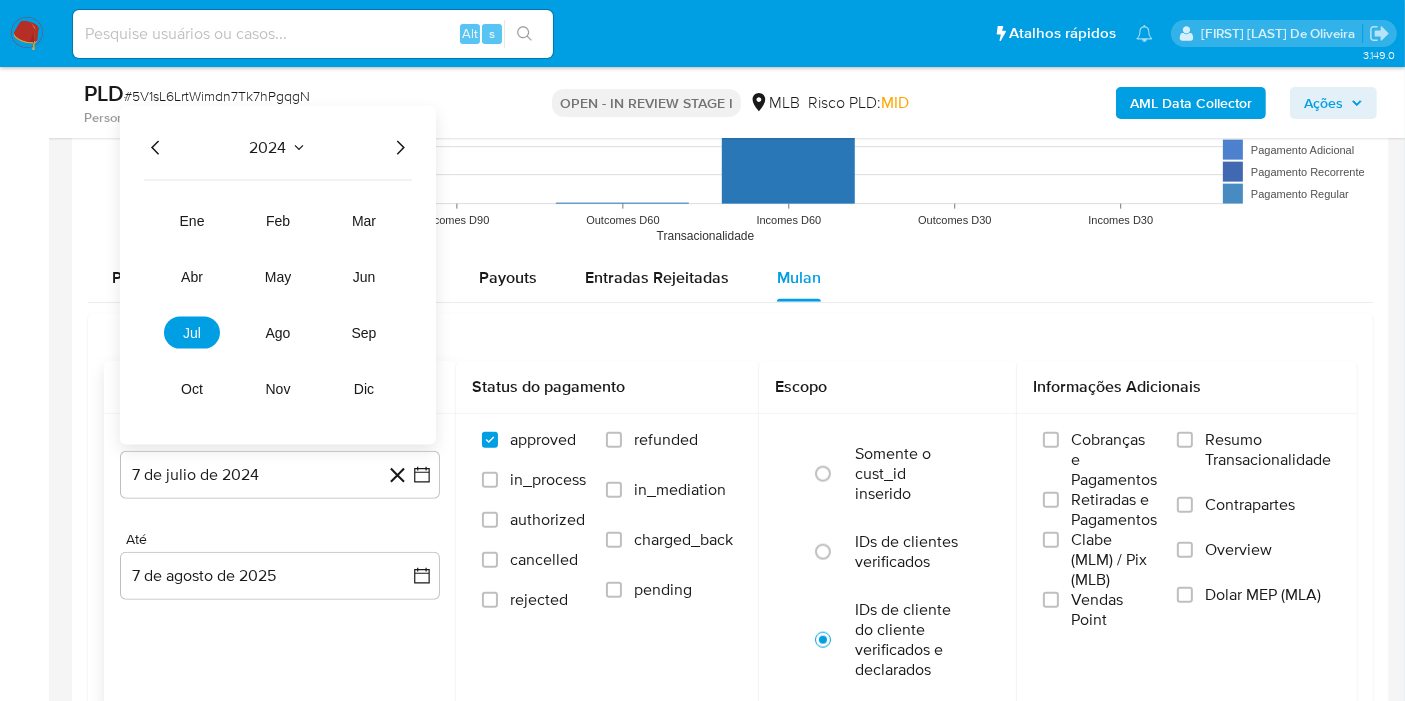 click 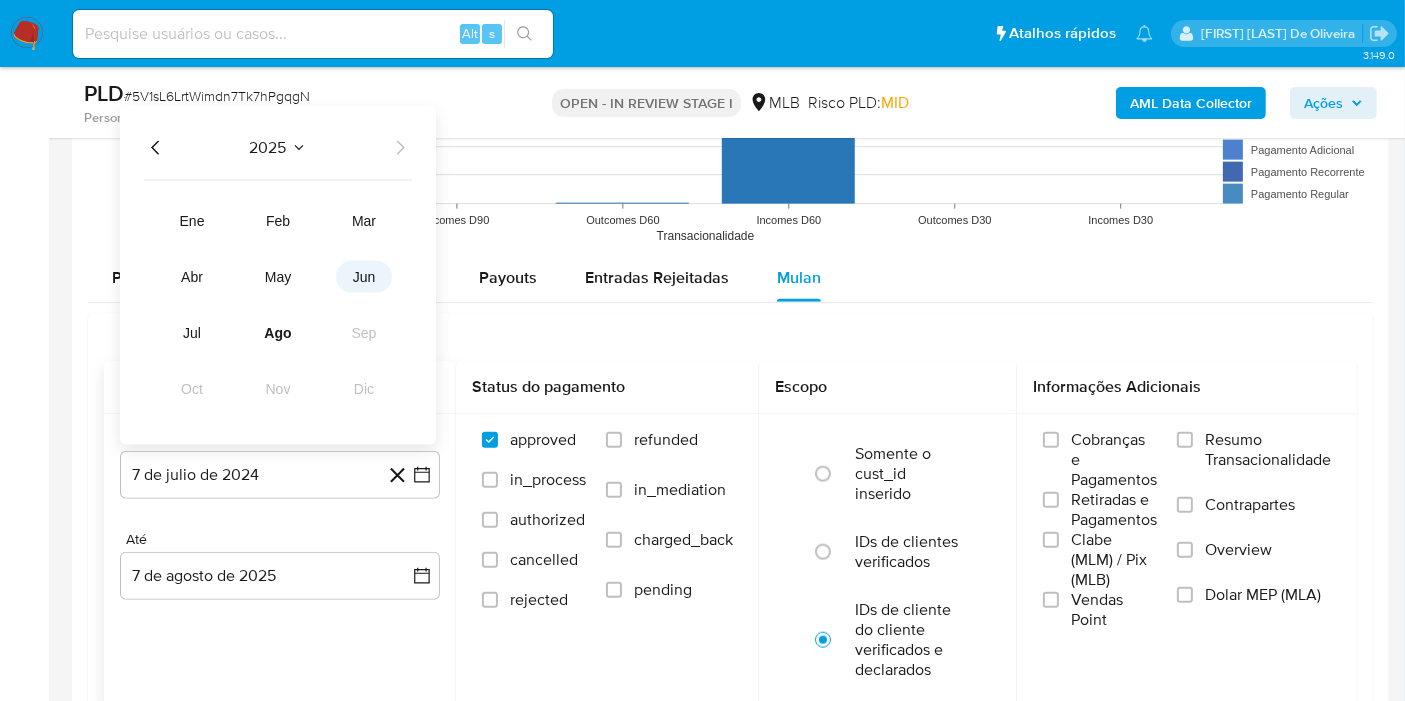 click on "jun" at bounding box center (364, 277) 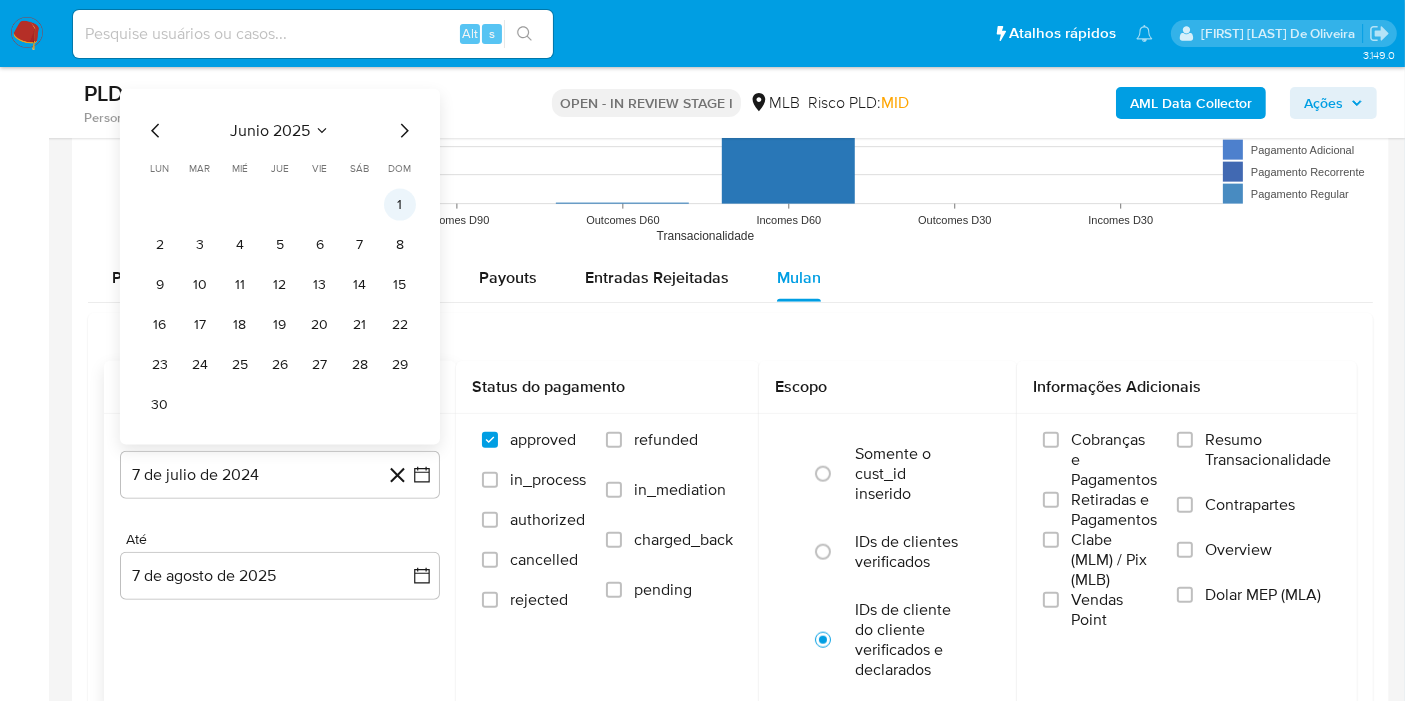 click on "1" at bounding box center (400, 205) 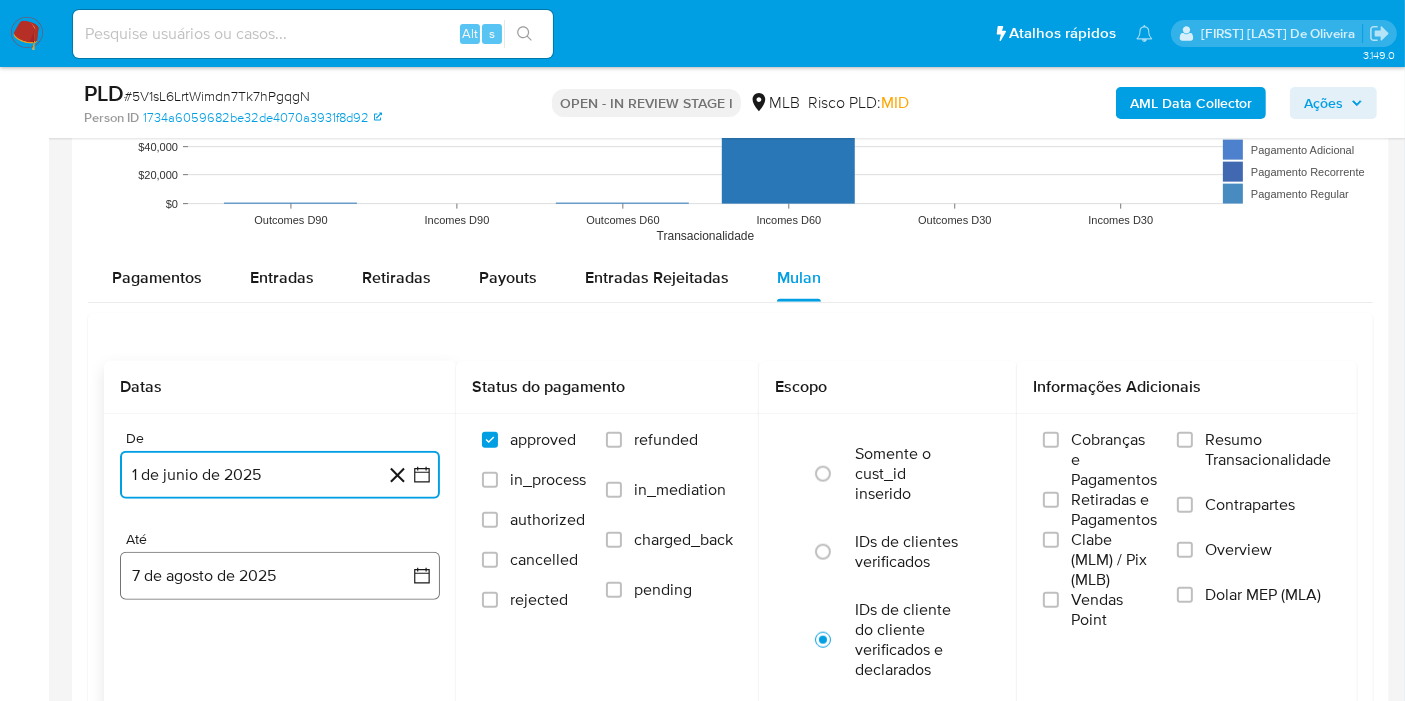 click on "7 de agosto de 2025" at bounding box center [280, 576] 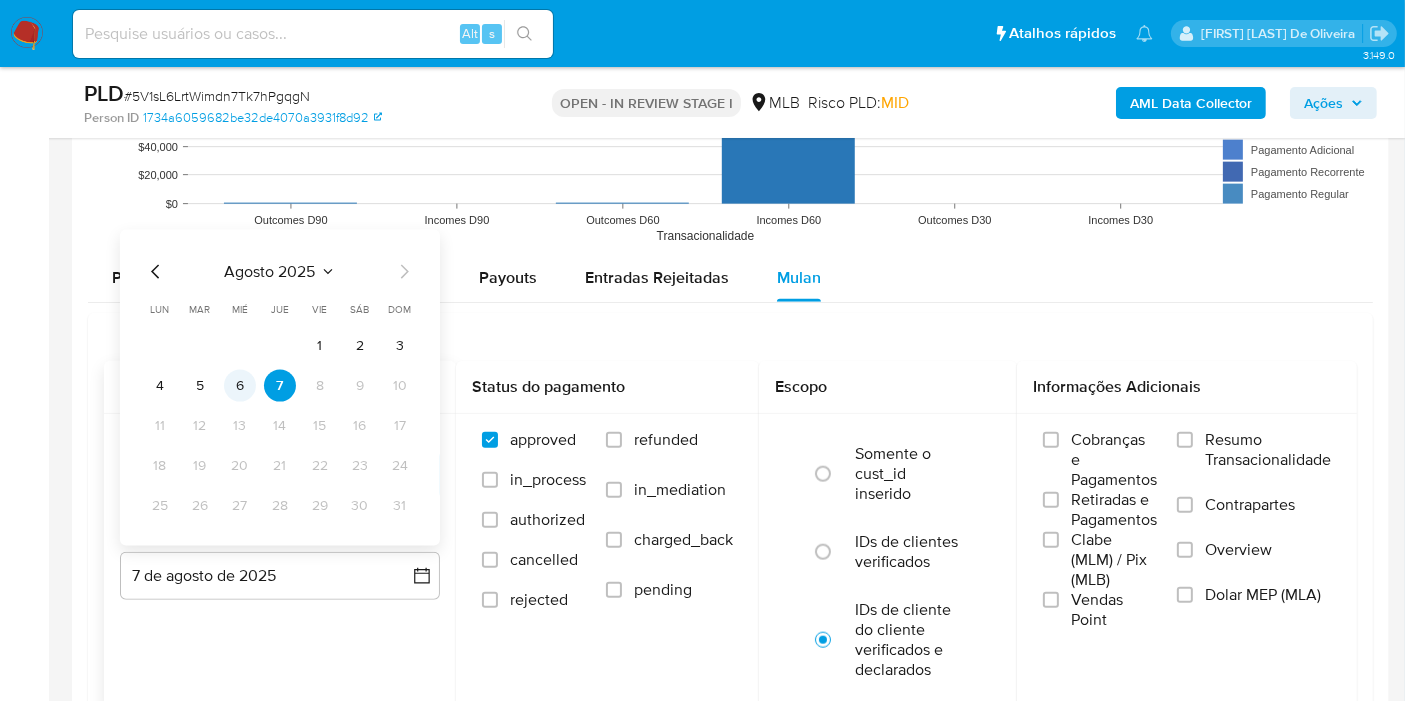 click on "6" at bounding box center (240, 386) 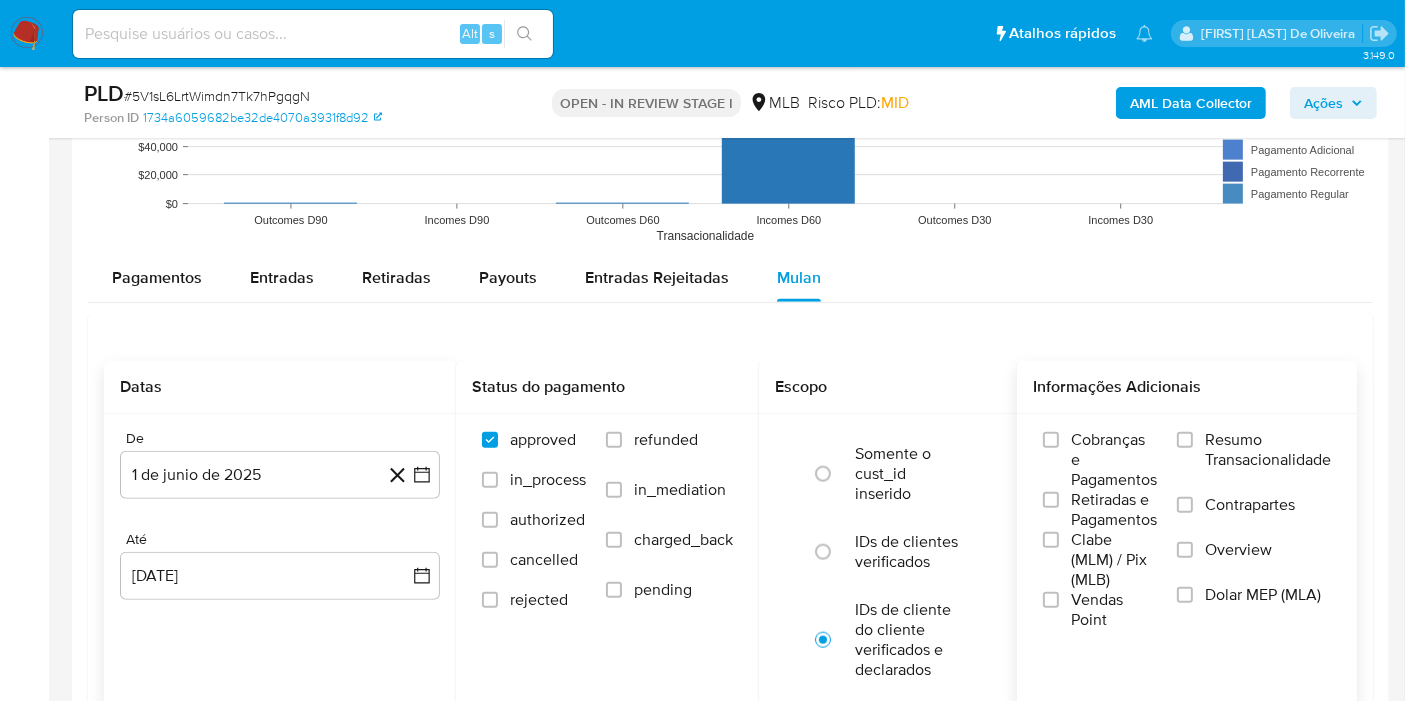 click on "Resumo Transacionalidade" at bounding box center [1254, 462] 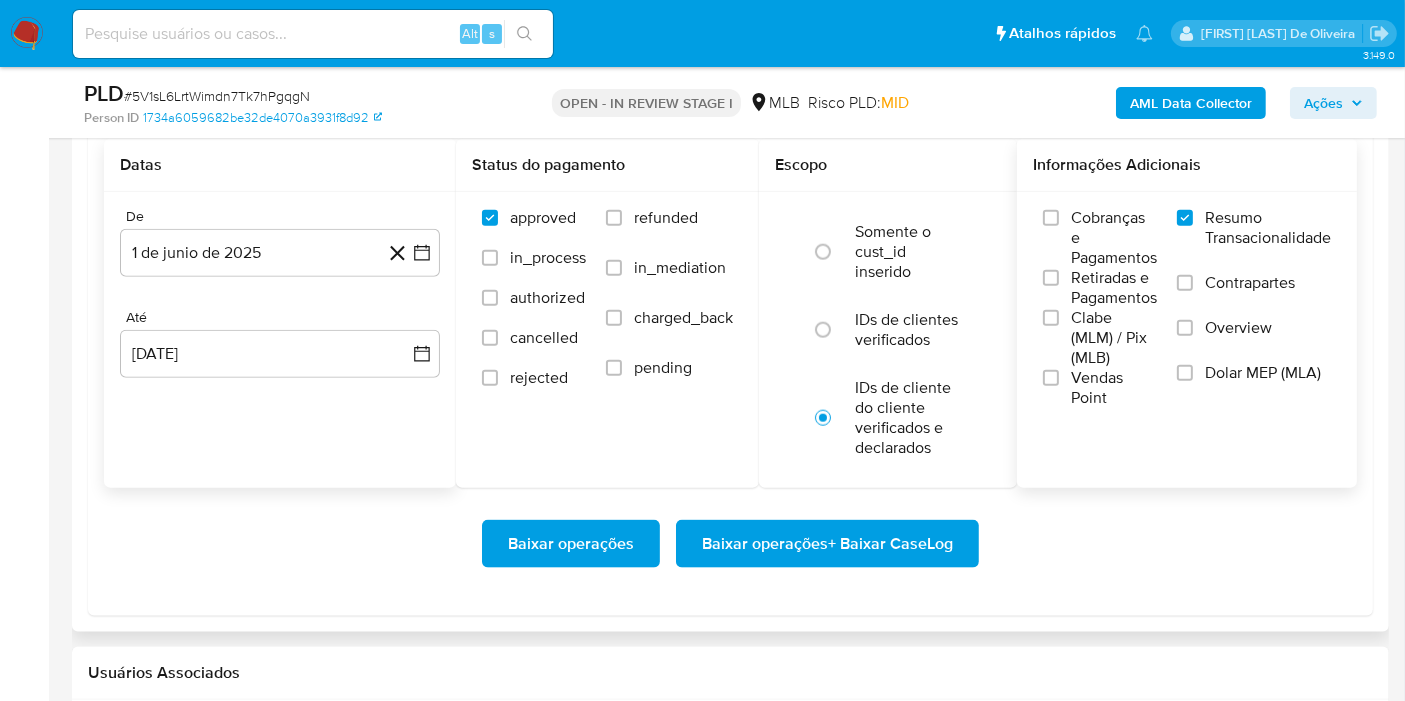 click on "Baixar operações  +   Baixar CaseLog" at bounding box center (827, 544) 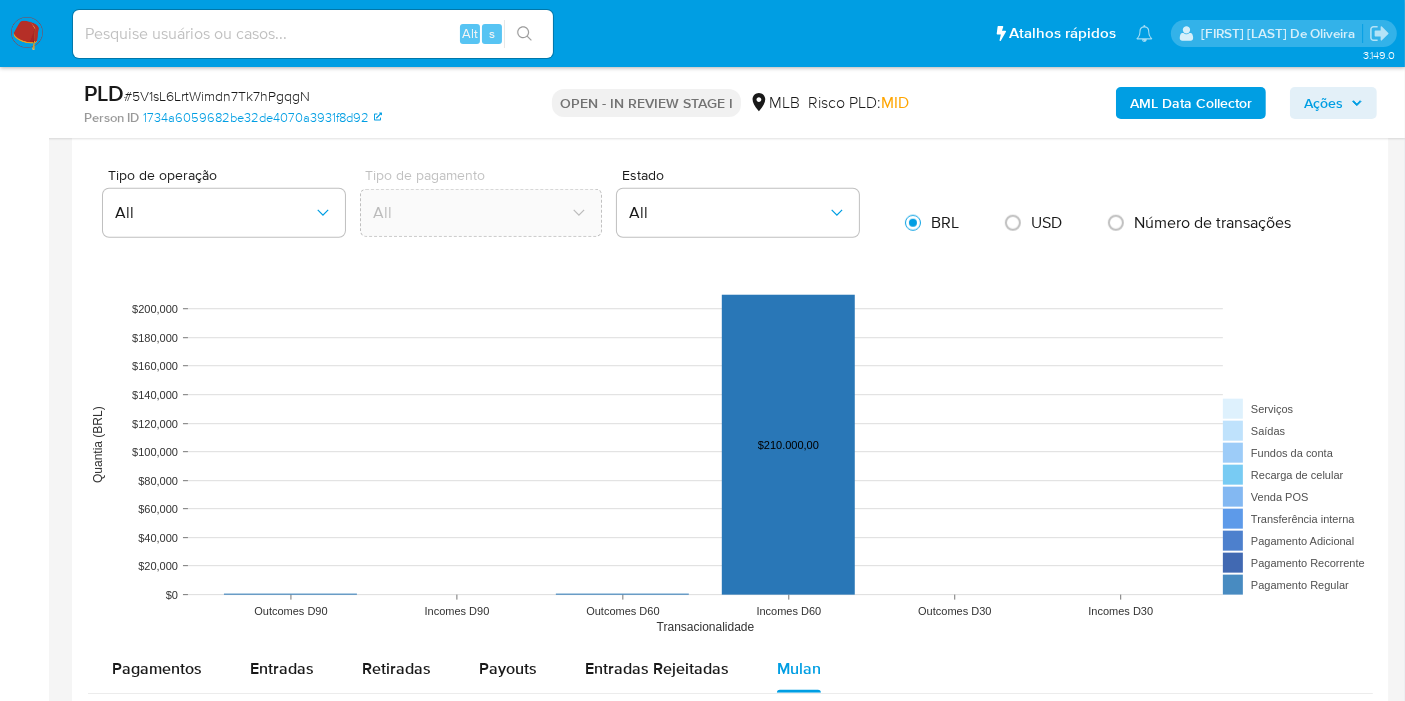 scroll, scrollTop: 0, scrollLeft: 0, axis: both 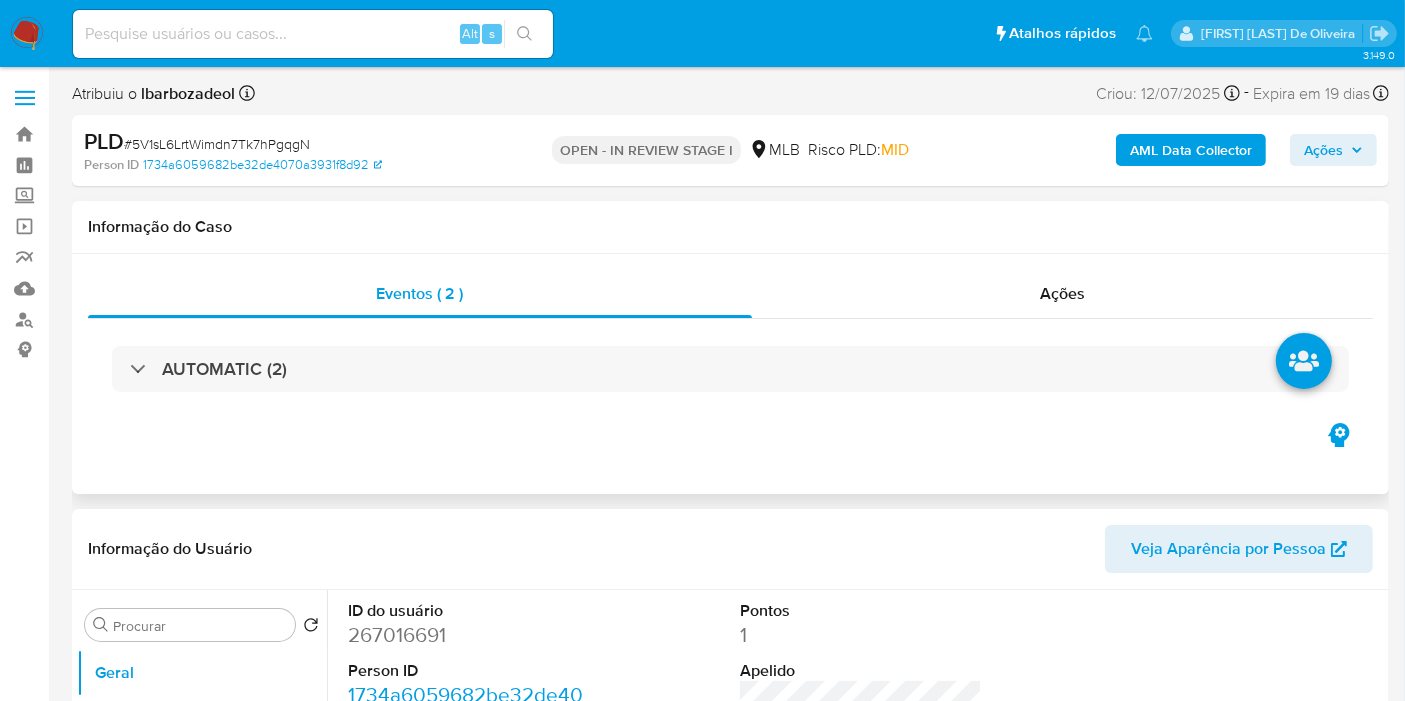 type 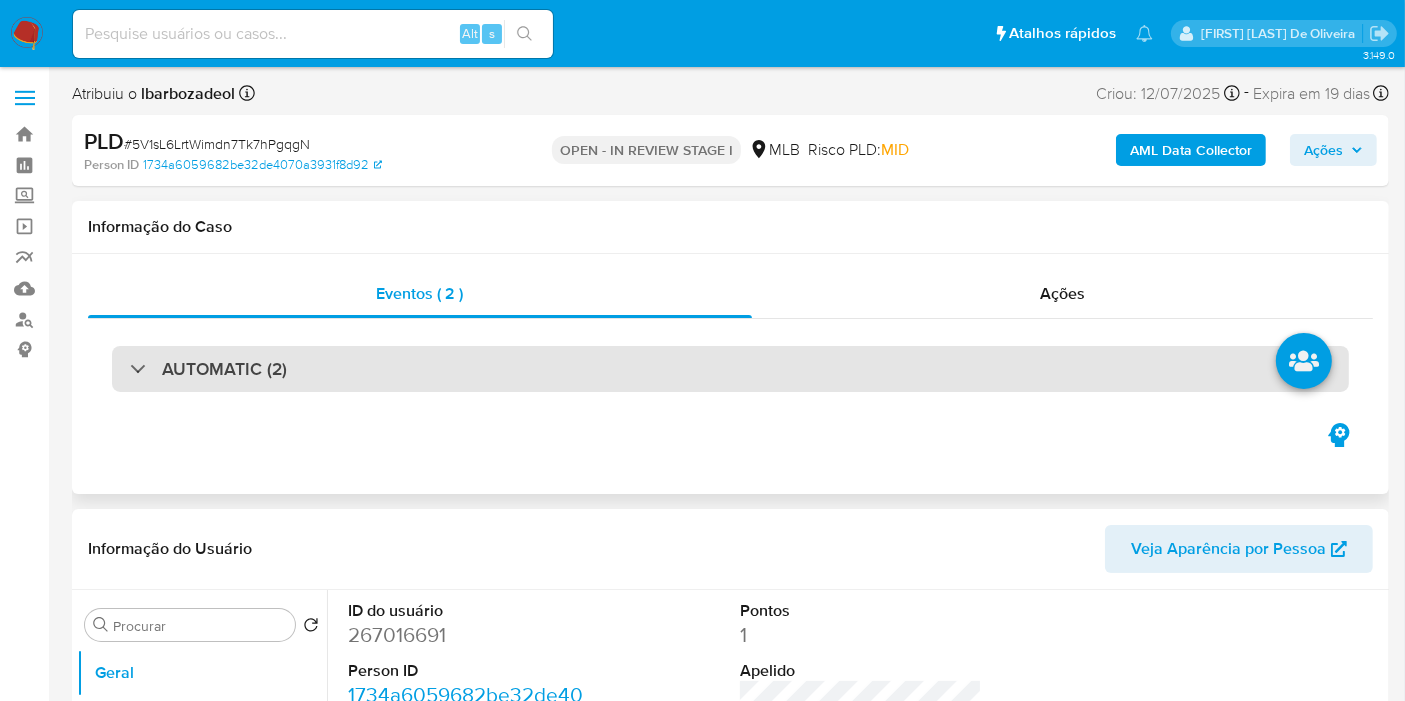 click on "AUTOMATIC (2)" at bounding box center [730, 369] 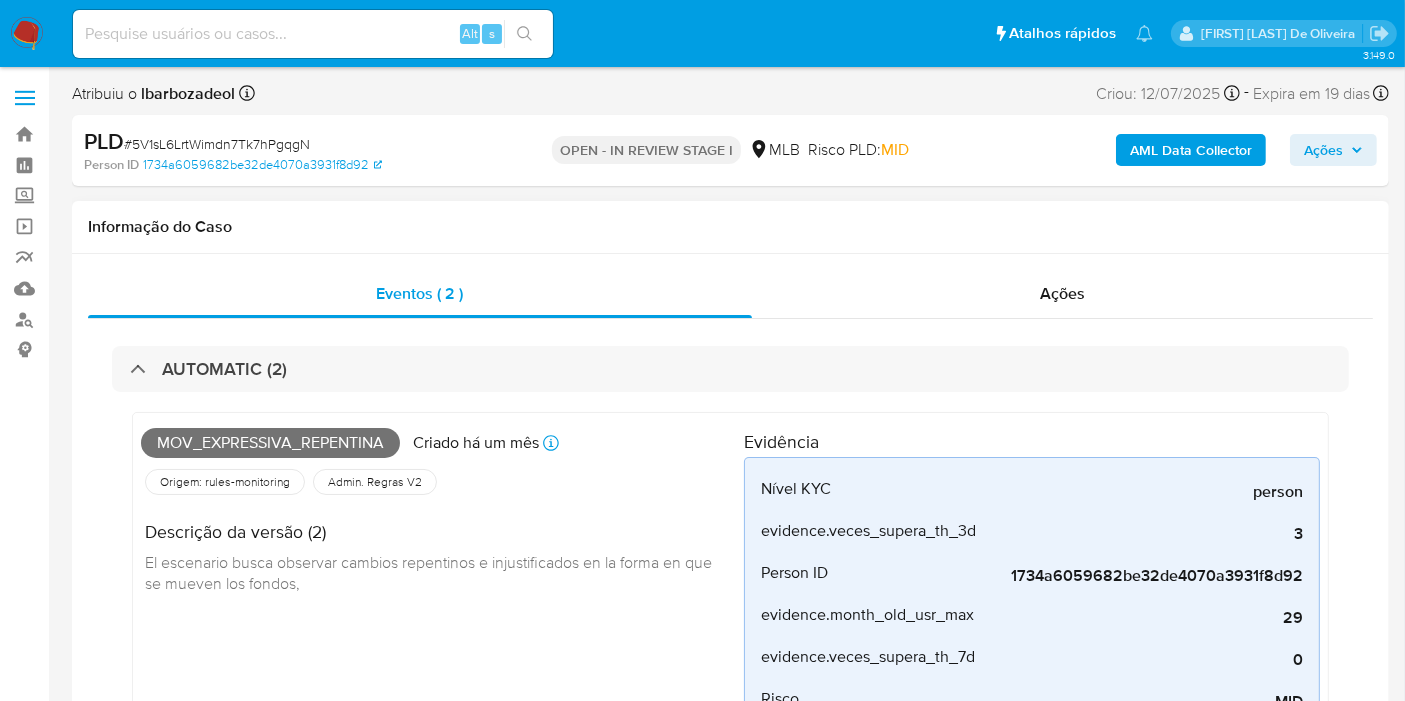 click on "Mov_expressiva_repentina" at bounding box center [270, 443] 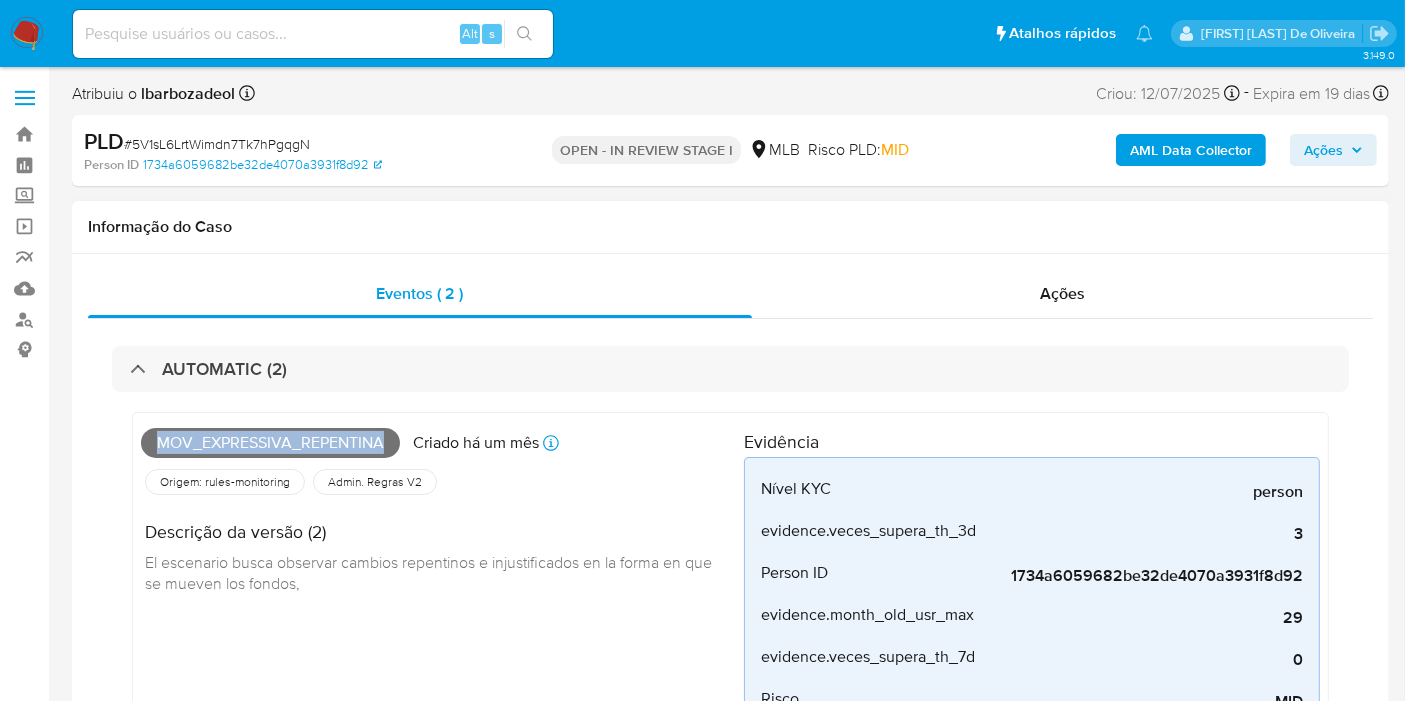 click on "Mov_expressiva_repentina" at bounding box center [270, 443] 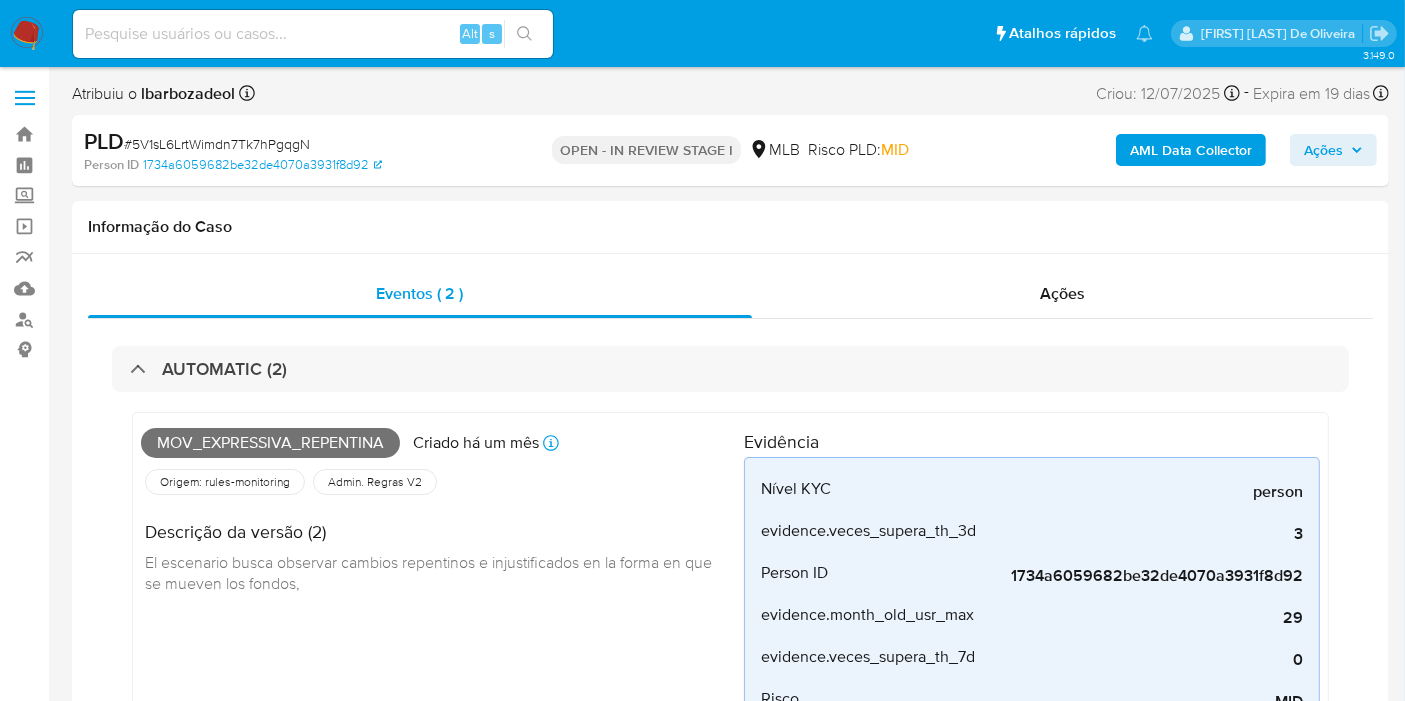 click on "AML Data Collector Ações" at bounding box center [1164, 150] 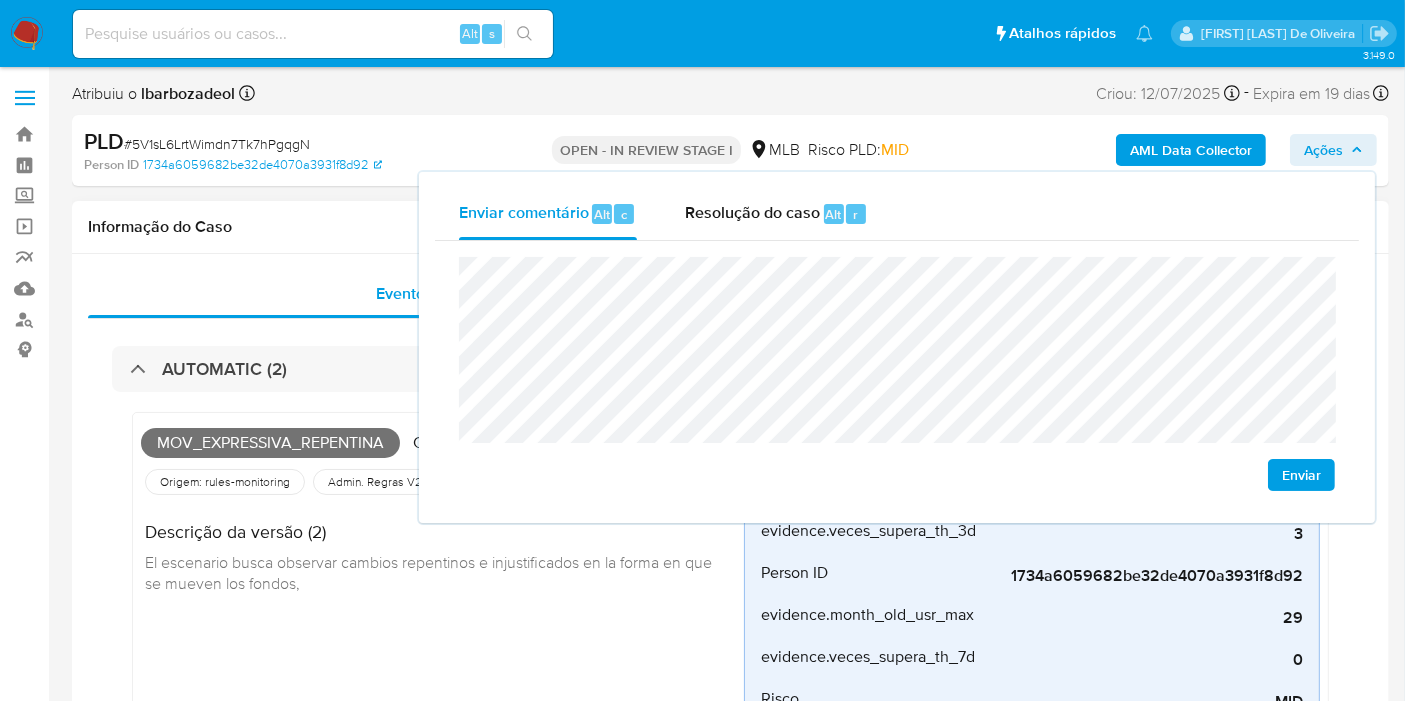 click on "Informação do Caso" at bounding box center [730, 227] 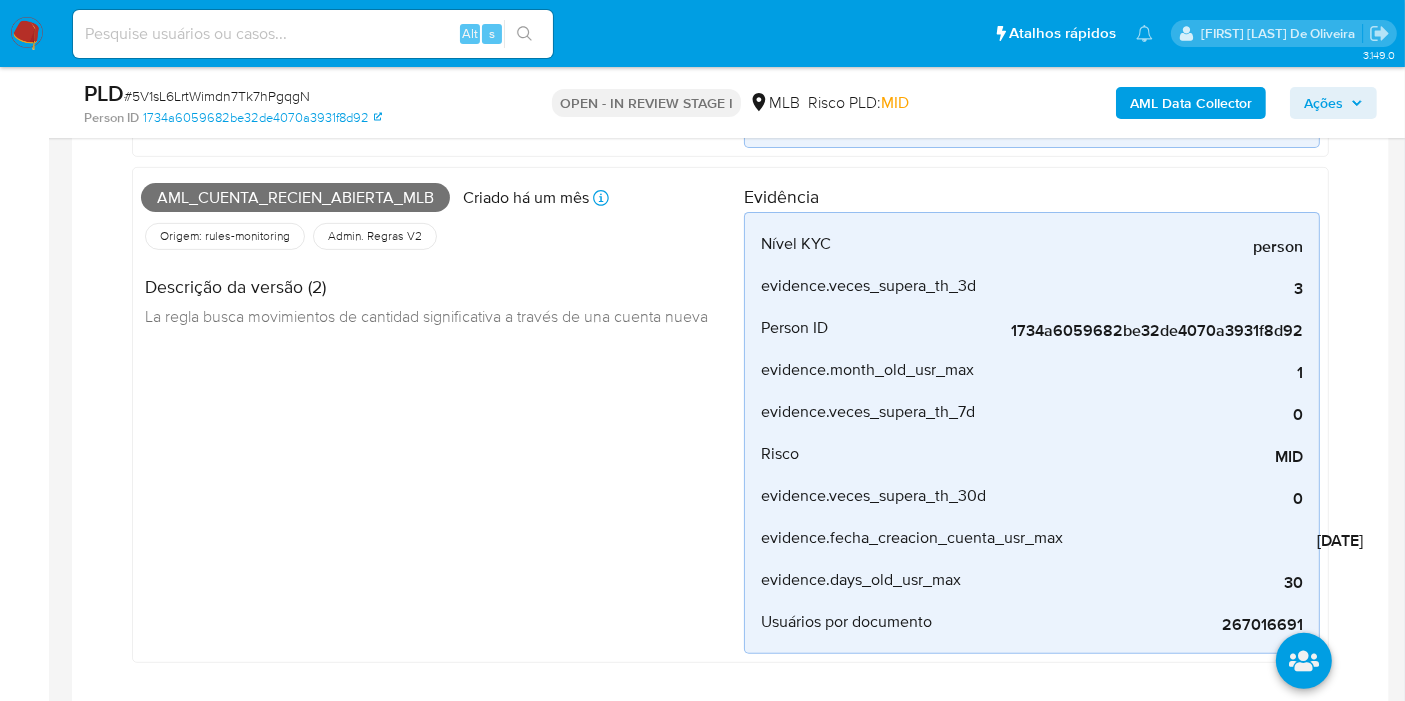 scroll, scrollTop: 666, scrollLeft: 0, axis: vertical 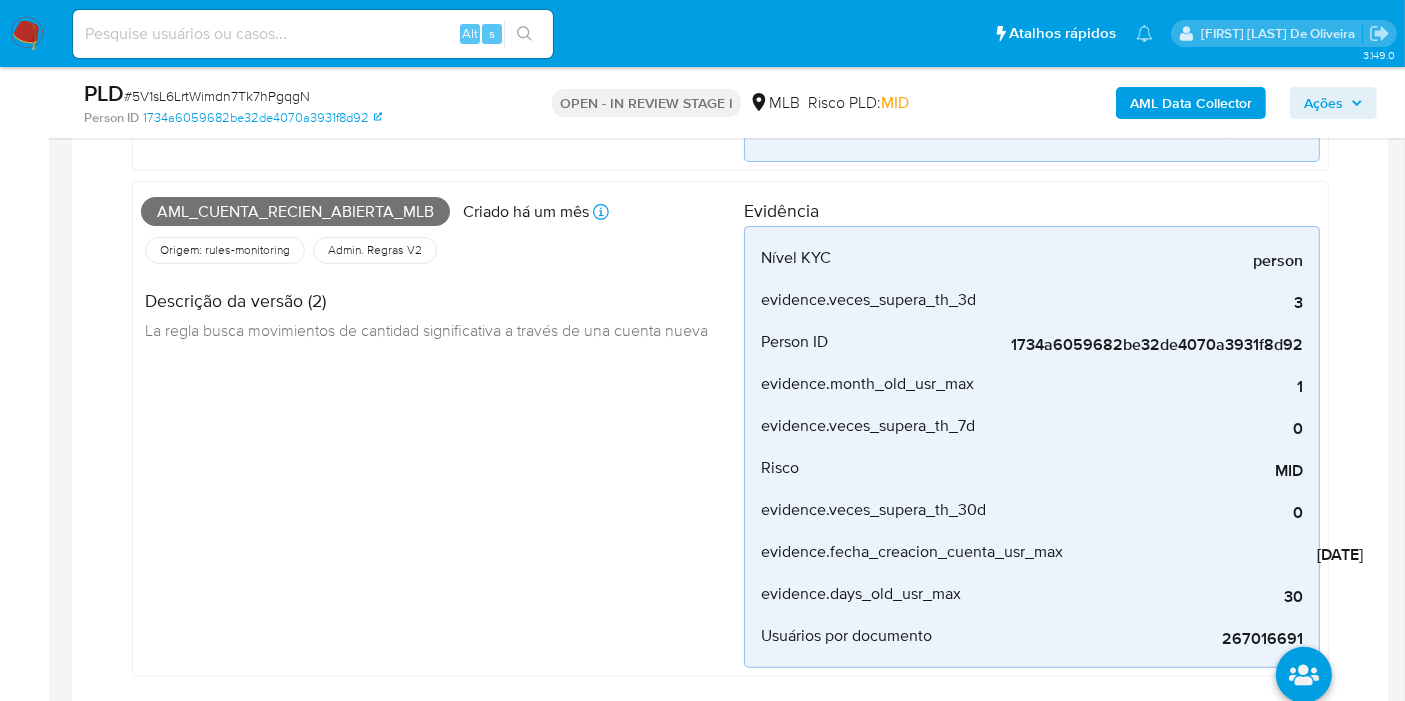click on "Aml_cuenta_recien_abierta_mlb" at bounding box center [295, 212] 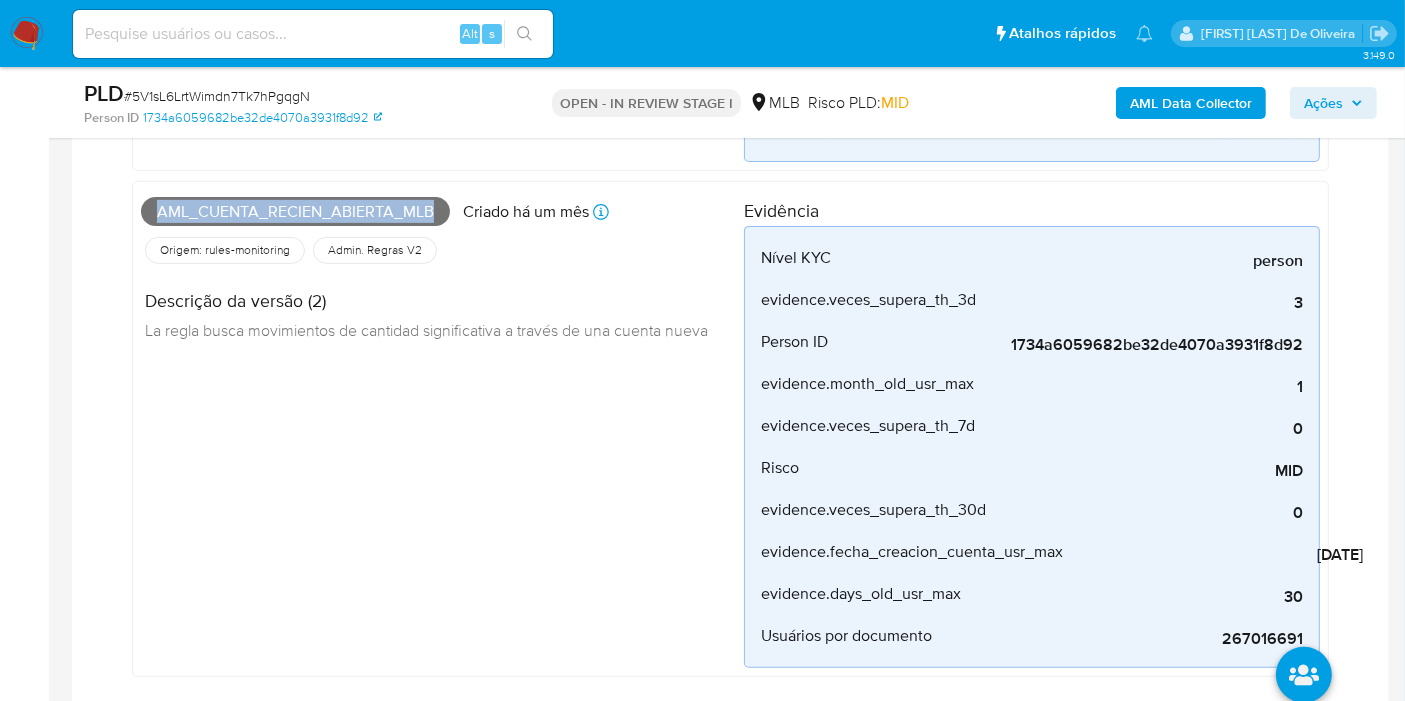 click on "Aml_cuenta_recien_abierta_mlb" at bounding box center [295, 212] 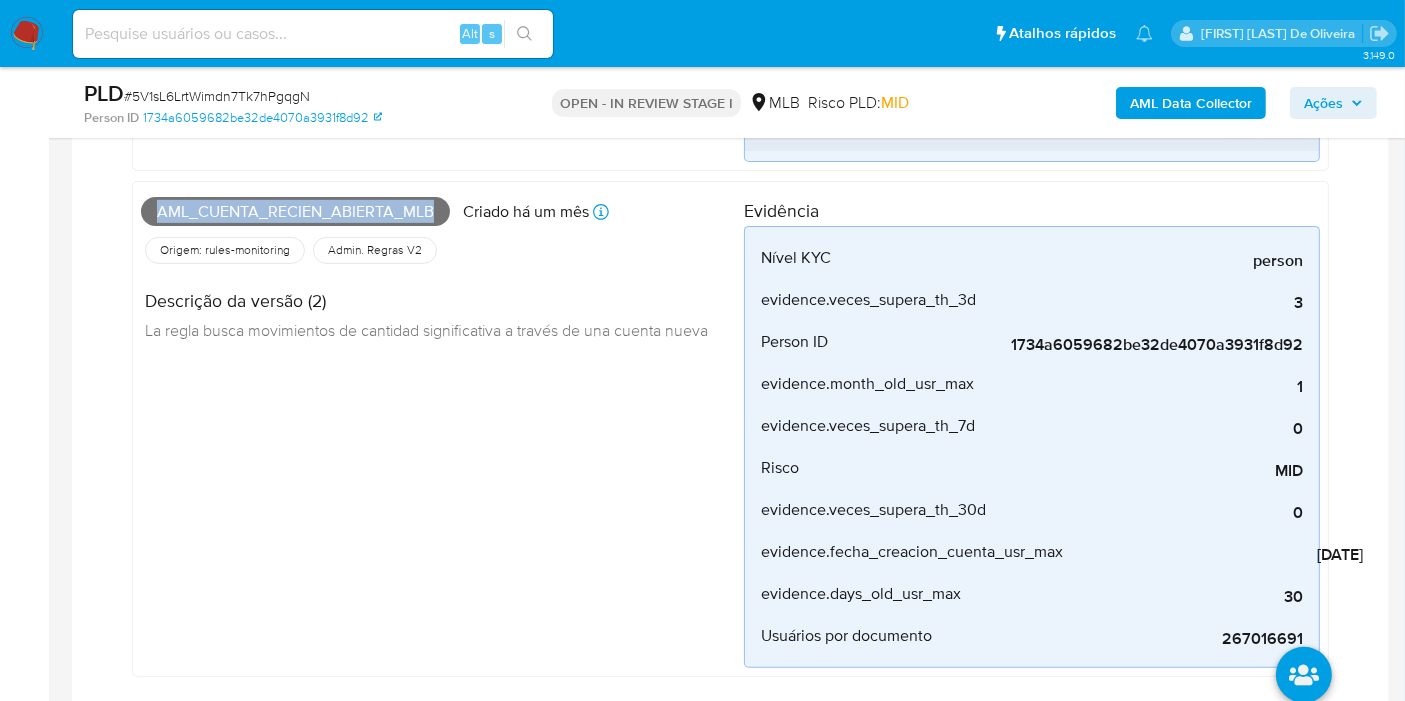 copy on "Aml_cuenta_recien_abierta_mlb" 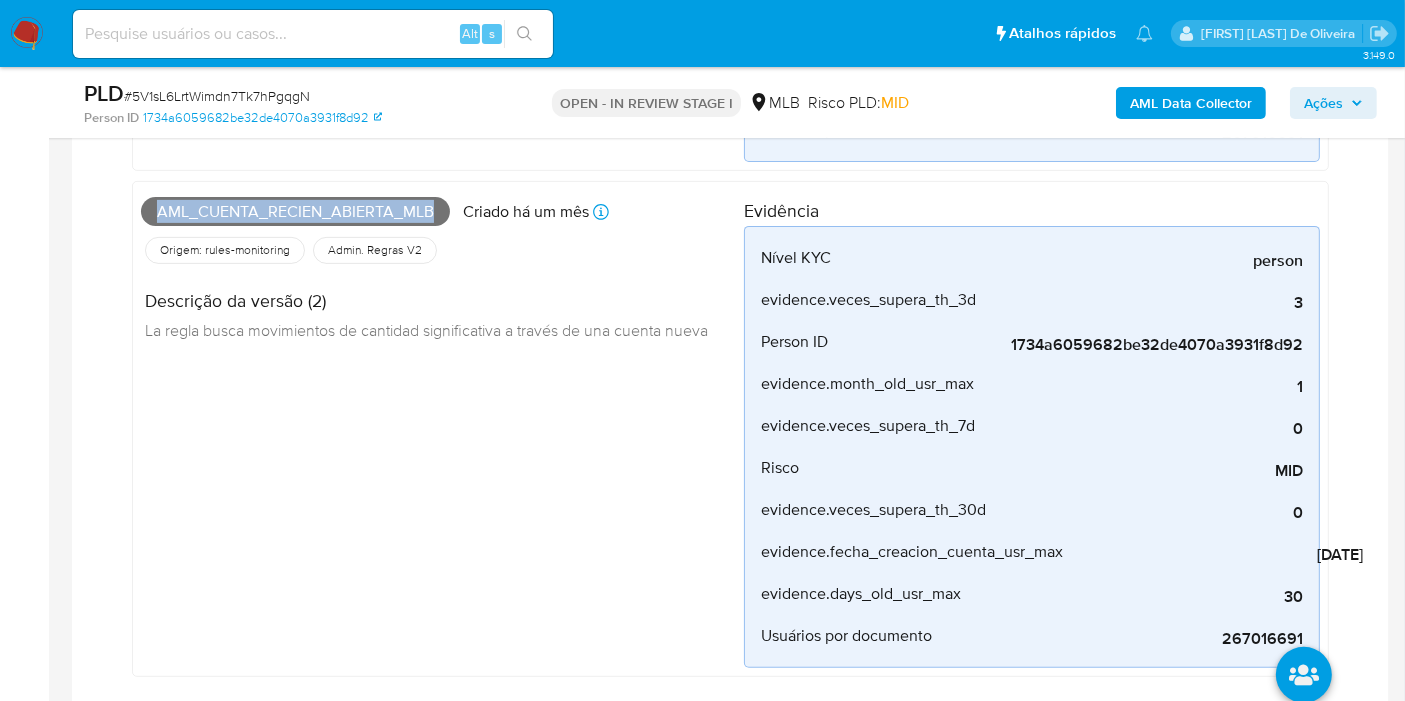 click on "Ações" at bounding box center [1333, 103] 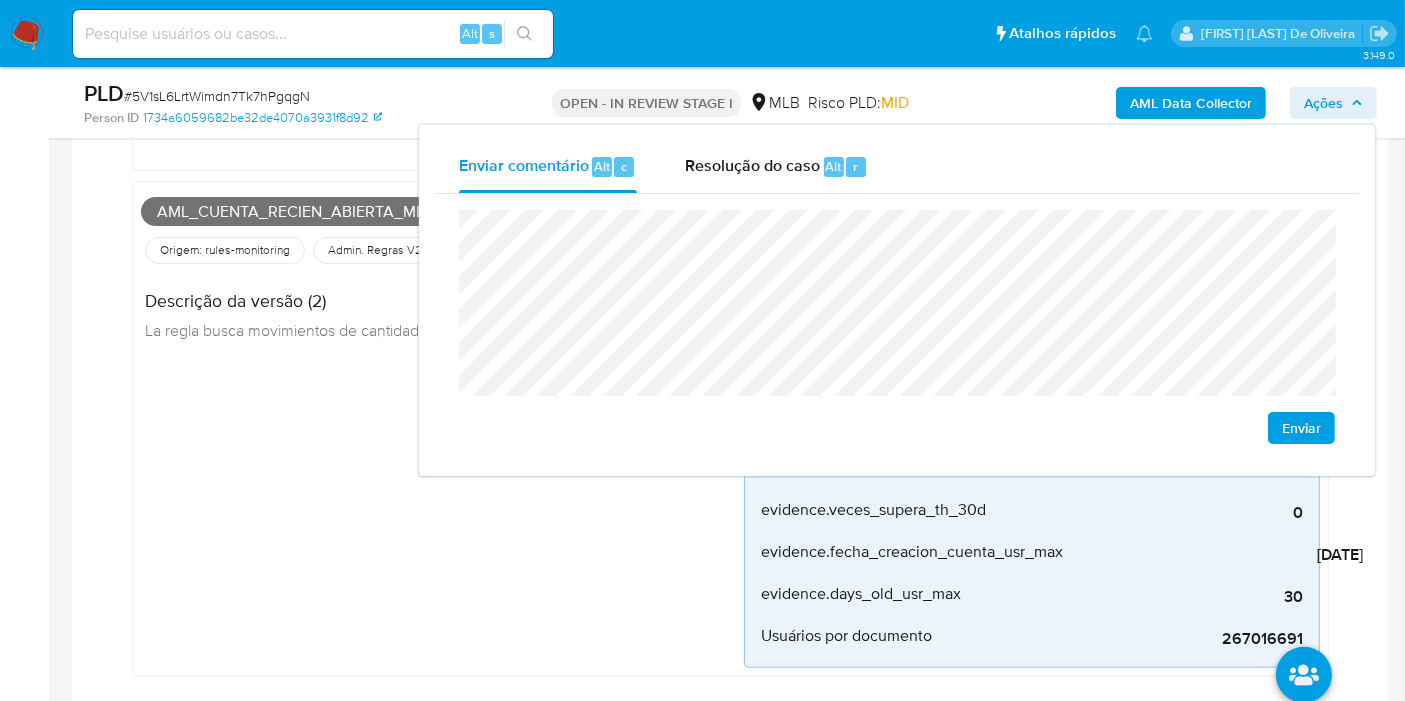 click on "Aml_cuenta_recien_abierta_mlb Criado há um mês   Criado: 12/07/2025 01:00:09 Origem: rules-monitoring    Referência ao id da tabela de resultados da regra em rules-monitoring Admin. Regras V2 Descrição da versão (2) La regla busca movimientos de cantidad significativa a través de una cuenta nueva" at bounding box center (442, 429) 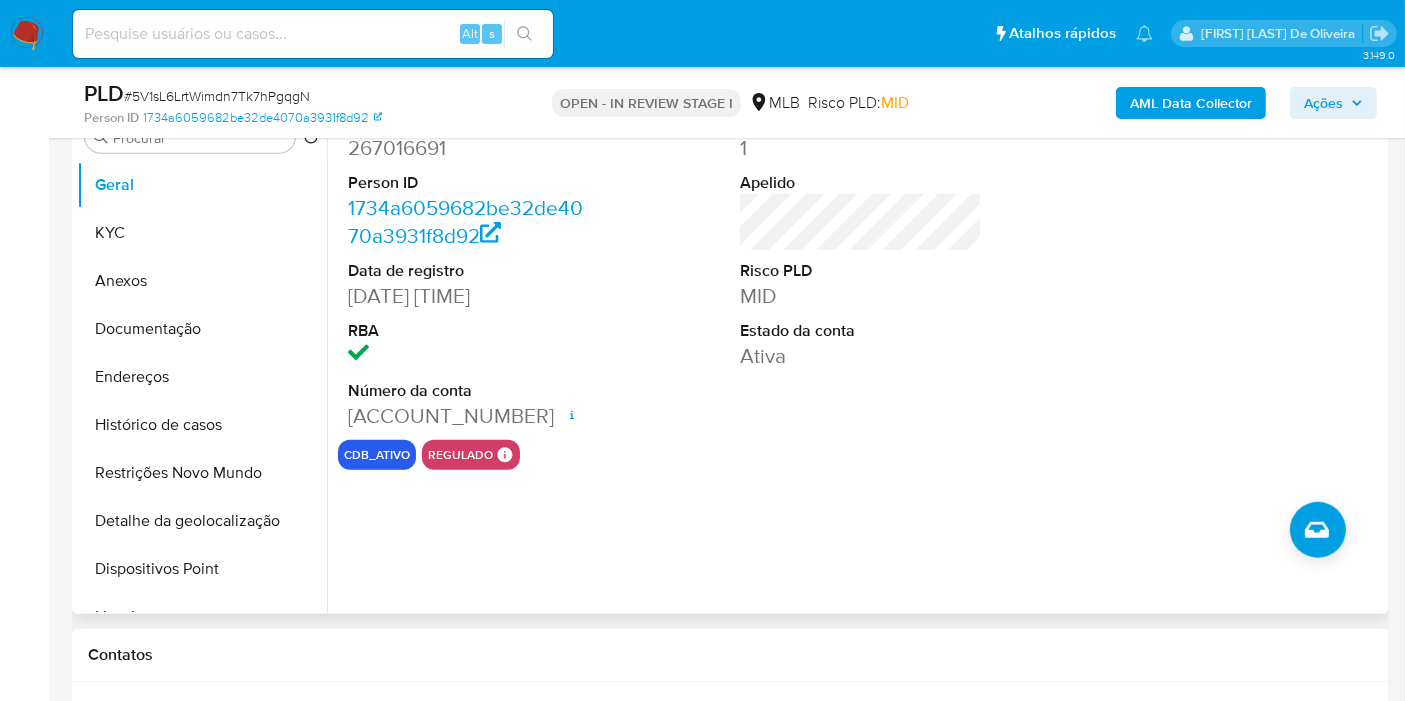 scroll, scrollTop: 1333, scrollLeft: 0, axis: vertical 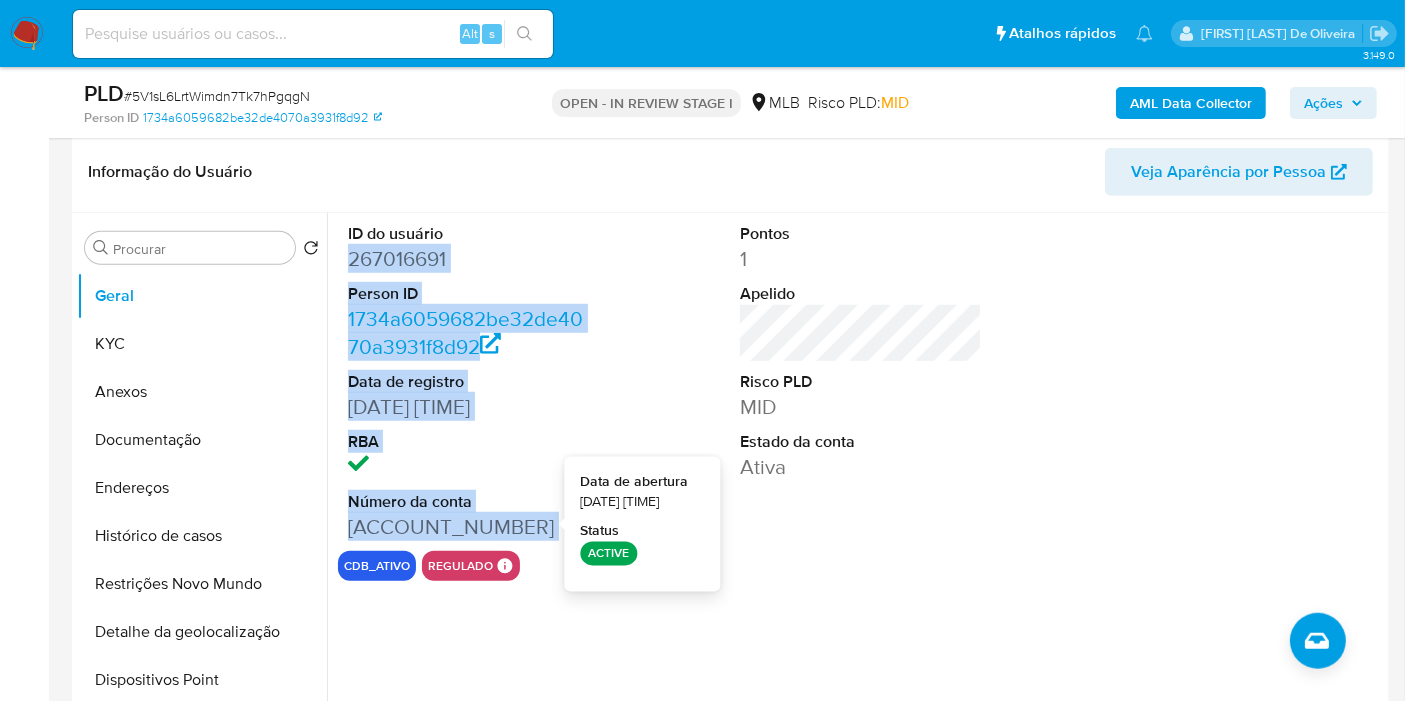 drag, startPoint x: 377, startPoint y: 270, endPoint x: 531, endPoint y: 526, distance: 298.75073 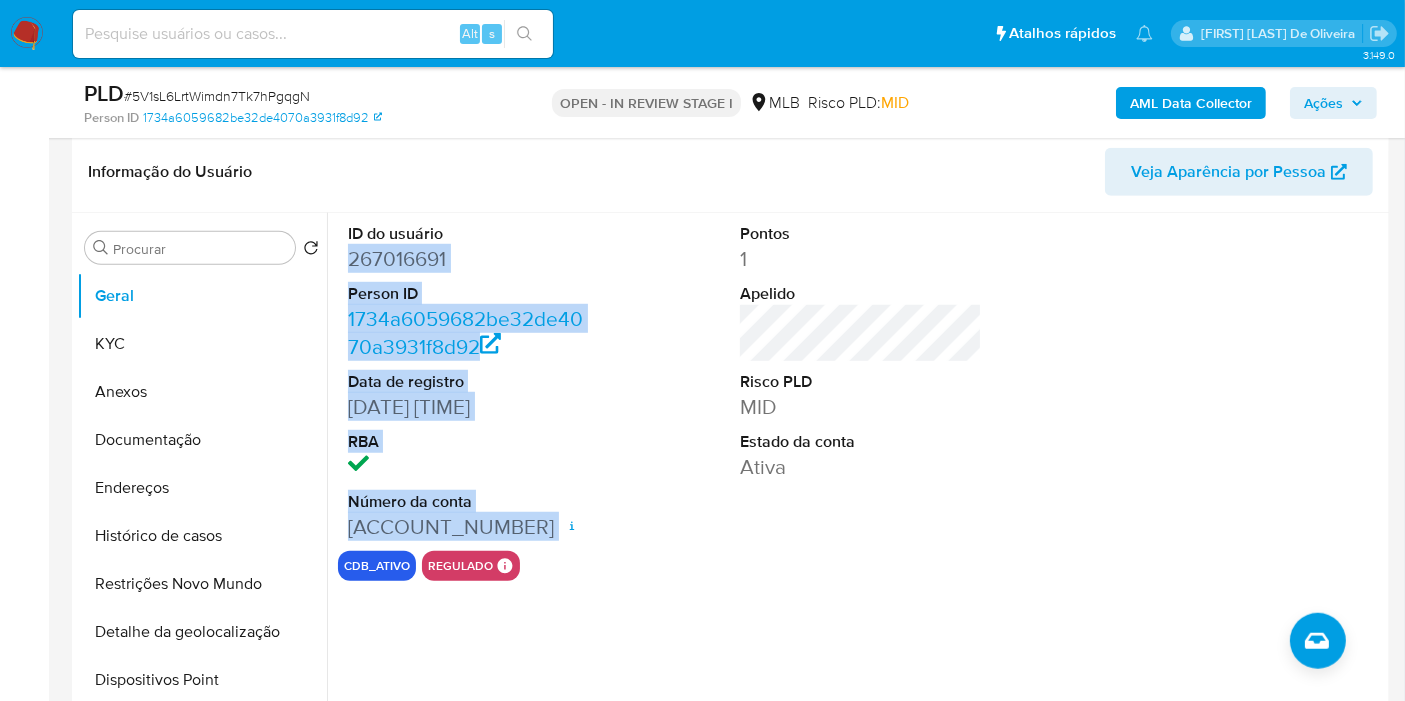copy on "267016691 Person ID 1734a6059682be32de4070a3931f8d92 Data de registro 02/08/2017 19:13:53 RBA Número da conta 000125032692961" 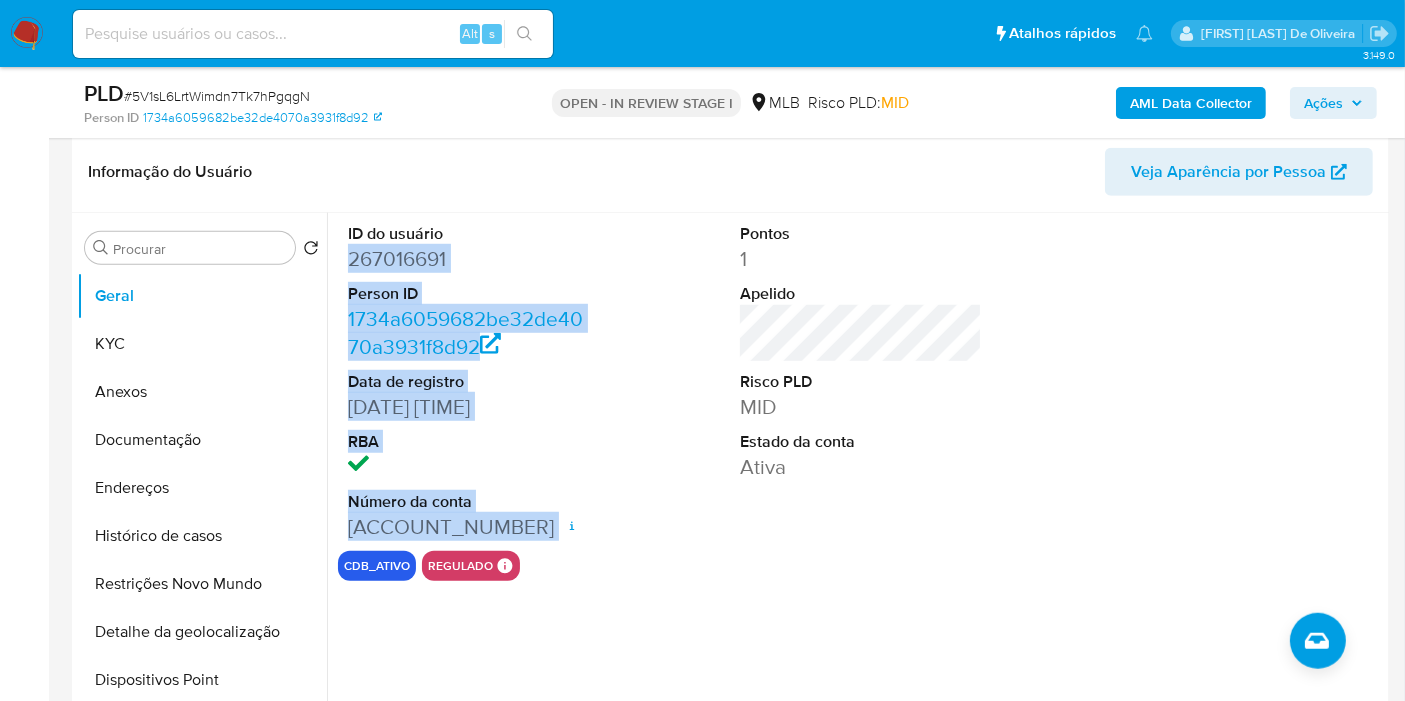 click on "Ações" at bounding box center (1323, 103) 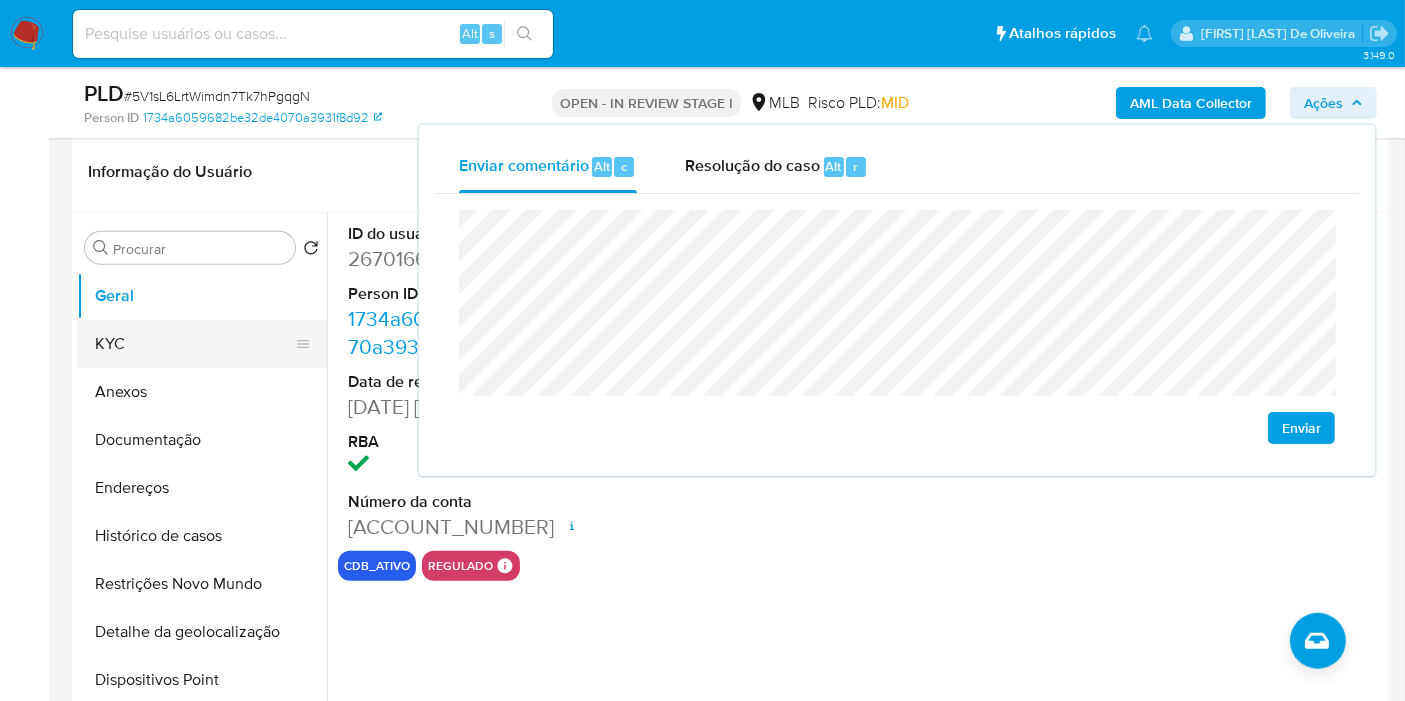 click on "KYC" at bounding box center [194, 344] 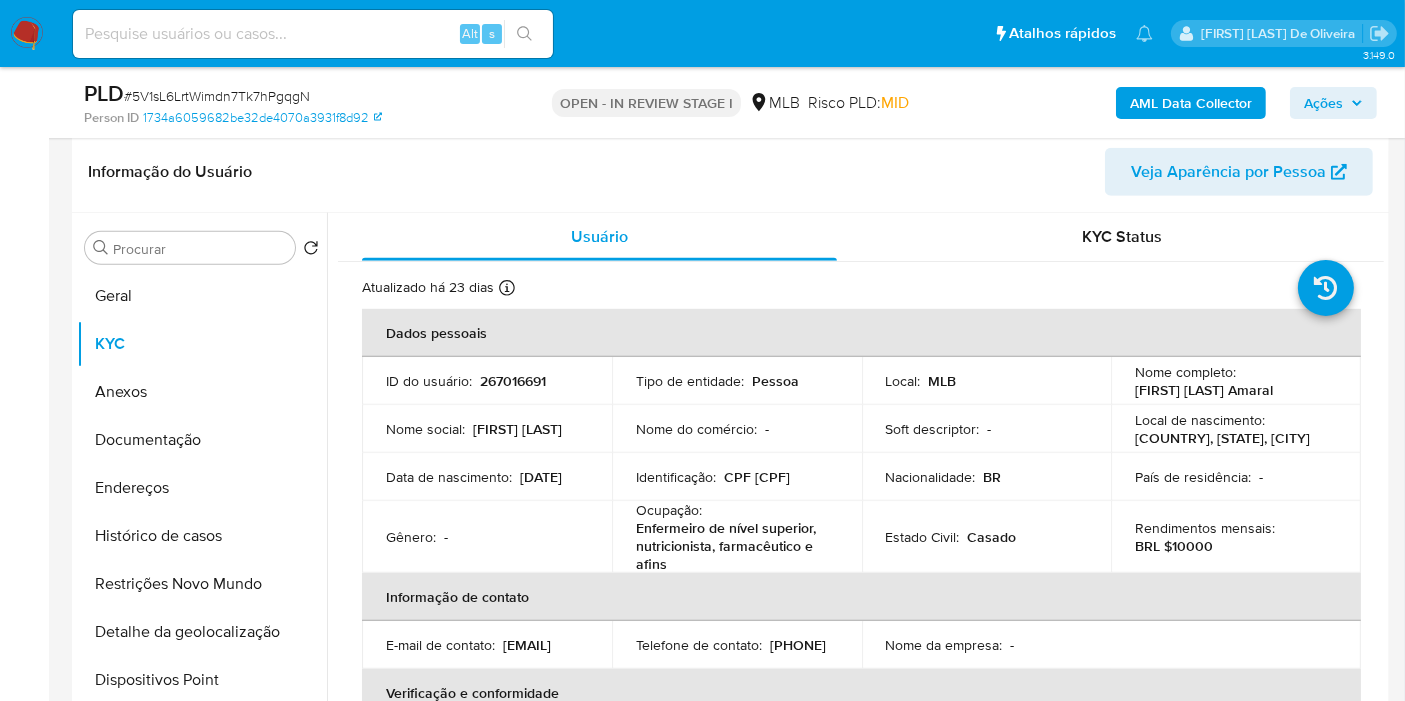 click on "CPF 82415218049" at bounding box center [757, 477] 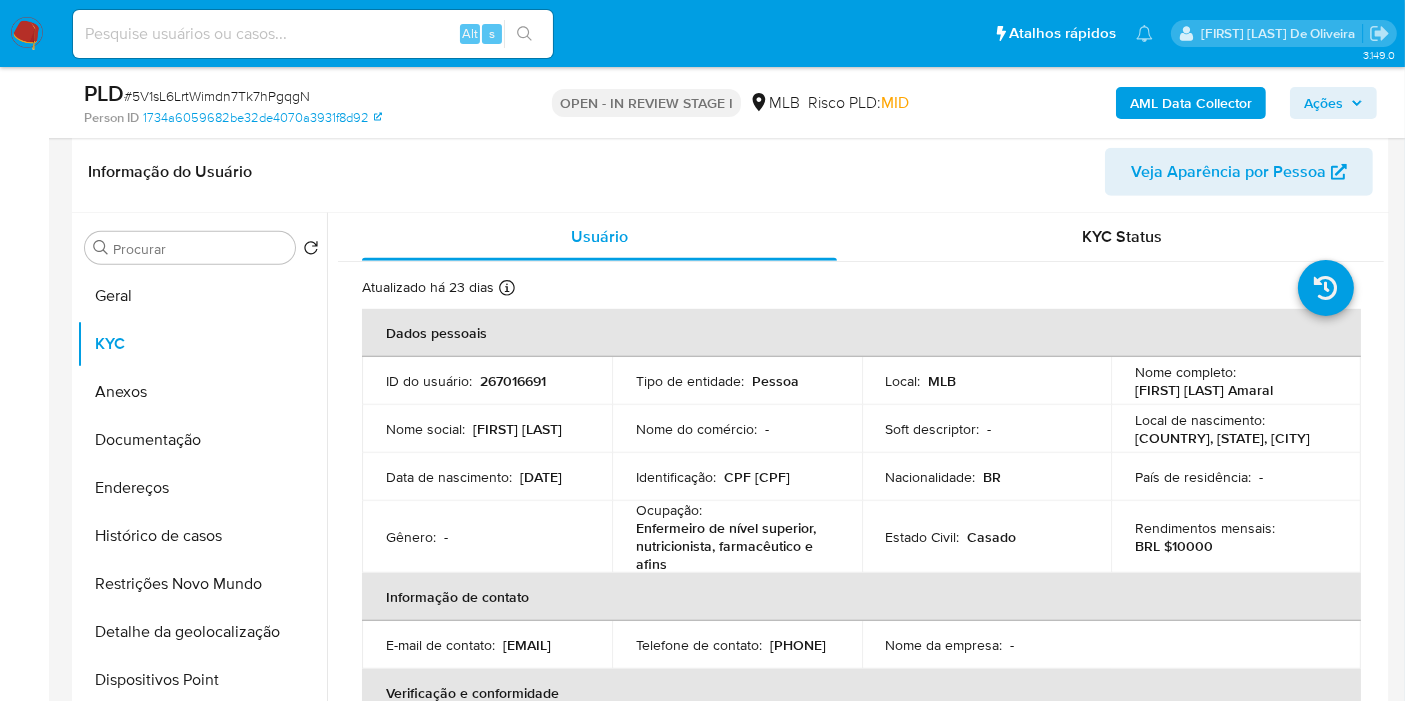 click on "Ações" at bounding box center (1333, 103) 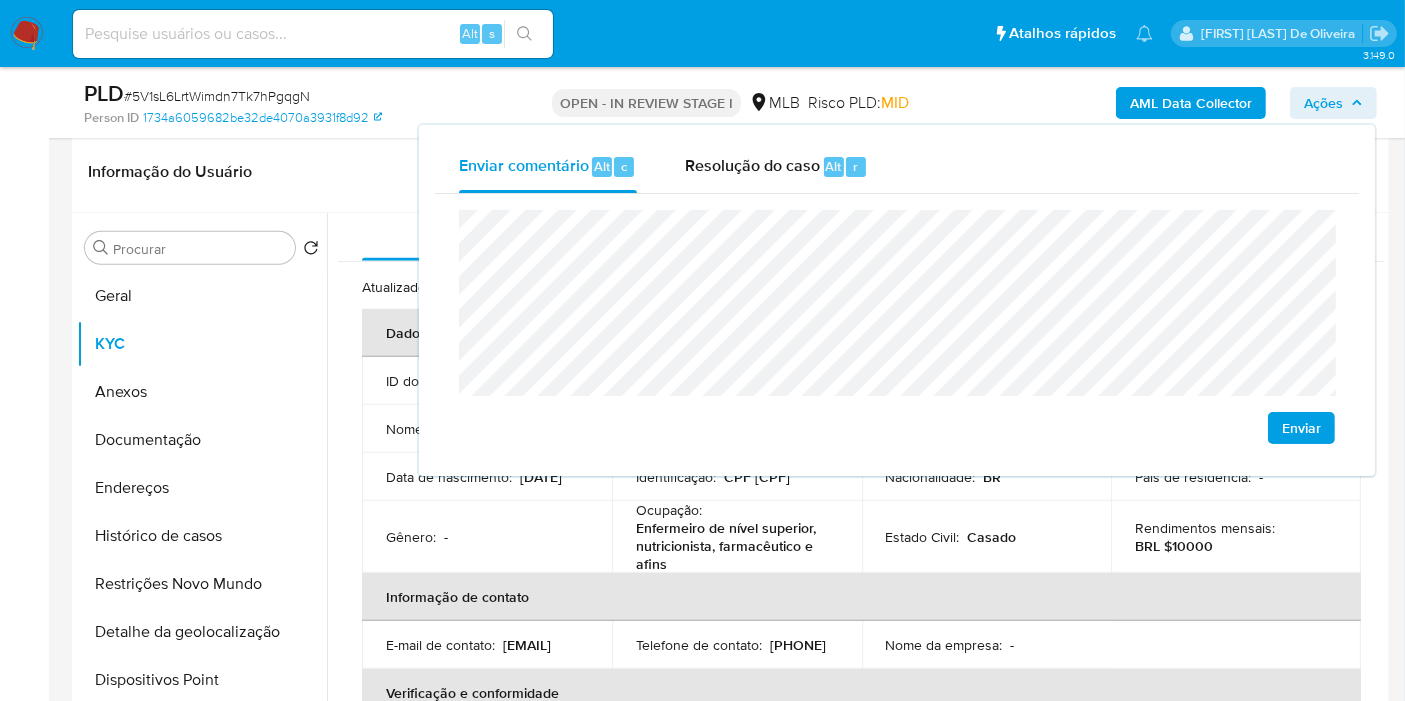 click on "Informação de contato" at bounding box center (861, 597) 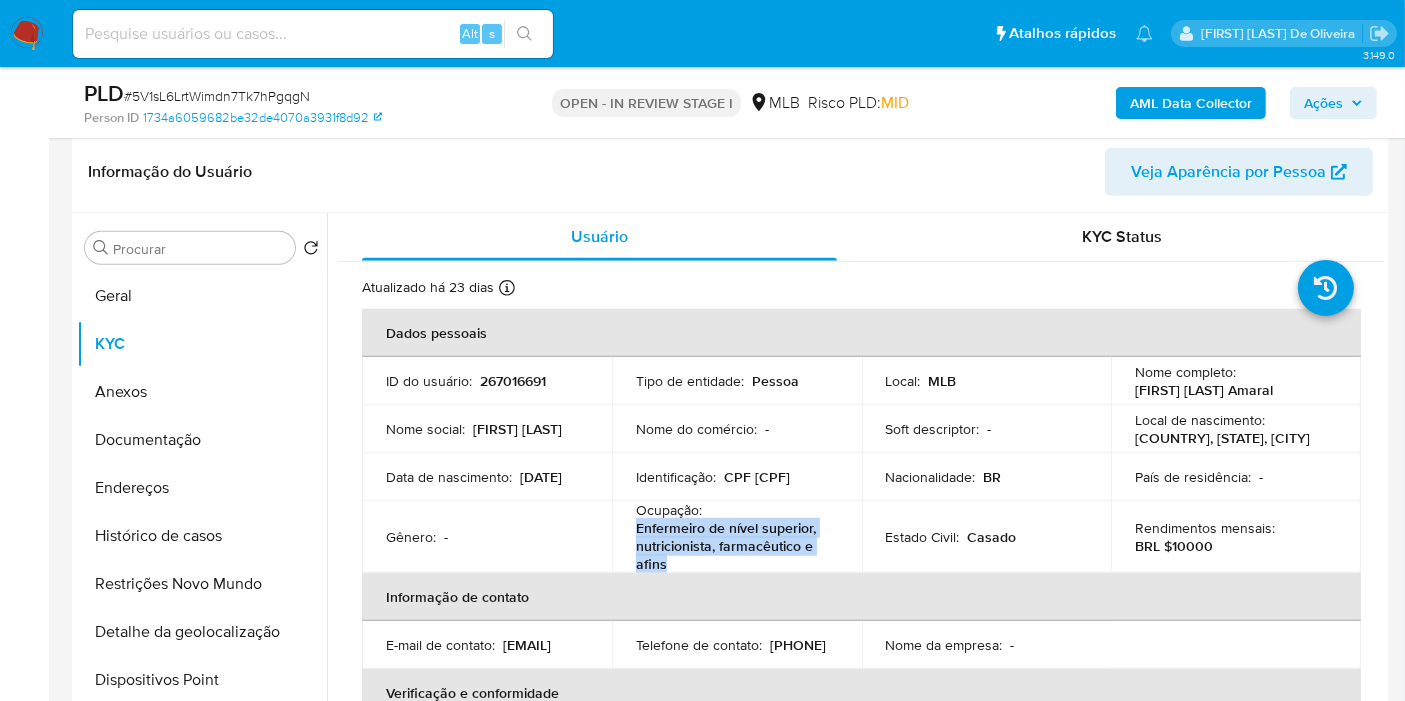drag, startPoint x: 637, startPoint y: 524, endPoint x: 680, endPoint y: 560, distance: 56.0803 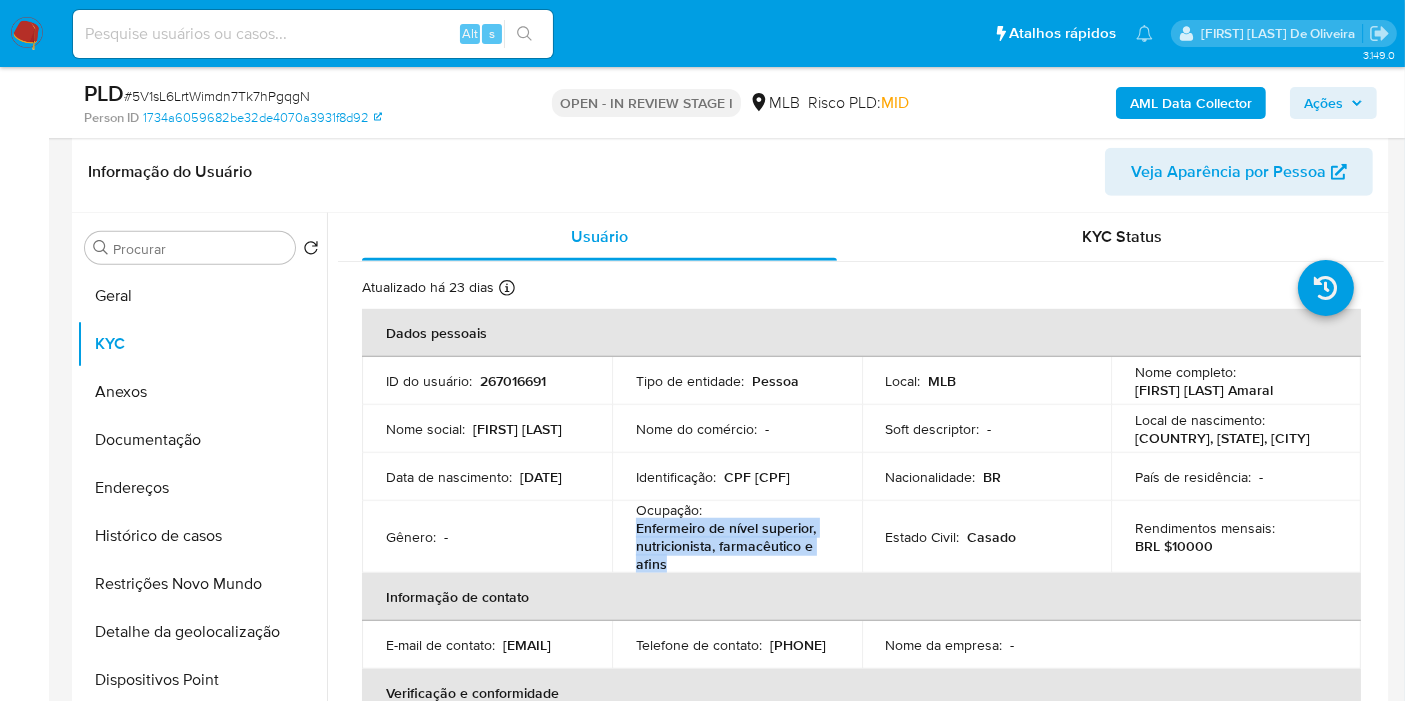 click on "Ações" at bounding box center [1323, 103] 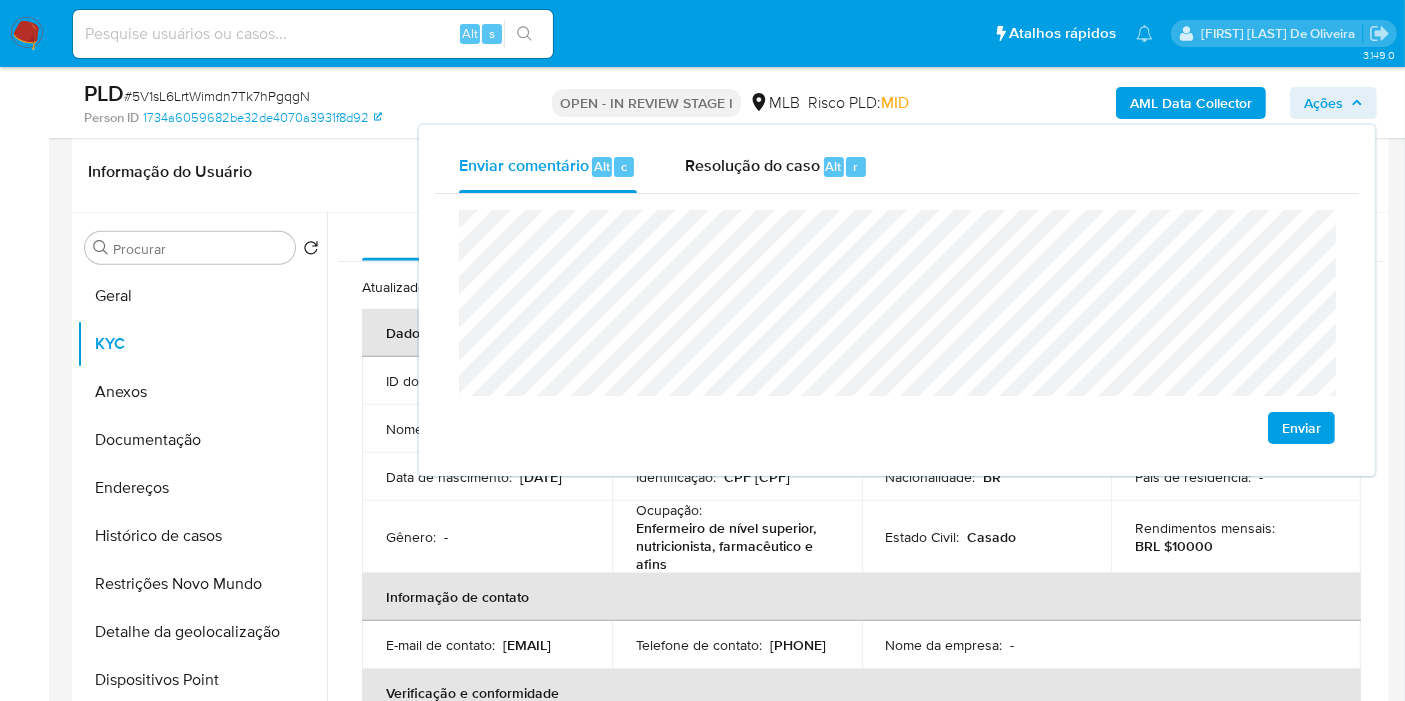 click on "Informação de contato" at bounding box center [861, 597] 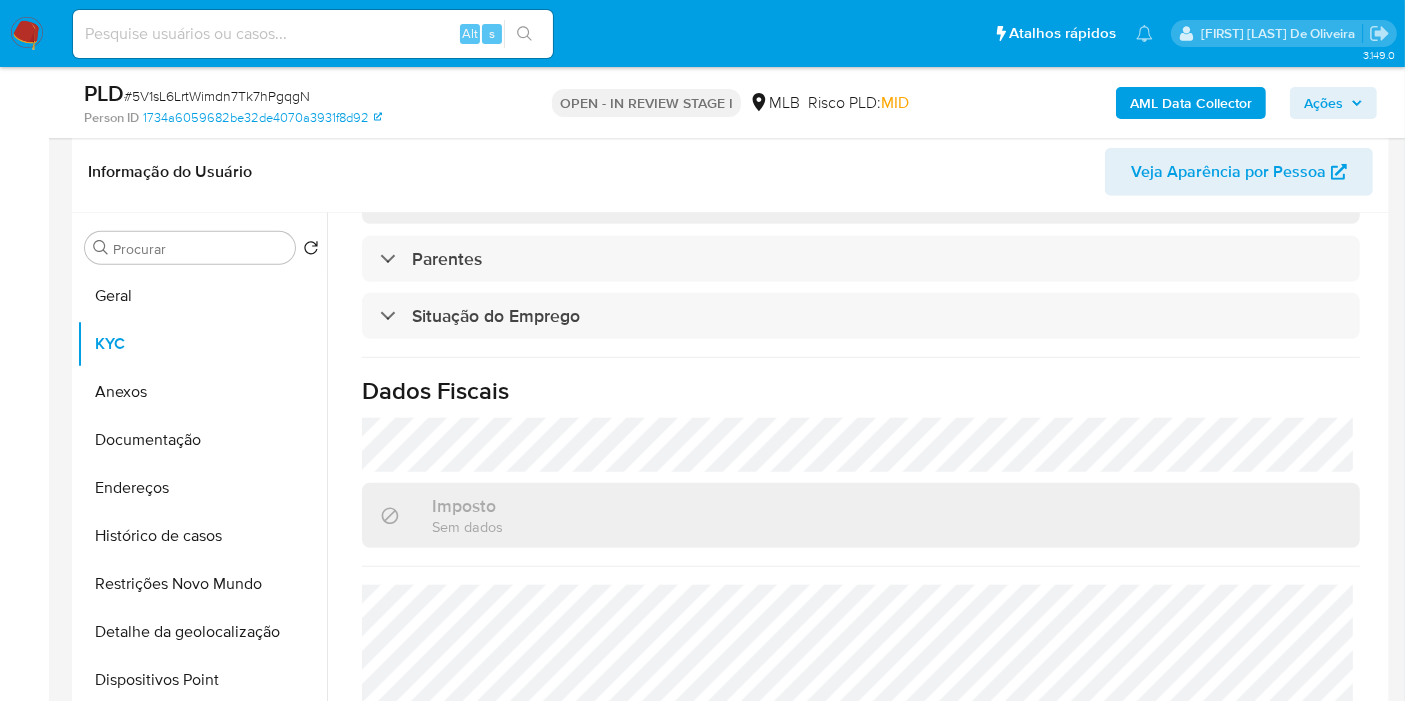 scroll, scrollTop: 821, scrollLeft: 0, axis: vertical 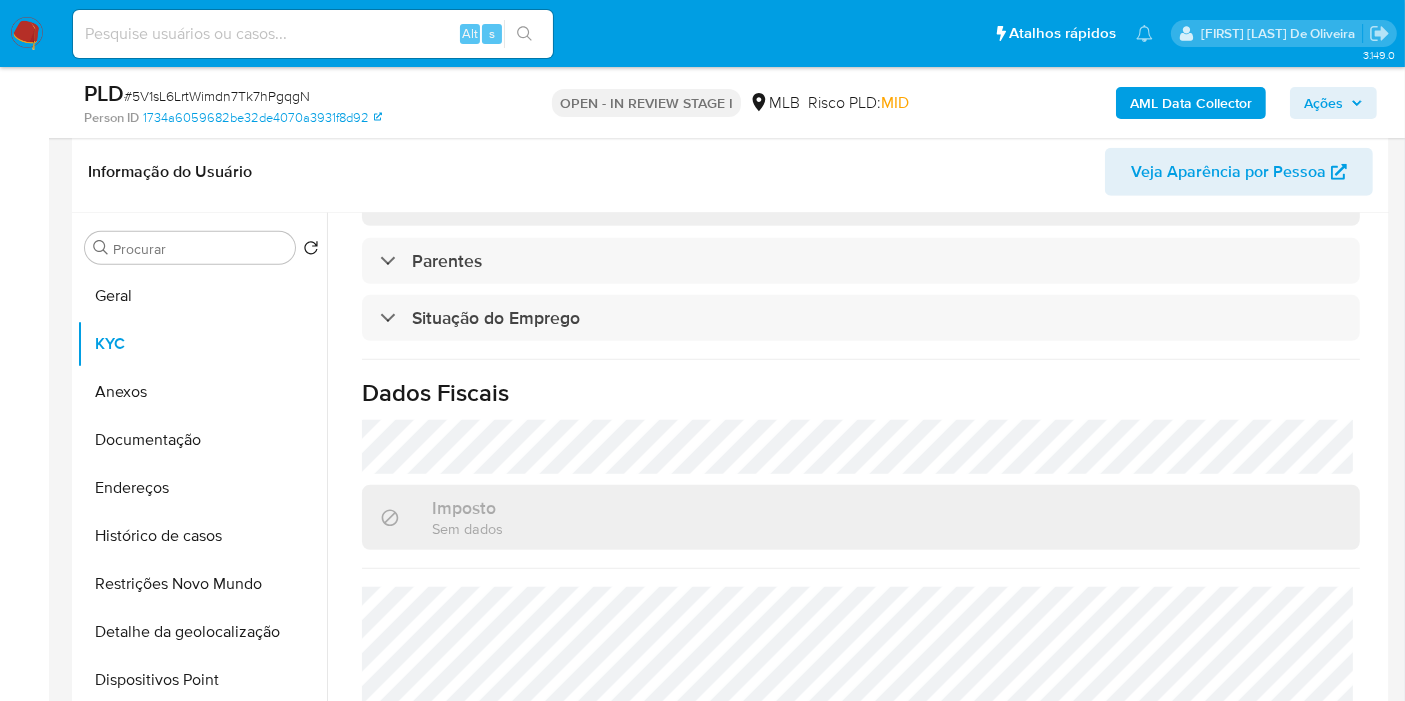 click on "Ações" at bounding box center [1333, 103] 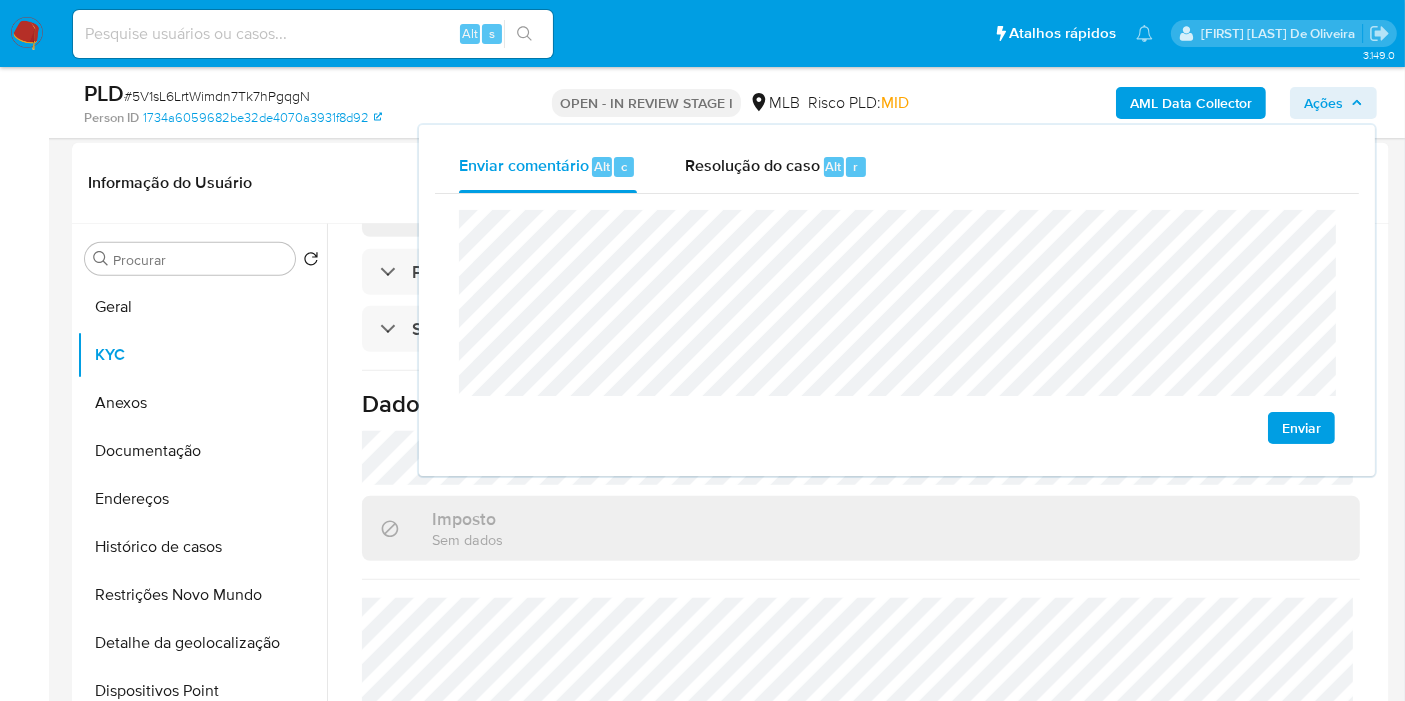 scroll, scrollTop: 1333, scrollLeft: 0, axis: vertical 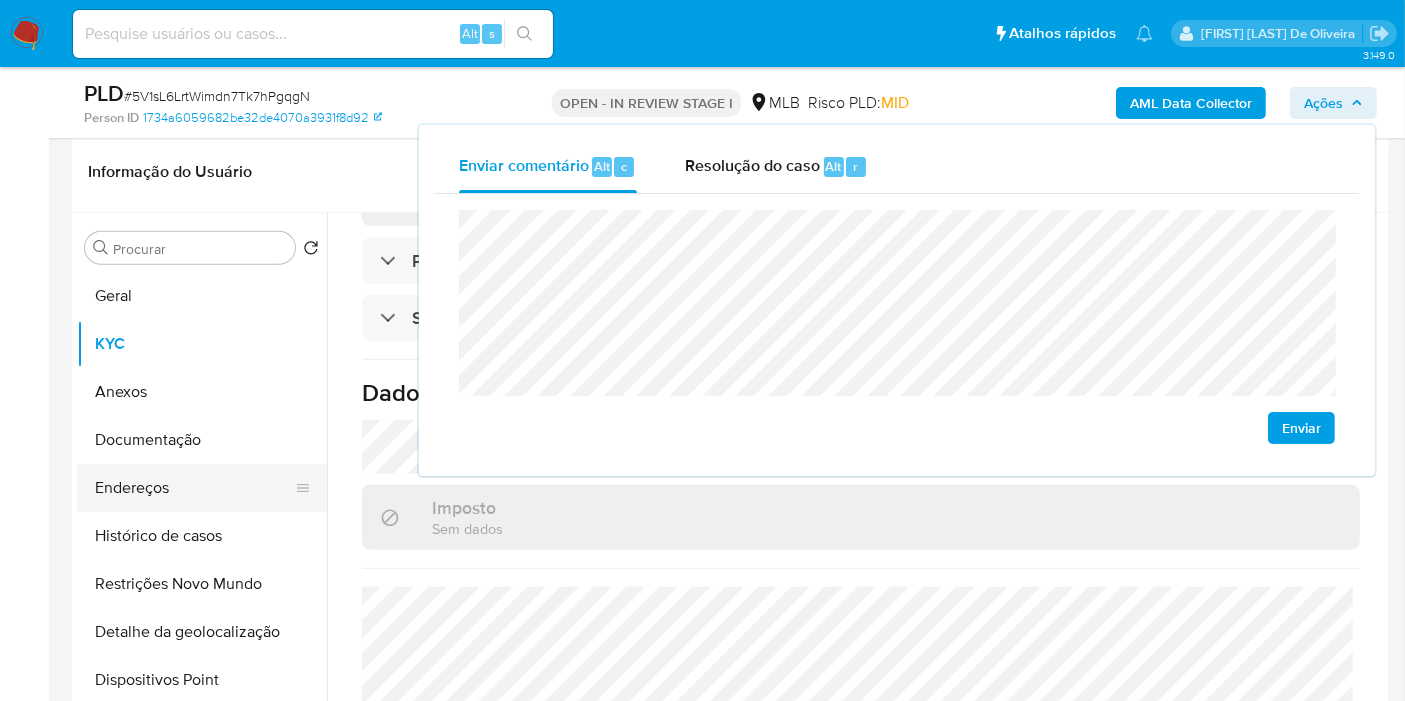 click on "Endereços" at bounding box center [194, 488] 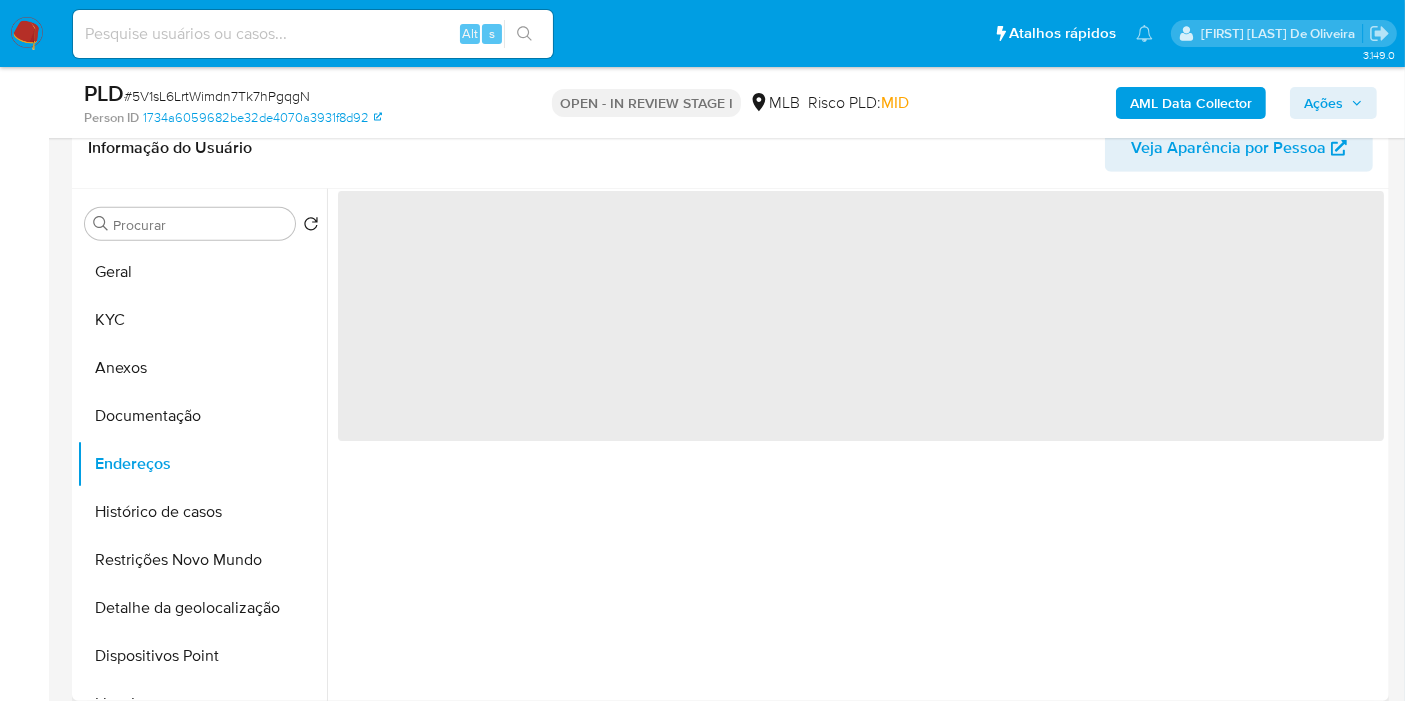 scroll, scrollTop: 0, scrollLeft: 0, axis: both 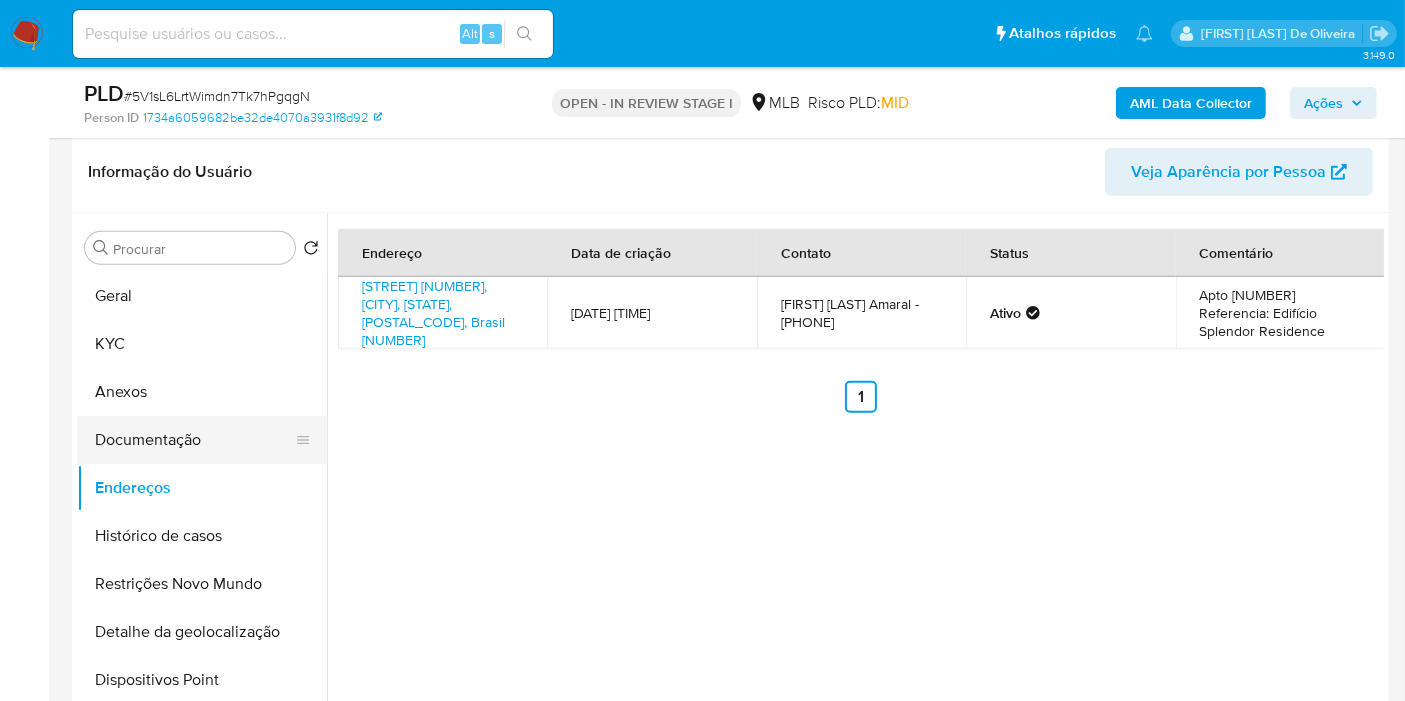 click on "Documentação" at bounding box center (194, 440) 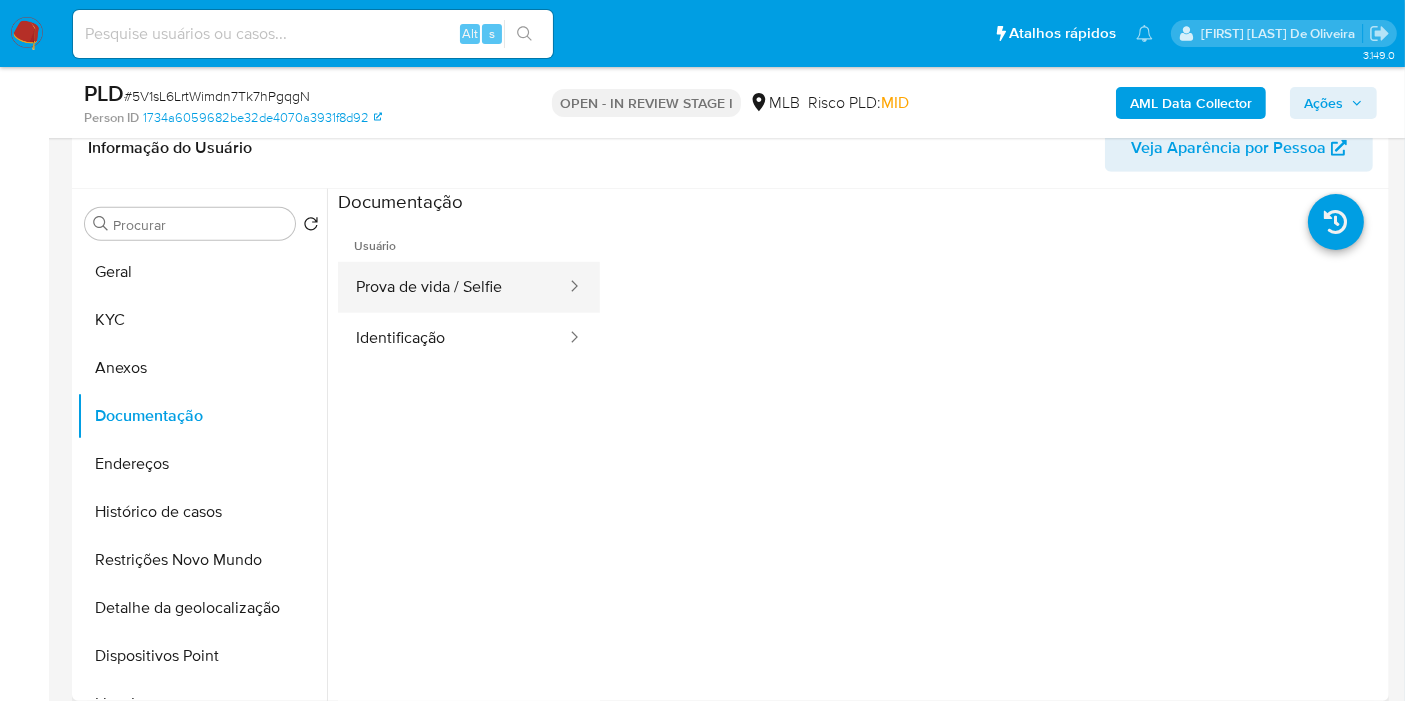 click on "Prova de vida / Selfie" at bounding box center [453, 287] 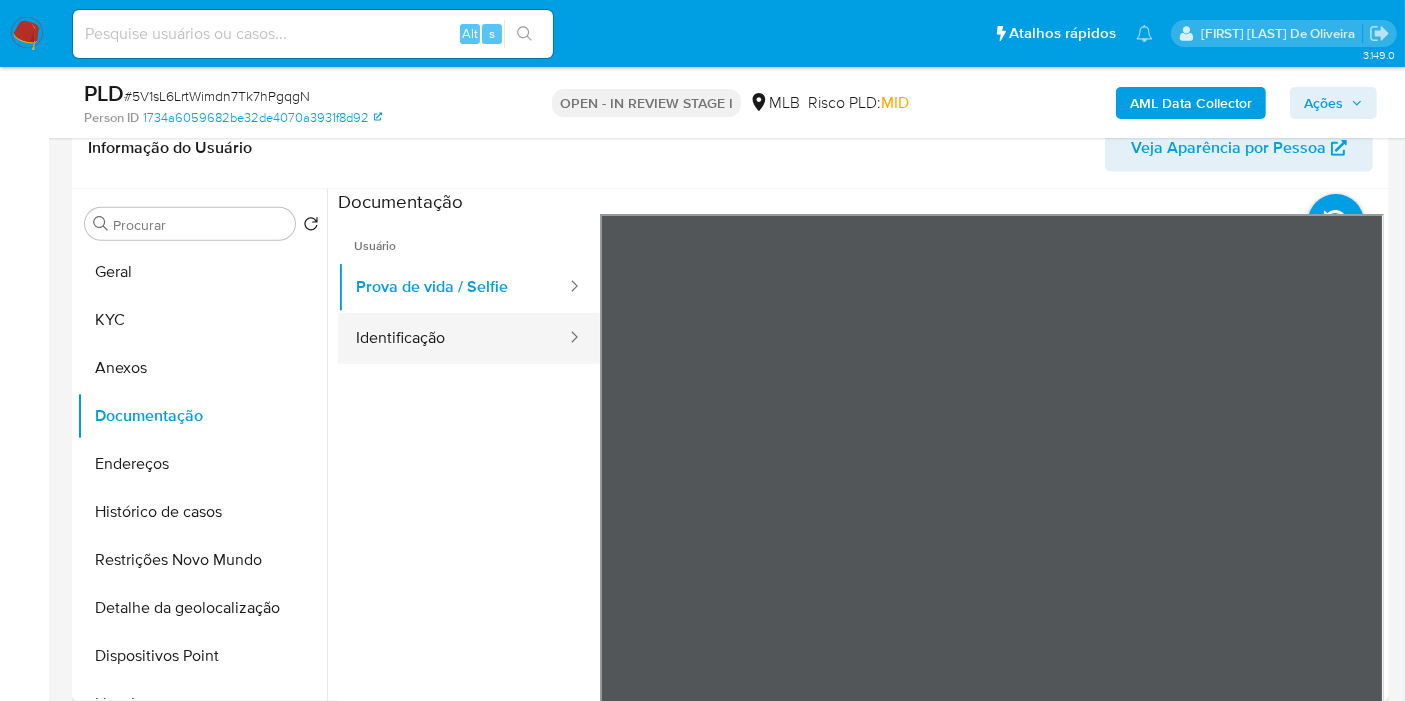 click on "Identificação" at bounding box center (453, 338) 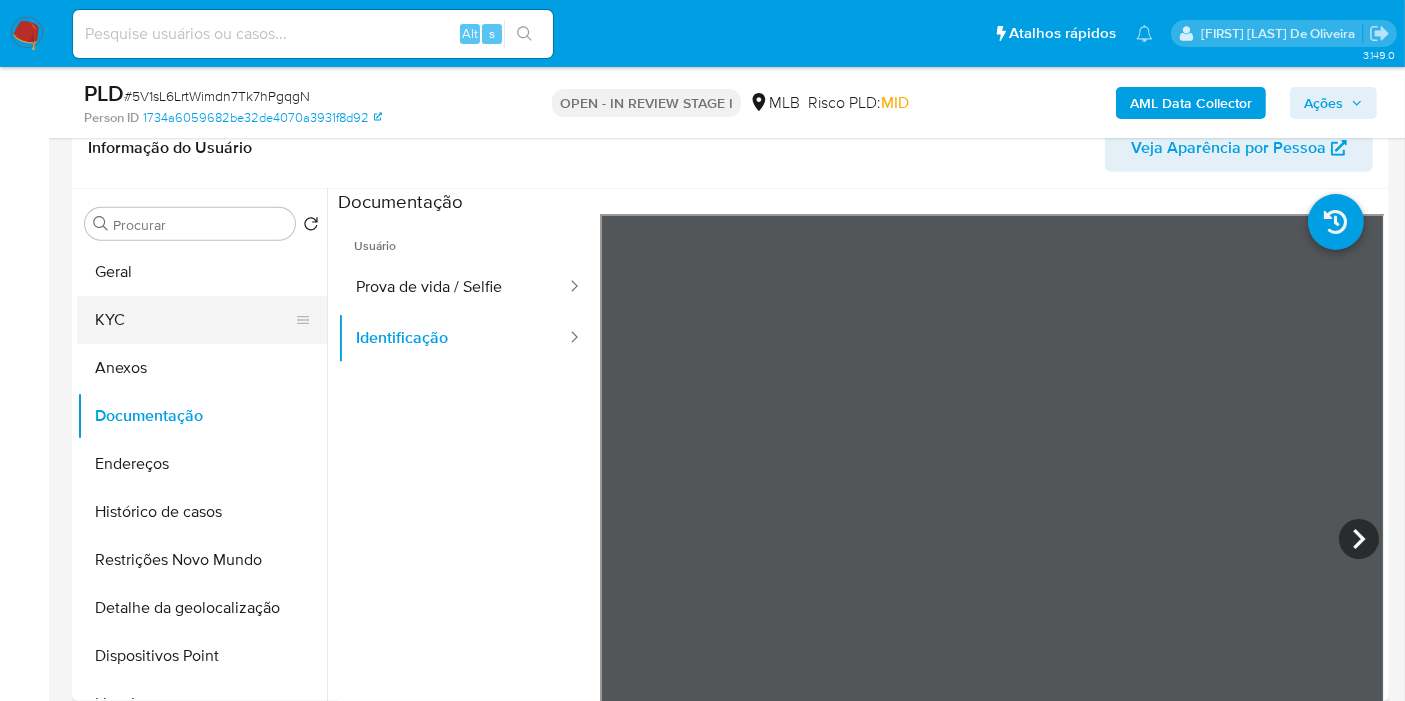 click on "KYC" at bounding box center [194, 320] 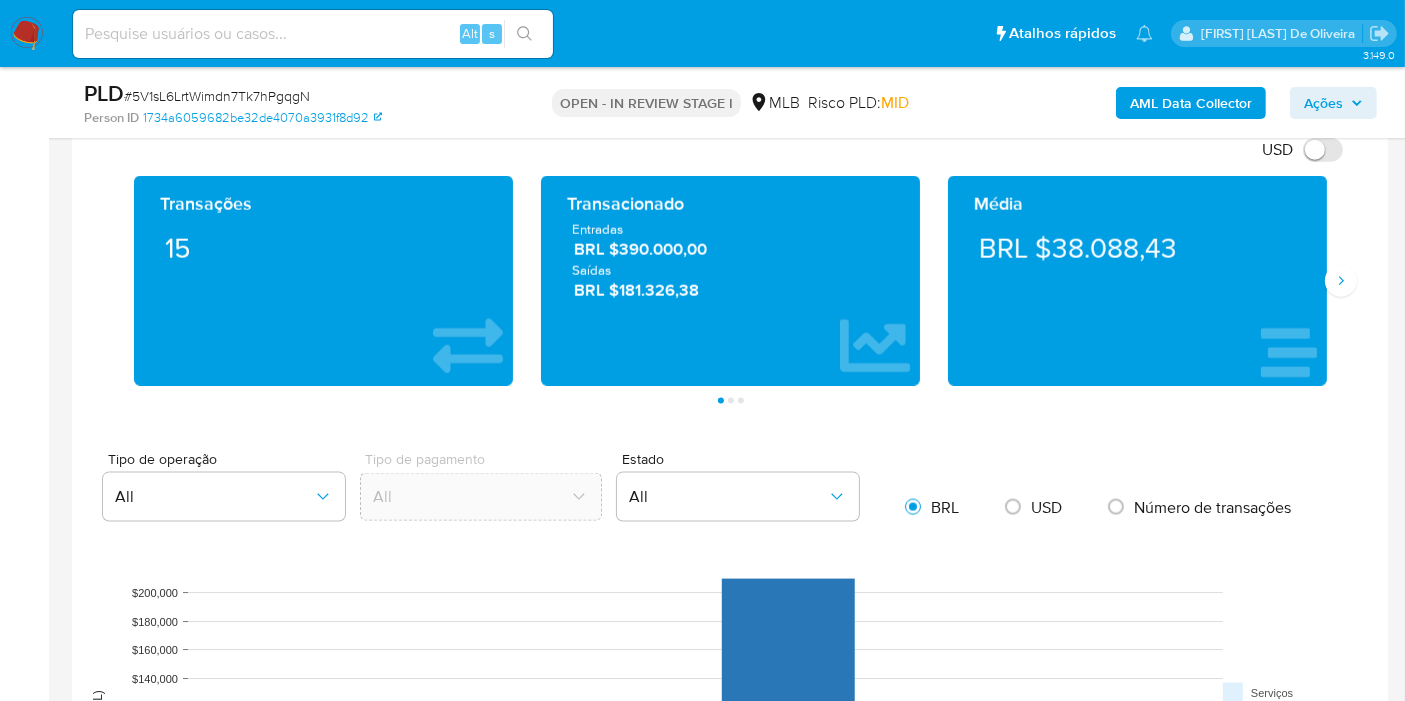 scroll, scrollTop: 2441, scrollLeft: 0, axis: vertical 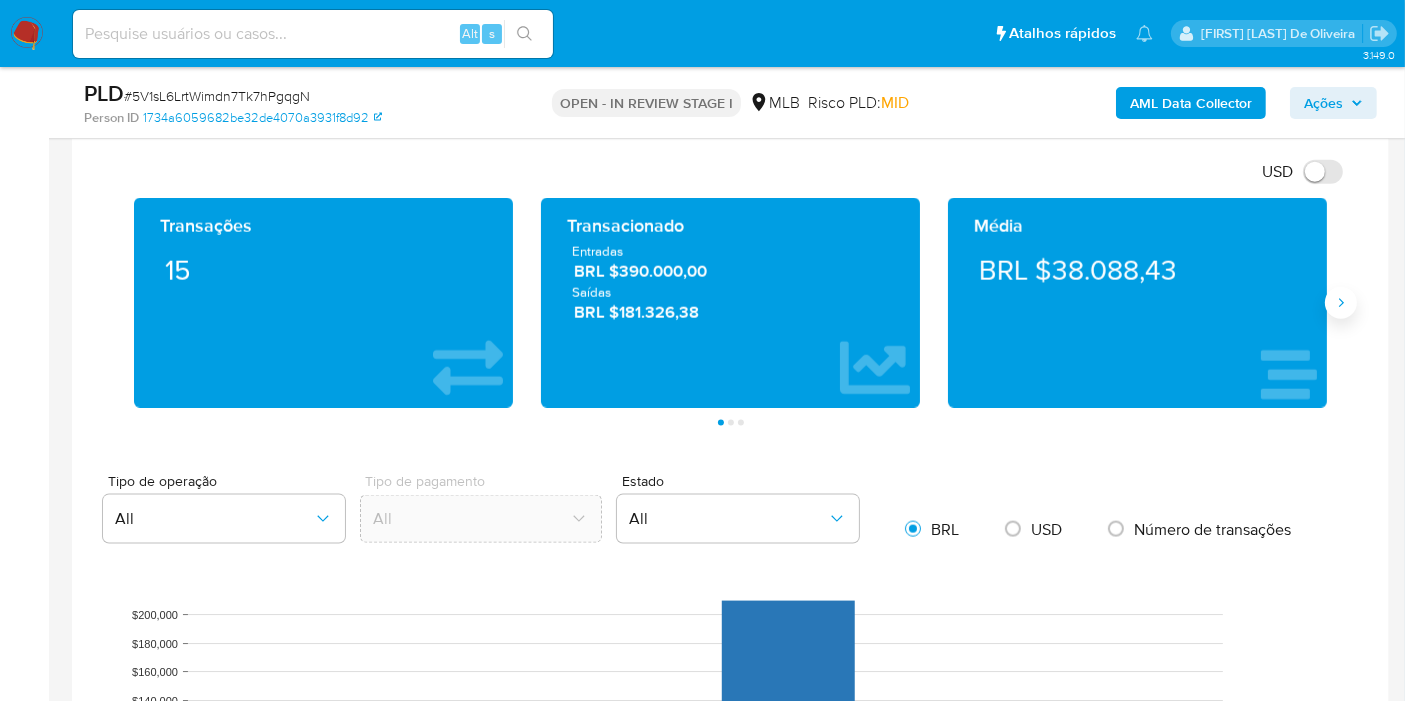 click 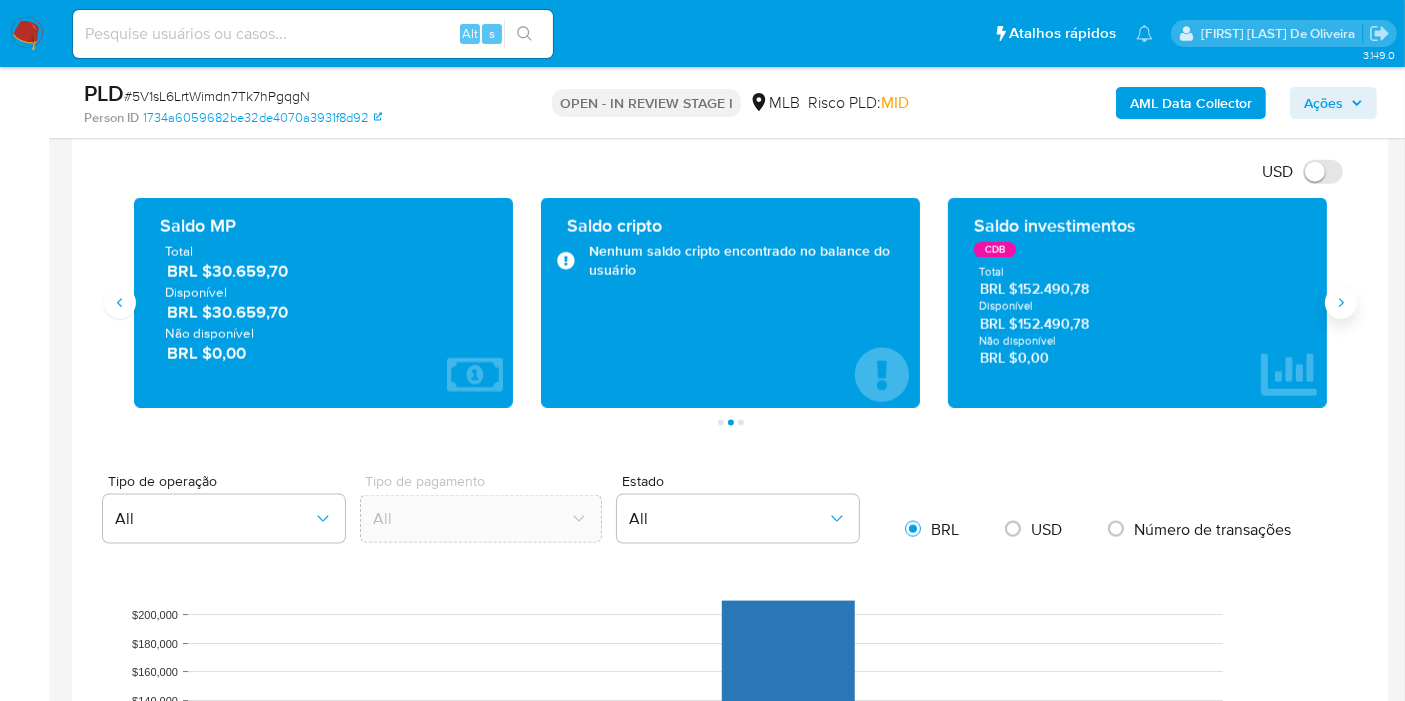 click at bounding box center [1341, 303] 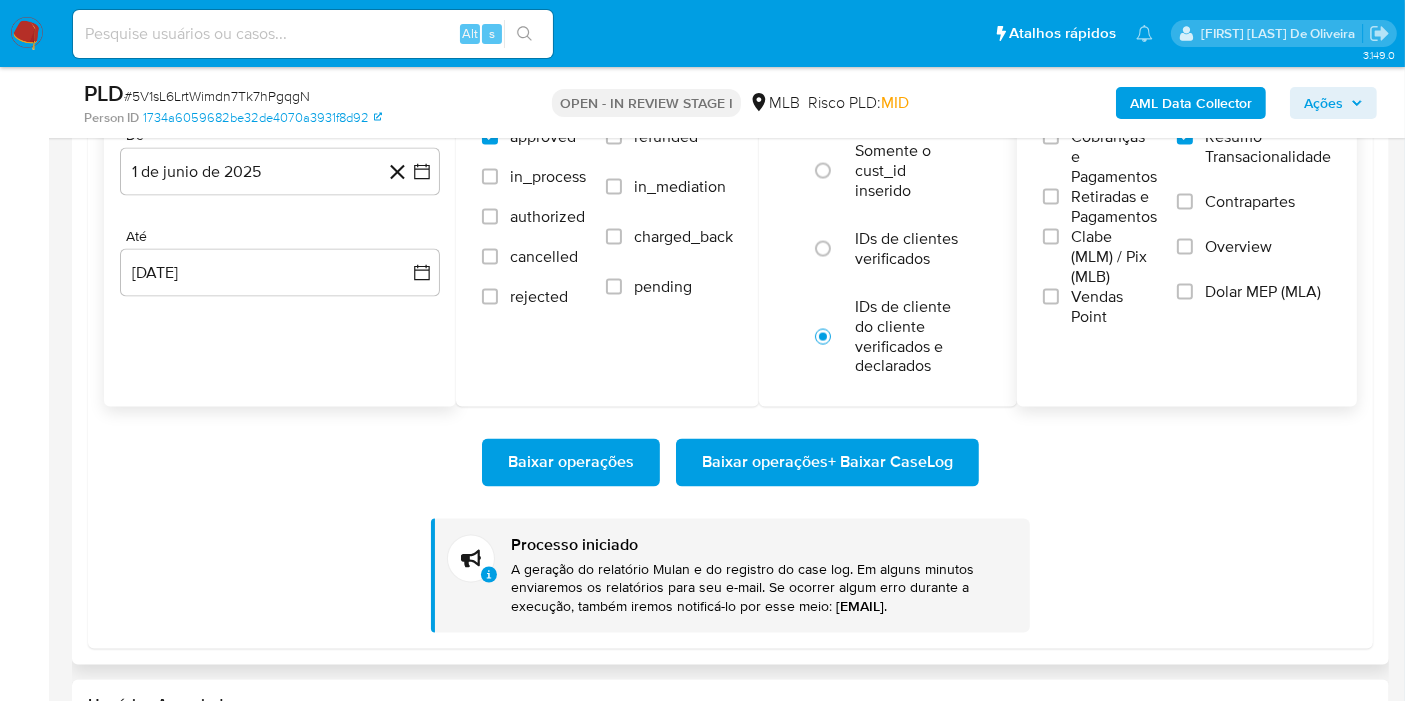 scroll, scrollTop: 3219, scrollLeft: 0, axis: vertical 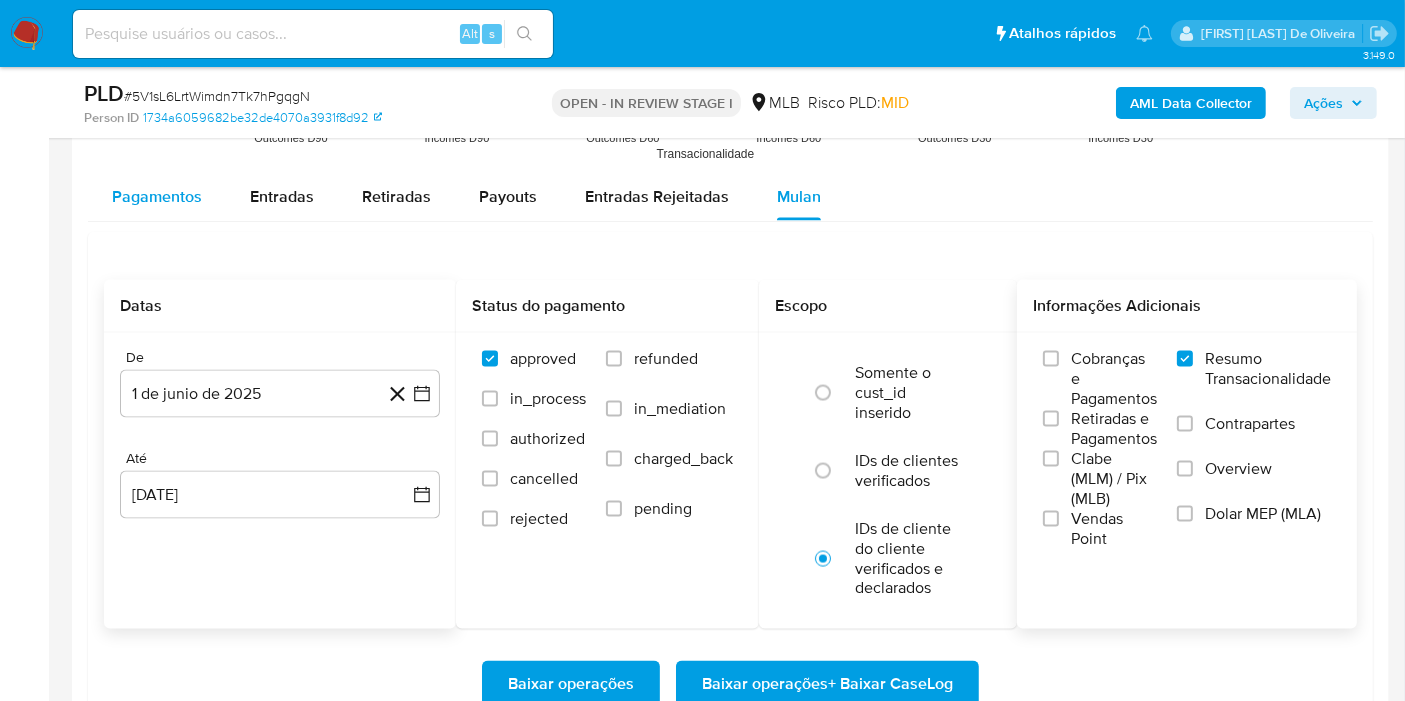 click on "Pagamentos" at bounding box center (157, 197) 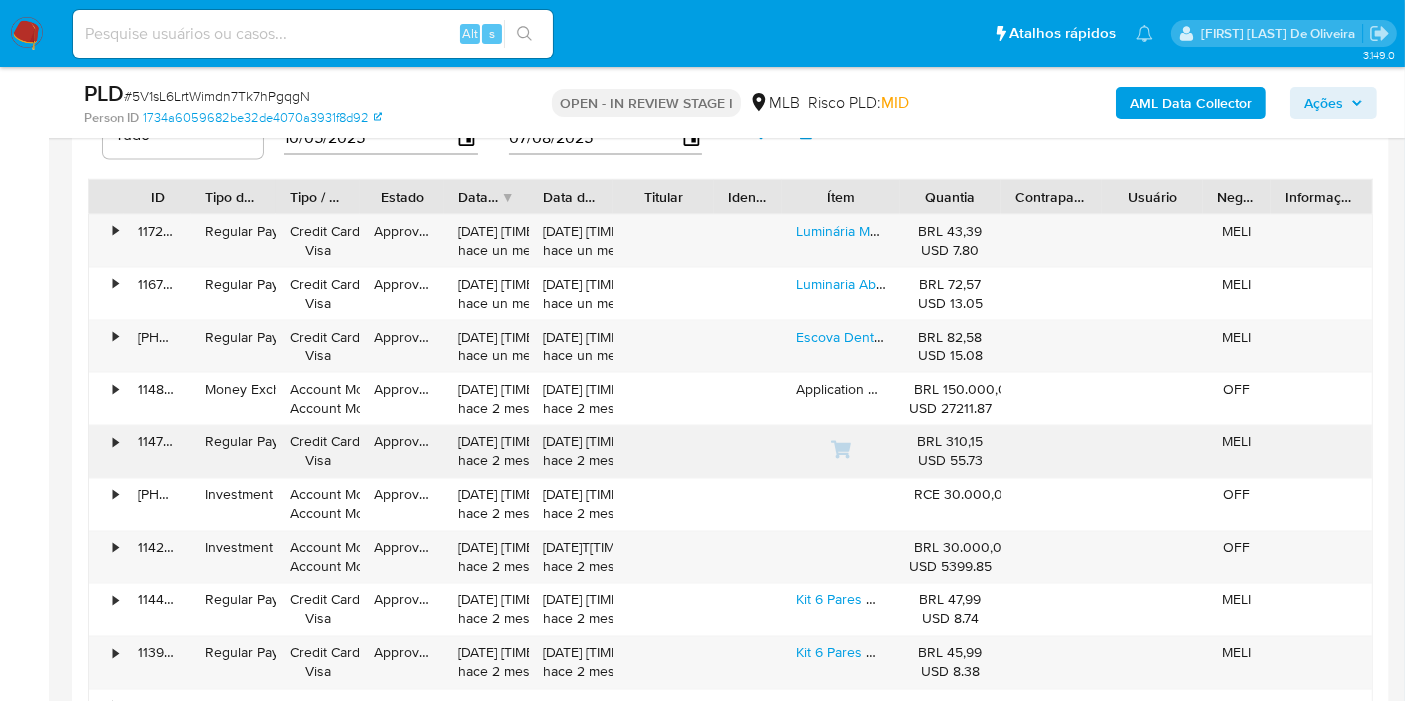 scroll, scrollTop: 3441, scrollLeft: 0, axis: vertical 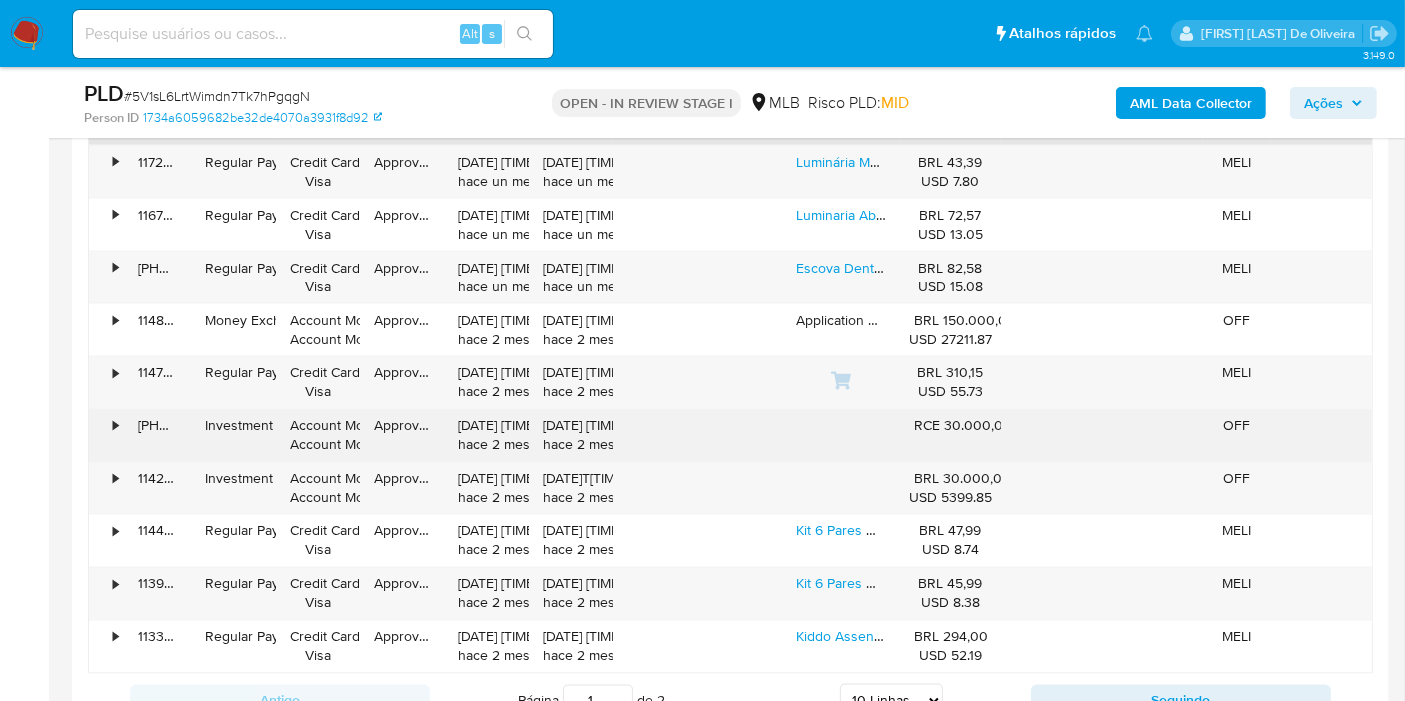 drag, startPoint x: 942, startPoint y: 418, endPoint x: 902, endPoint y: 418, distance: 40 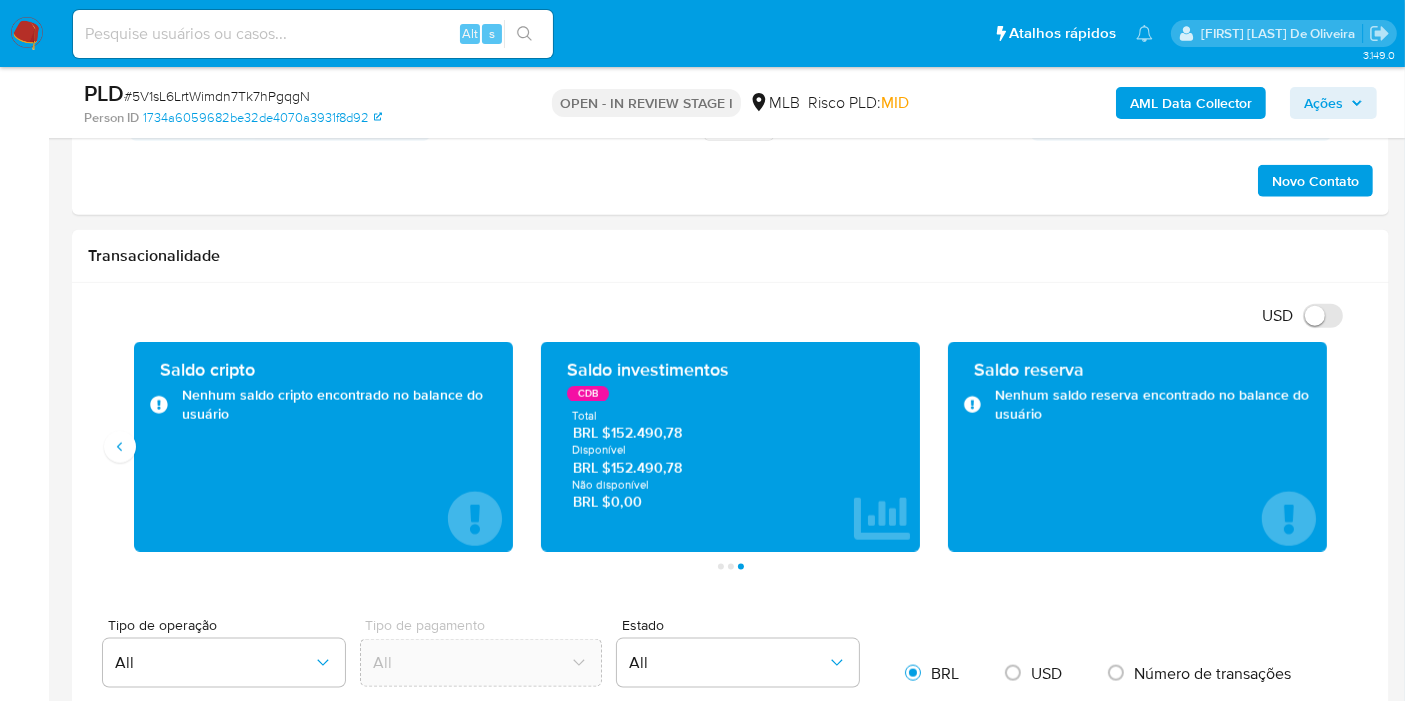 scroll, scrollTop: 2391, scrollLeft: 0, axis: vertical 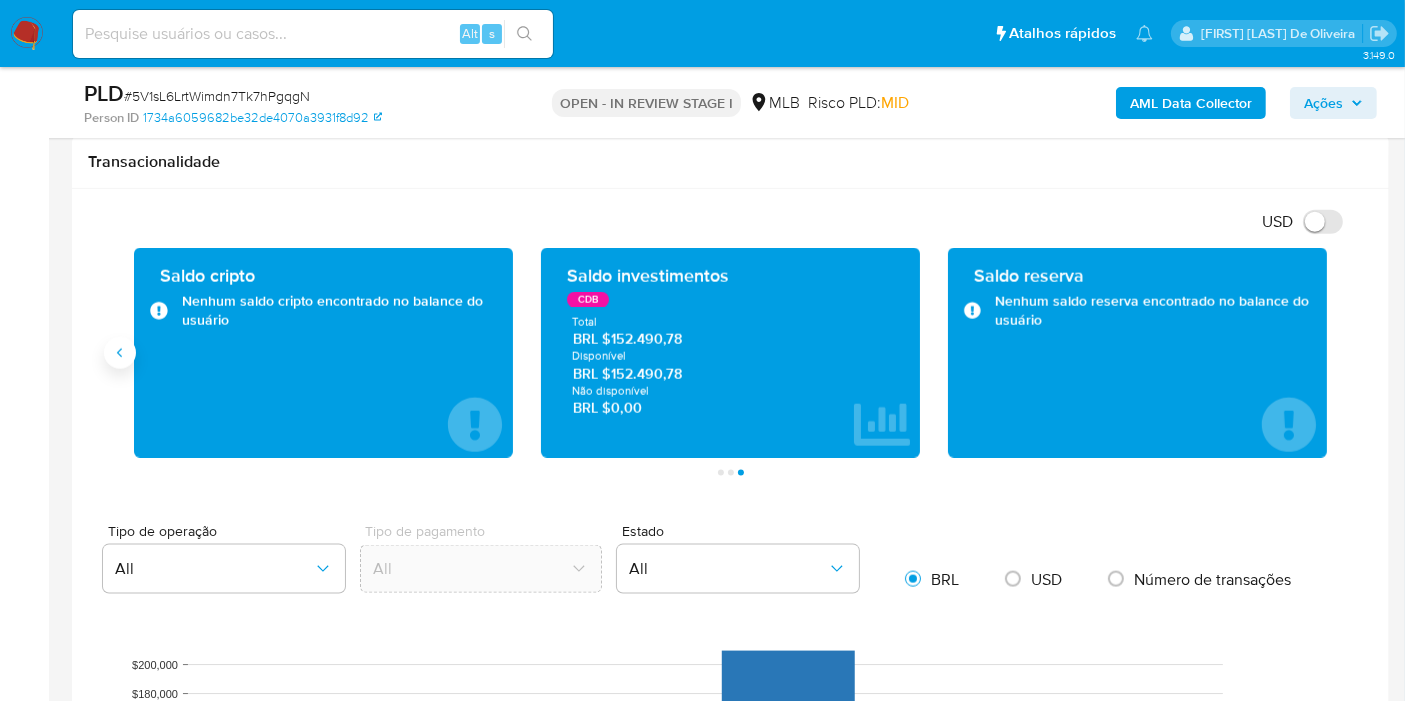 click at bounding box center (120, 353) 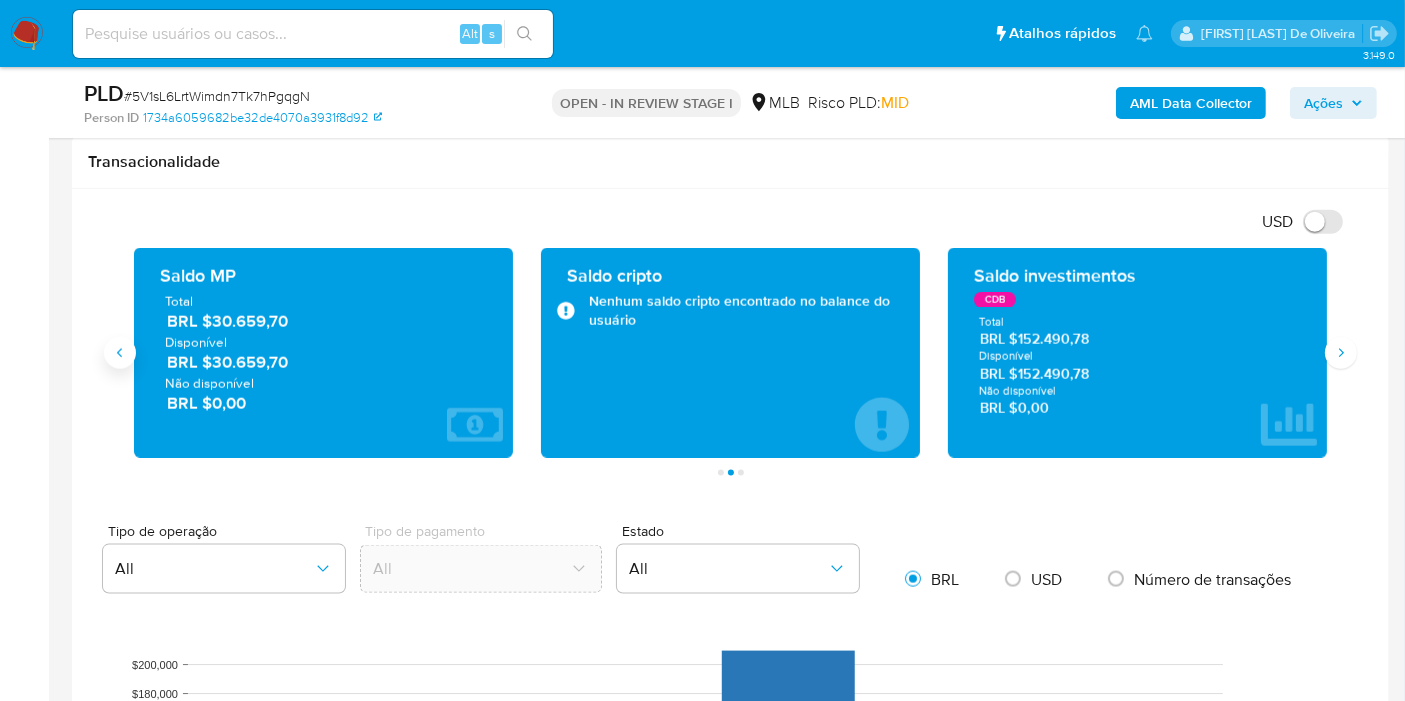 click at bounding box center (120, 353) 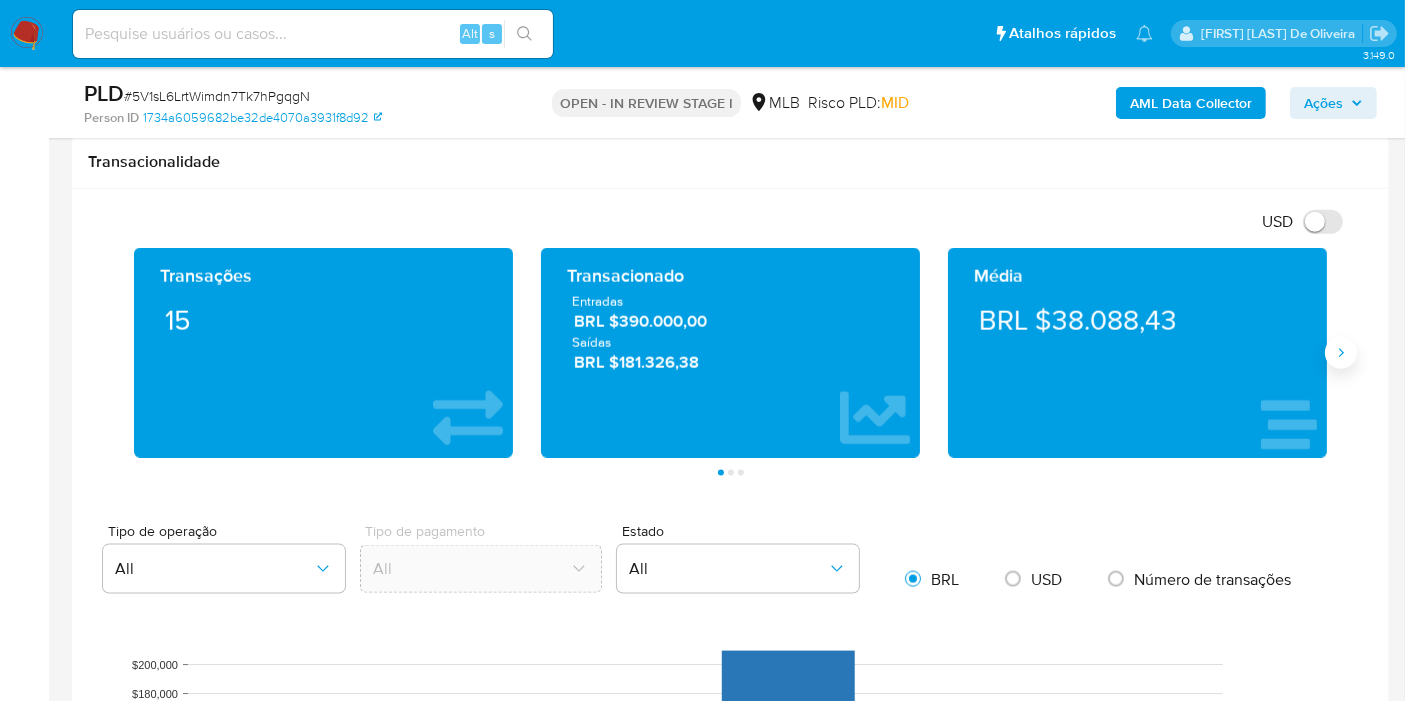 click 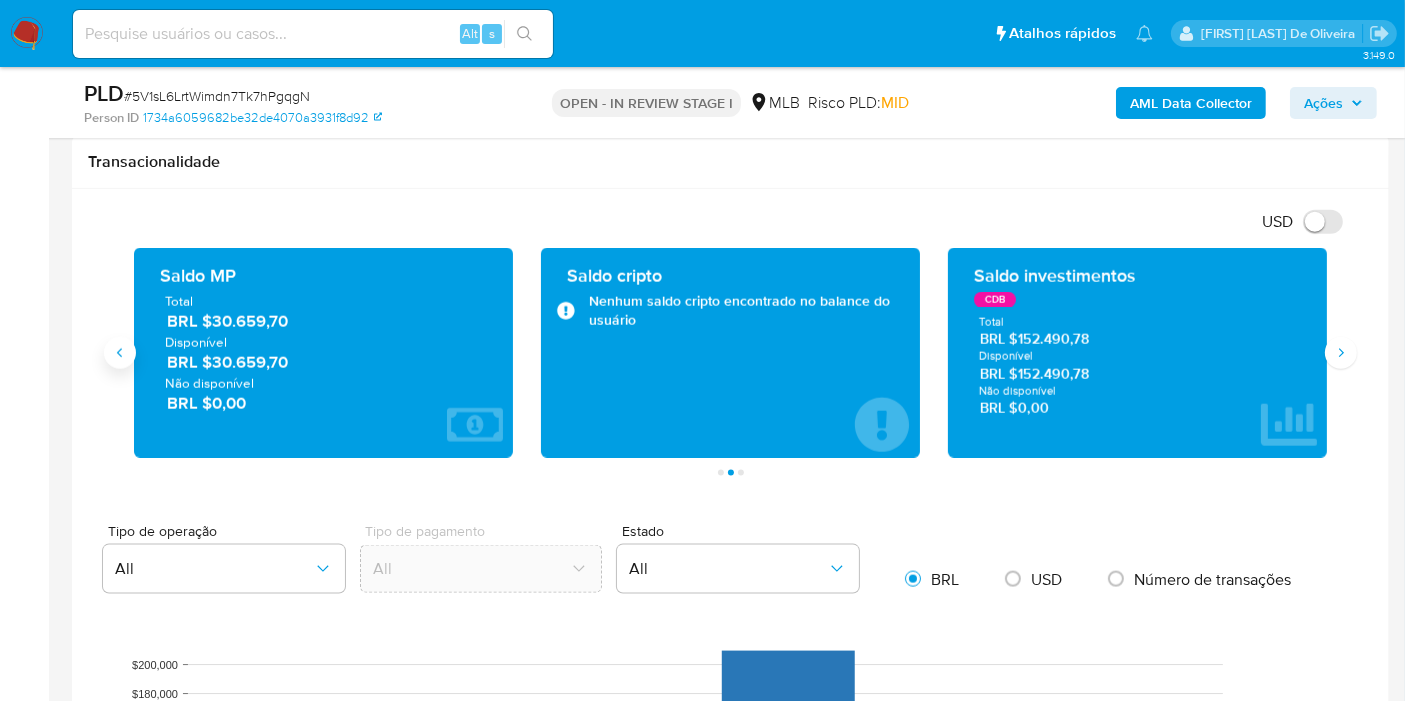click 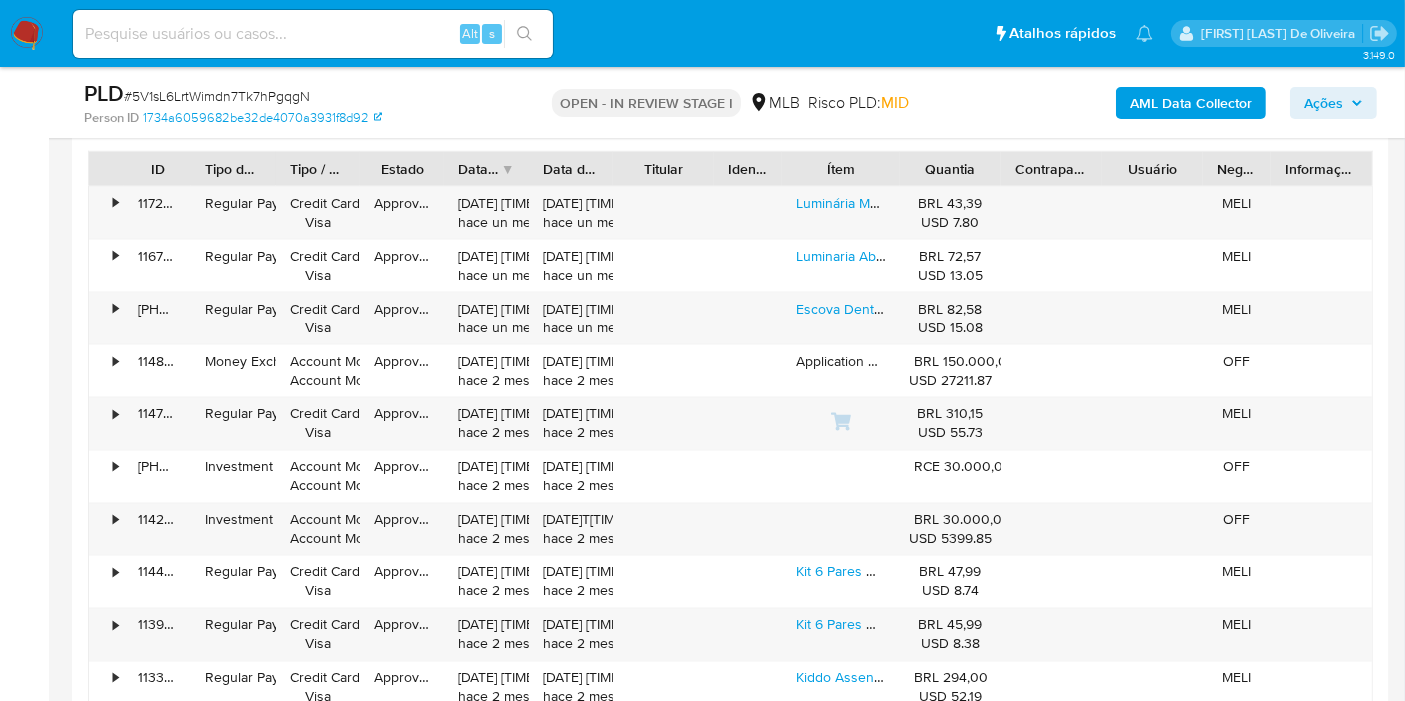 scroll, scrollTop: 3389, scrollLeft: 0, axis: vertical 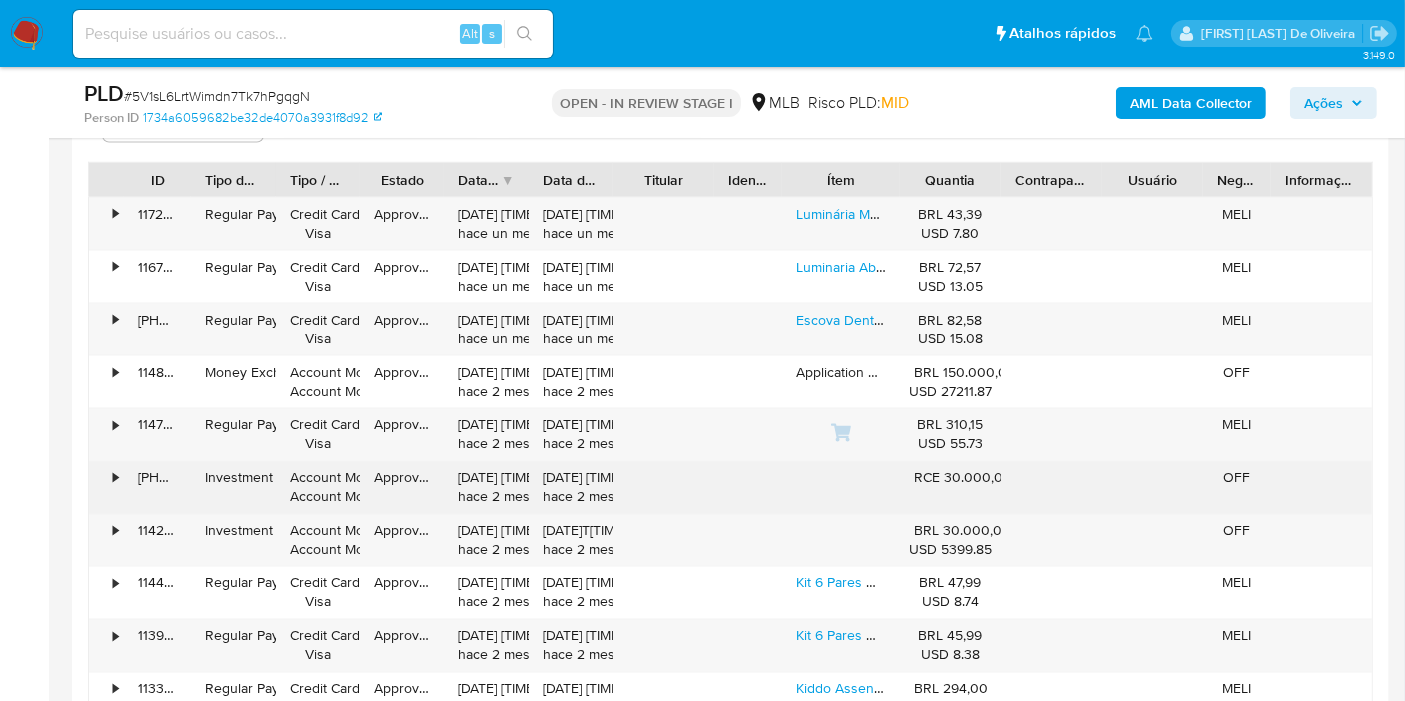 click on "•" at bounding box center [106, 488] 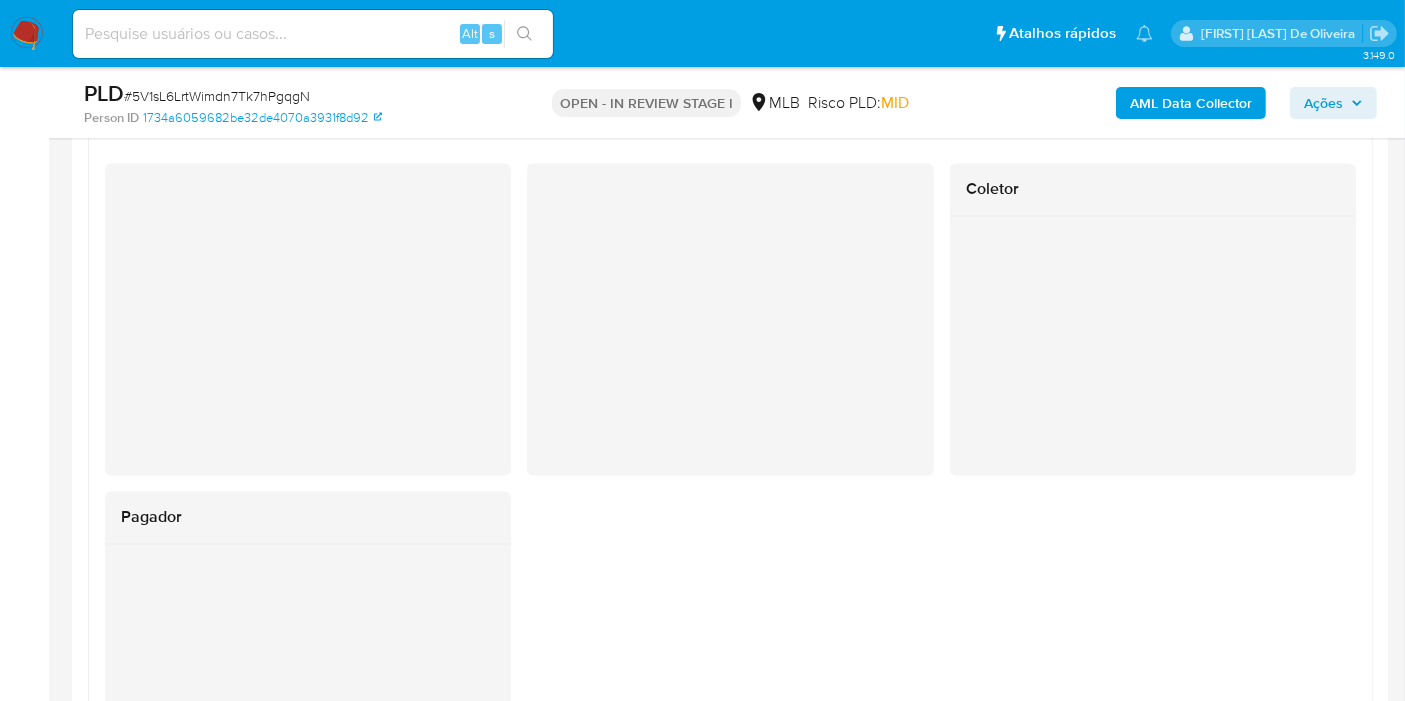 scroll, scrollTop: 3805, scrollLeft: 0, axis: vertical 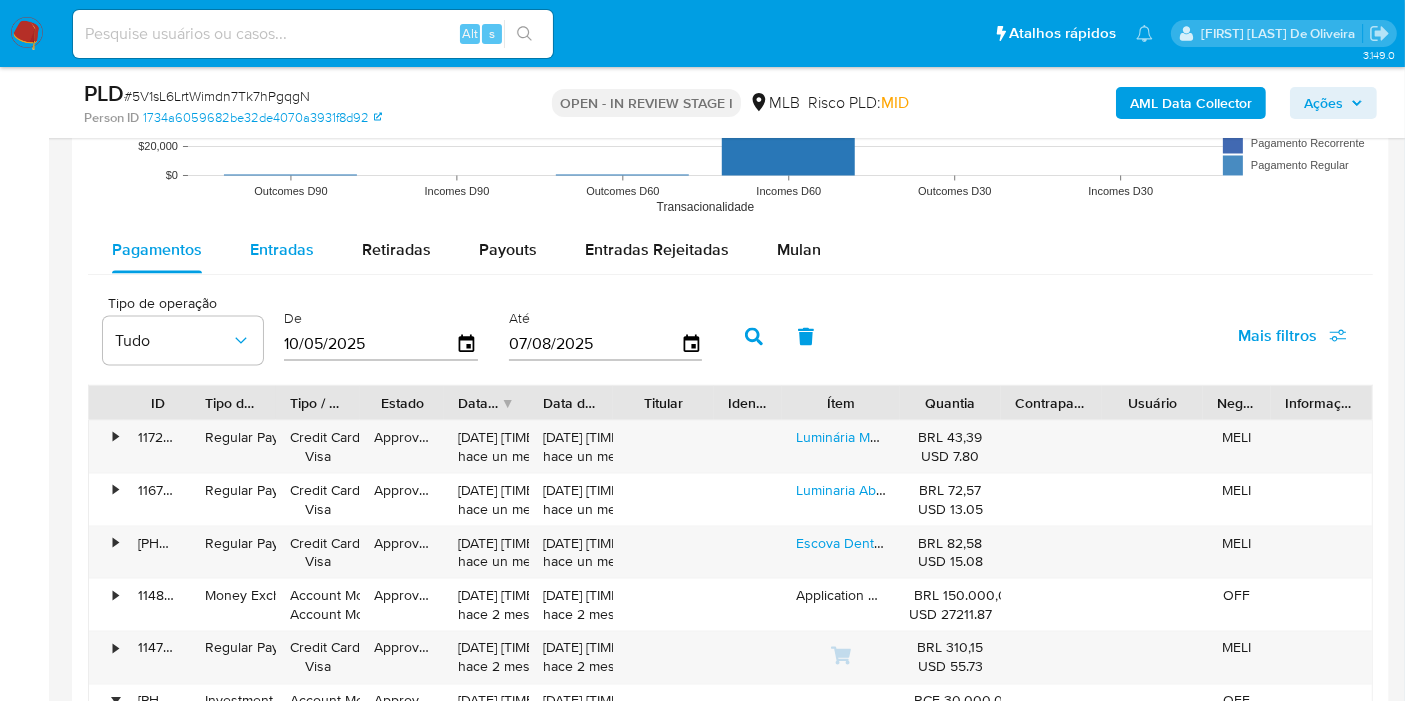 click on "Entradas" at bounding box center (282, 250) 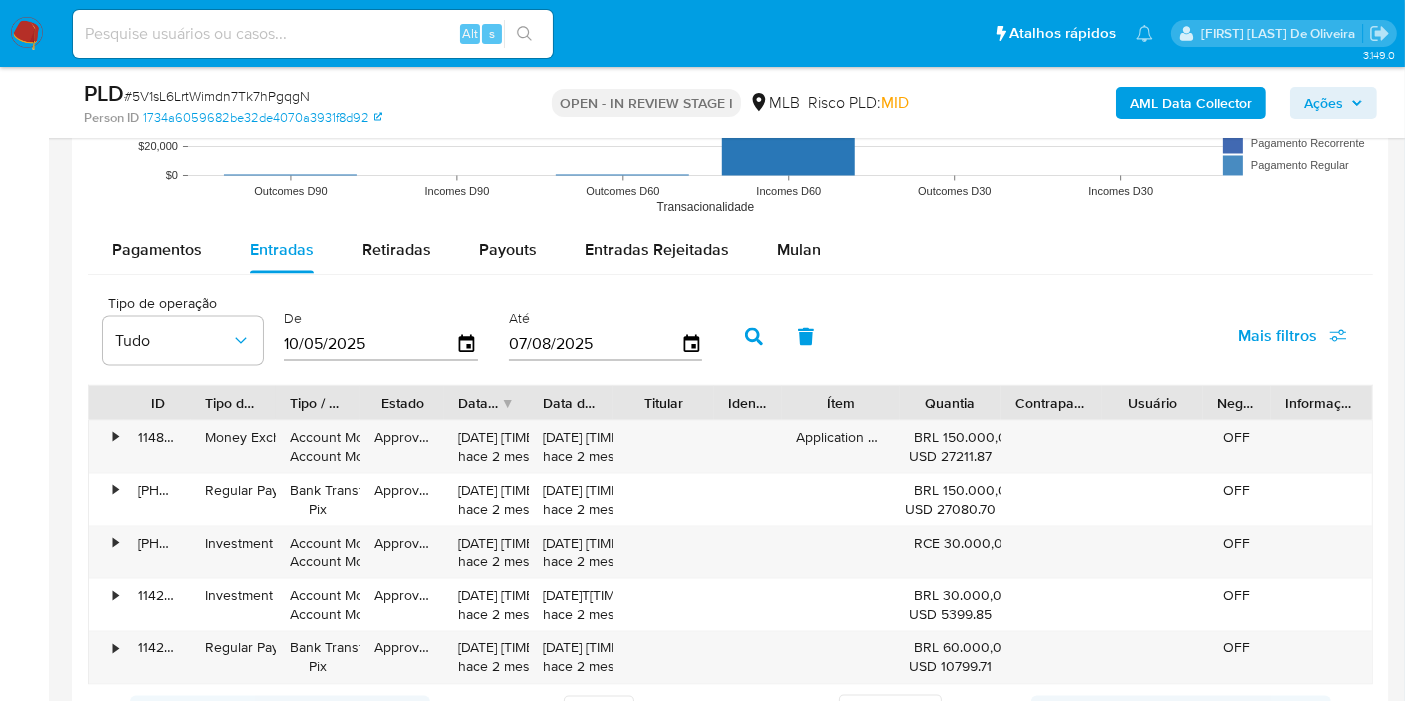 drag, startPoint x: 1413, startPoint y: 537, endPoint x: 1419, endPoint y: 549, distance: 13.416408 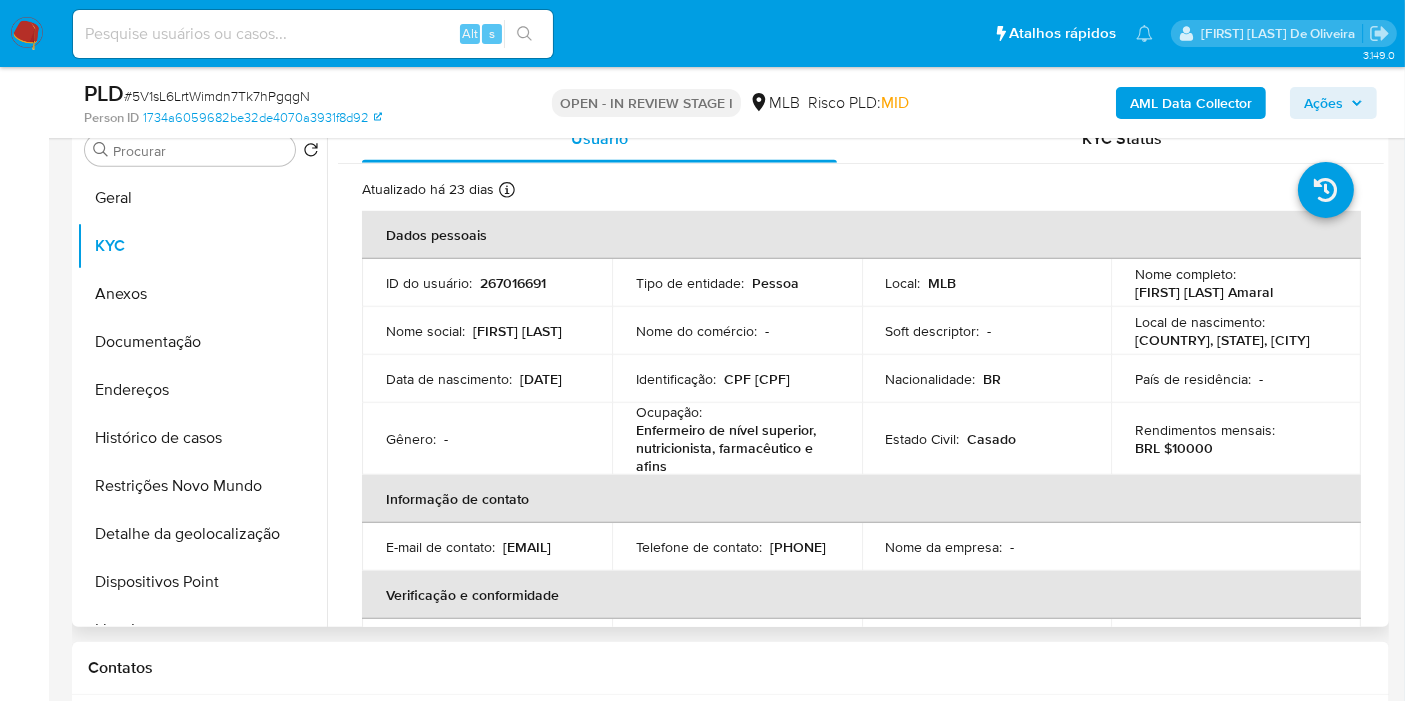 scroll, scrollTop: 1381, scrollLeft: 0, axis: vertical 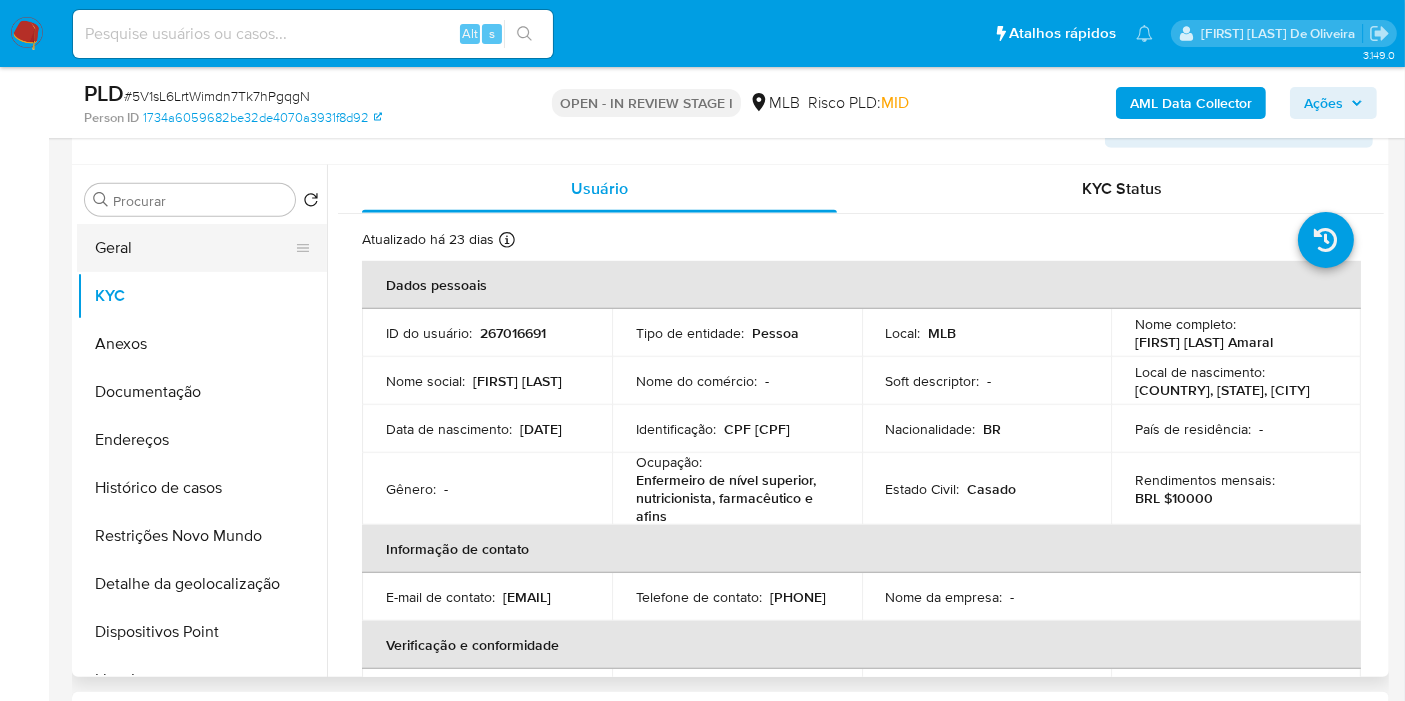 click on "Geral" at bounding box center (194, 248) 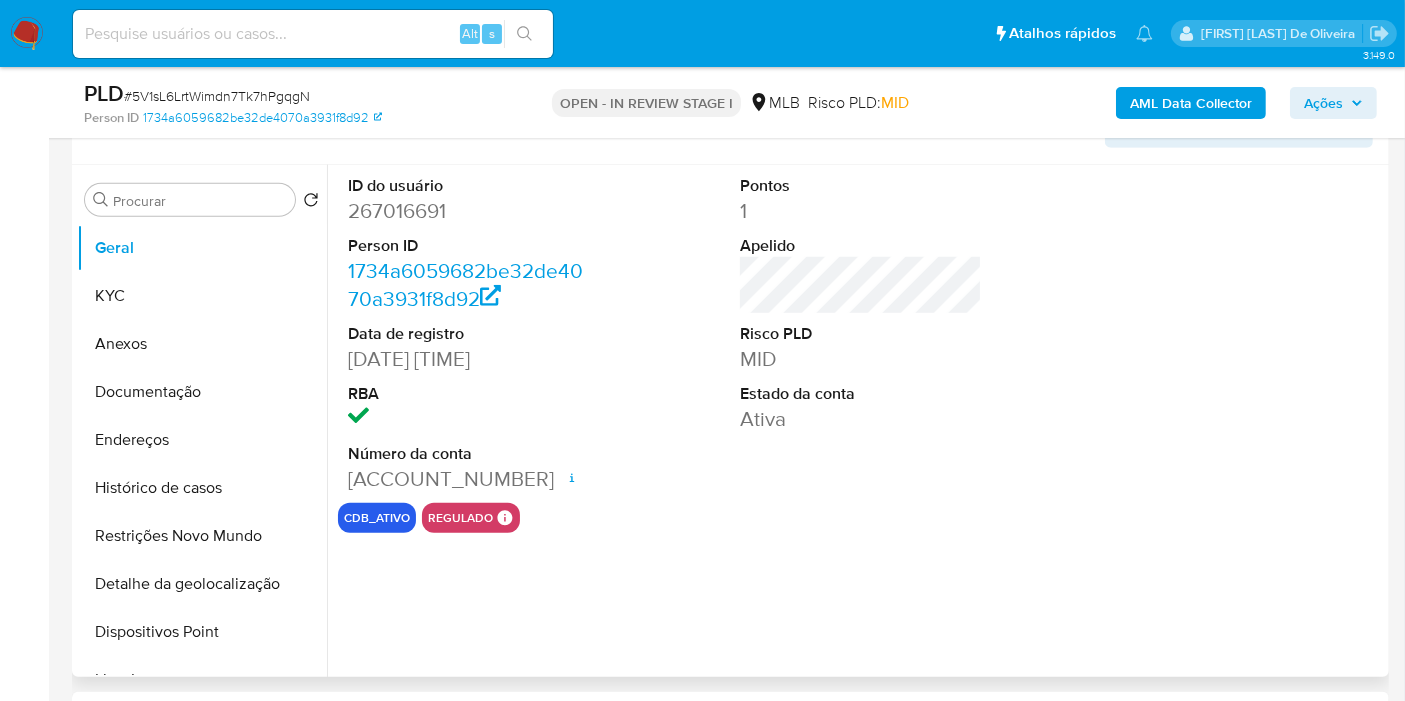 type 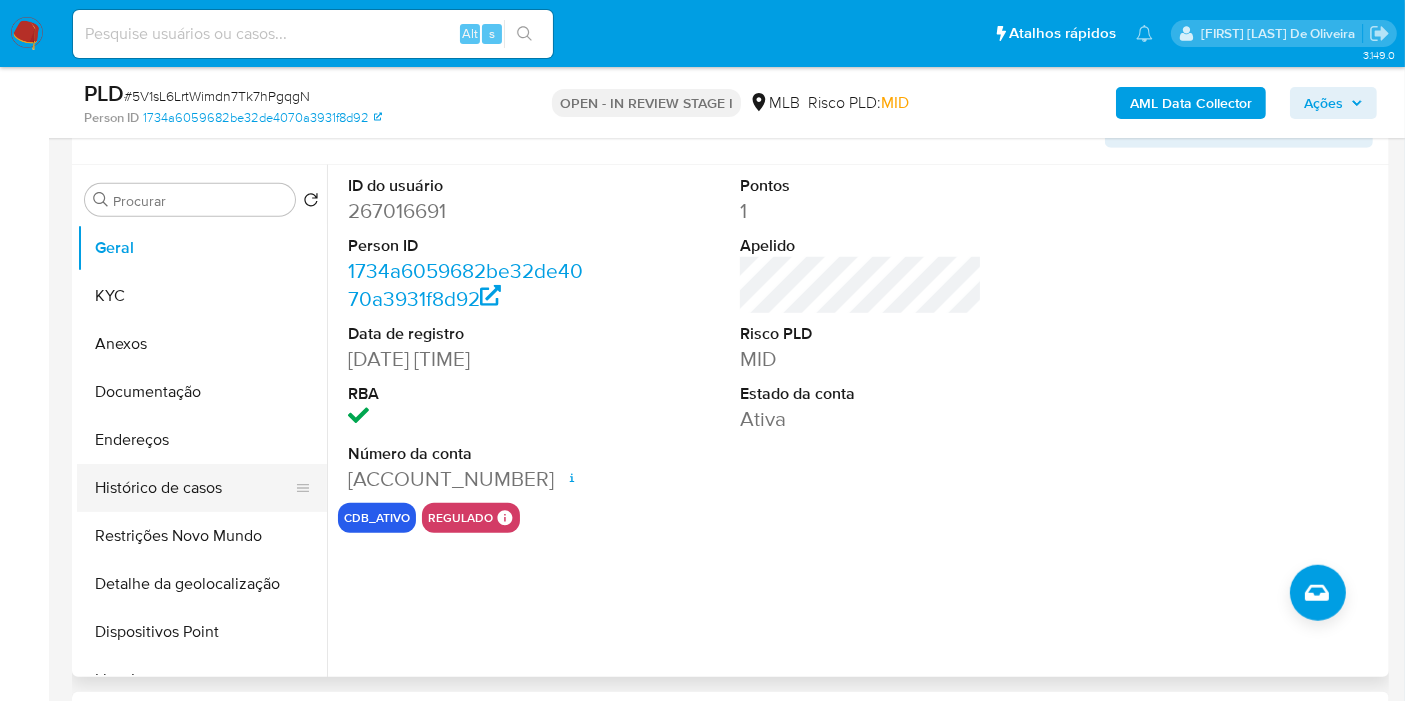 click on "Histórico de casos" at bounding box center [194, 488] 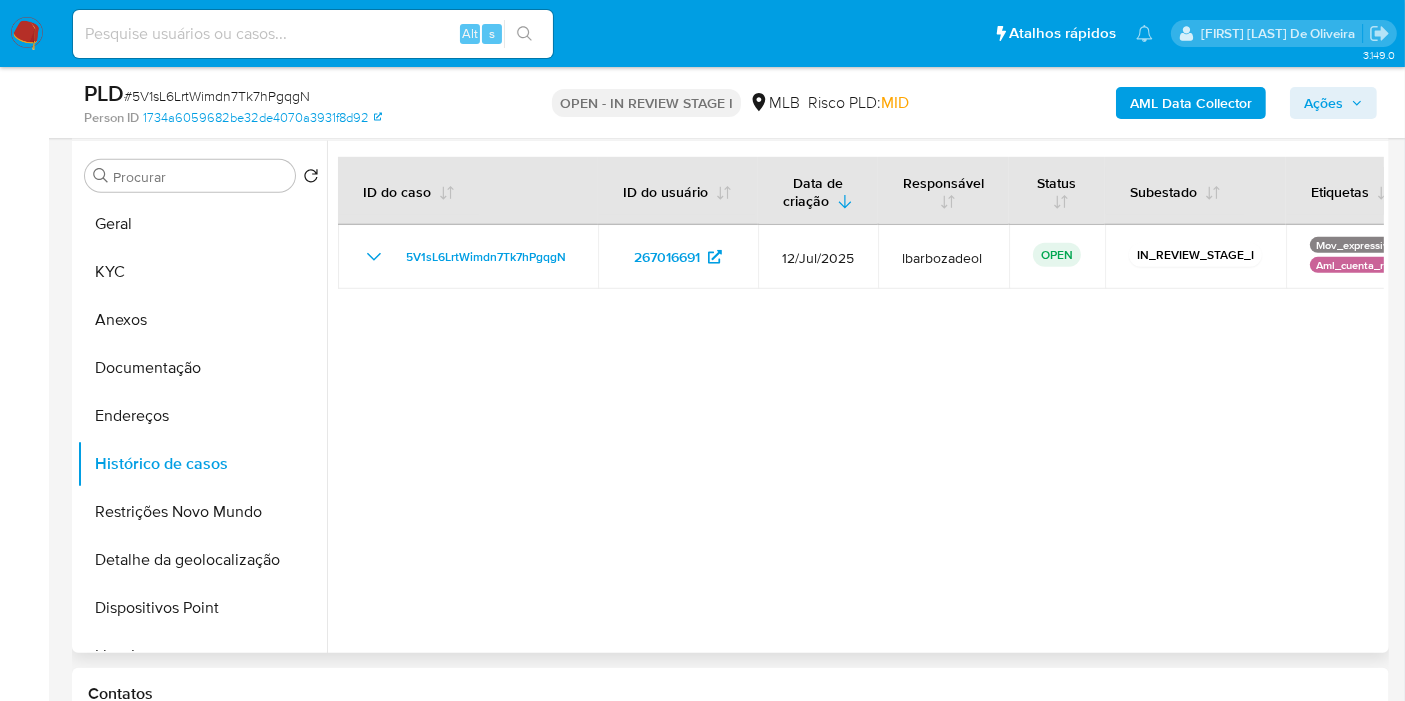 type 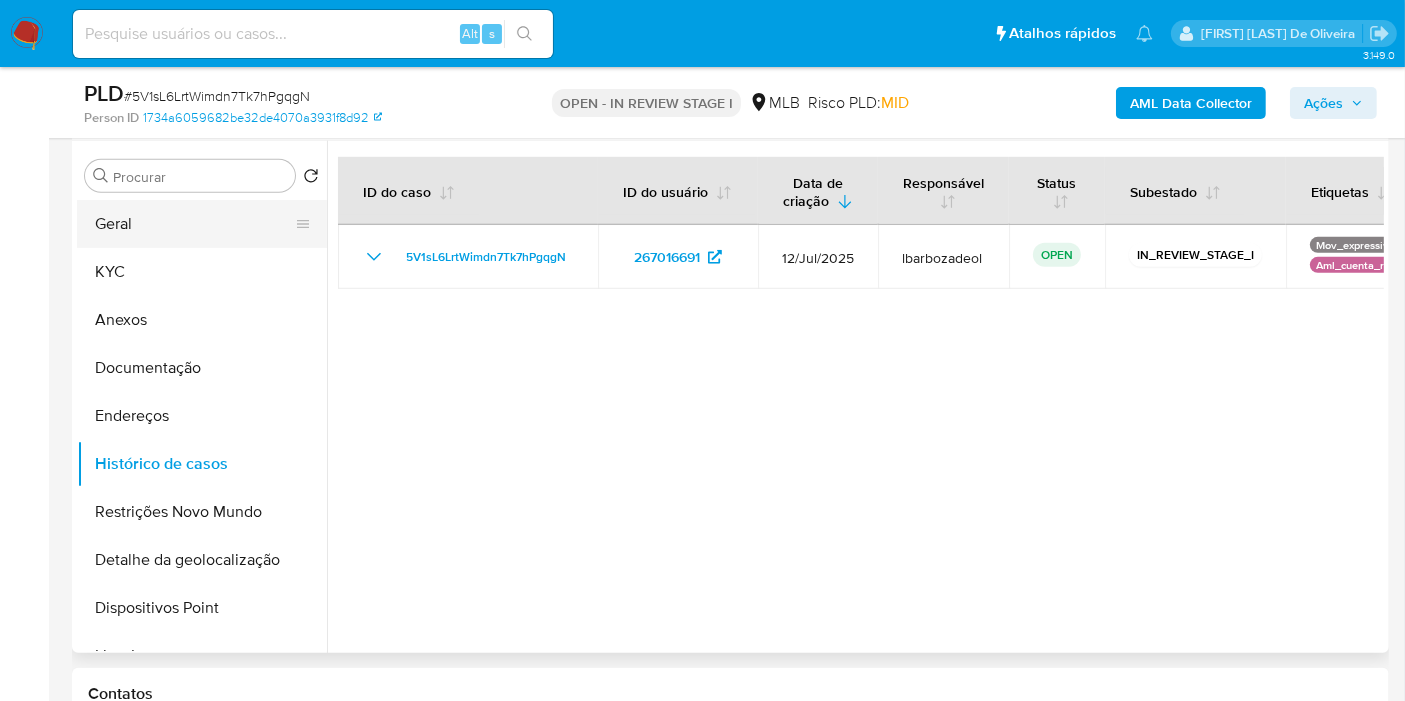 click on "Geral" at bounding box center [194, 224] 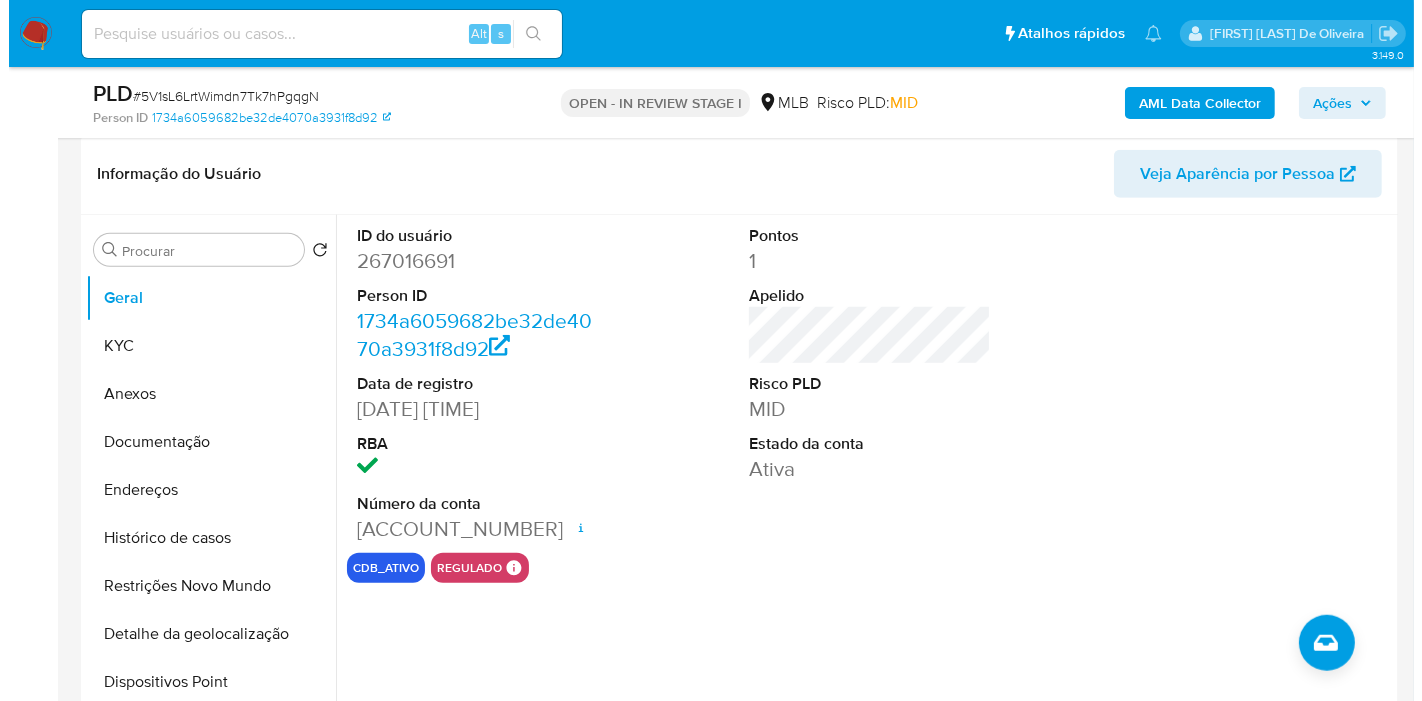 scroll, scrollTop: 1352, scrollLeft: 0, axis: vertical 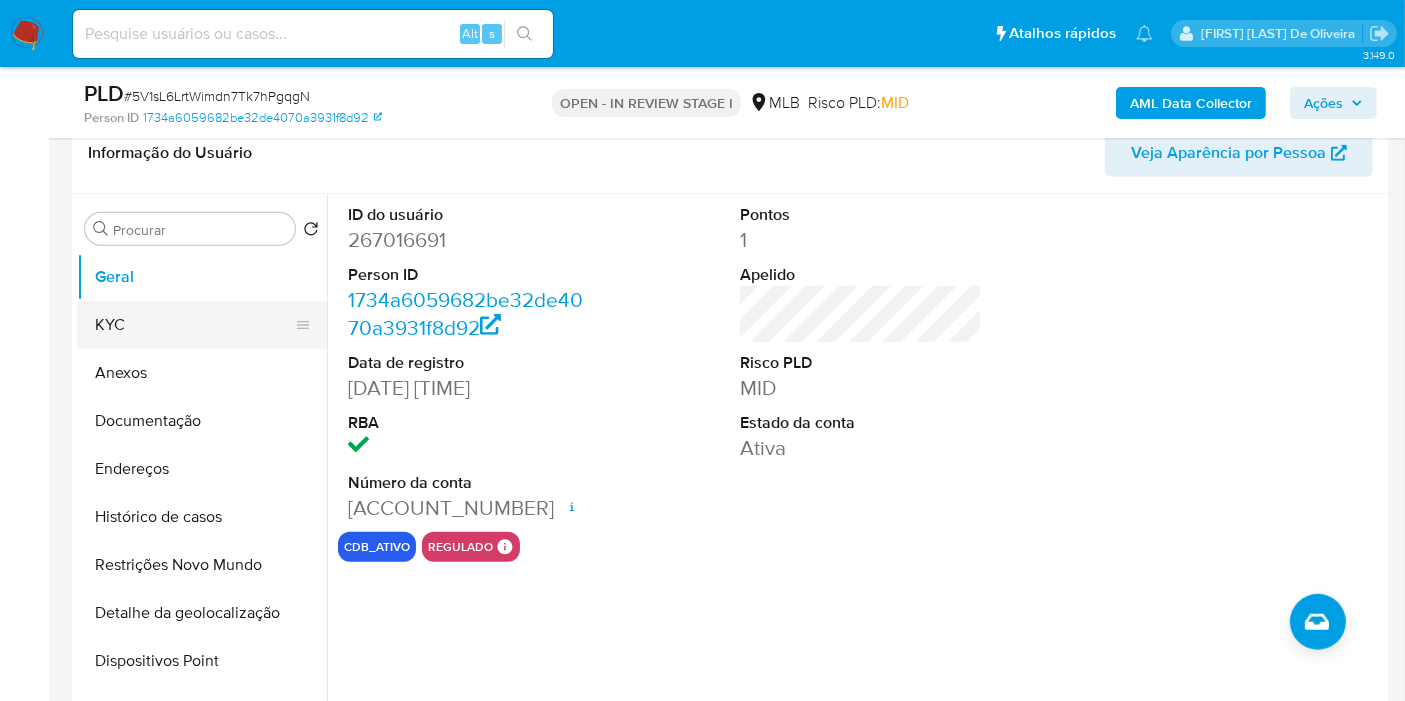 click on "KYC" at bounding box center (194, 325) 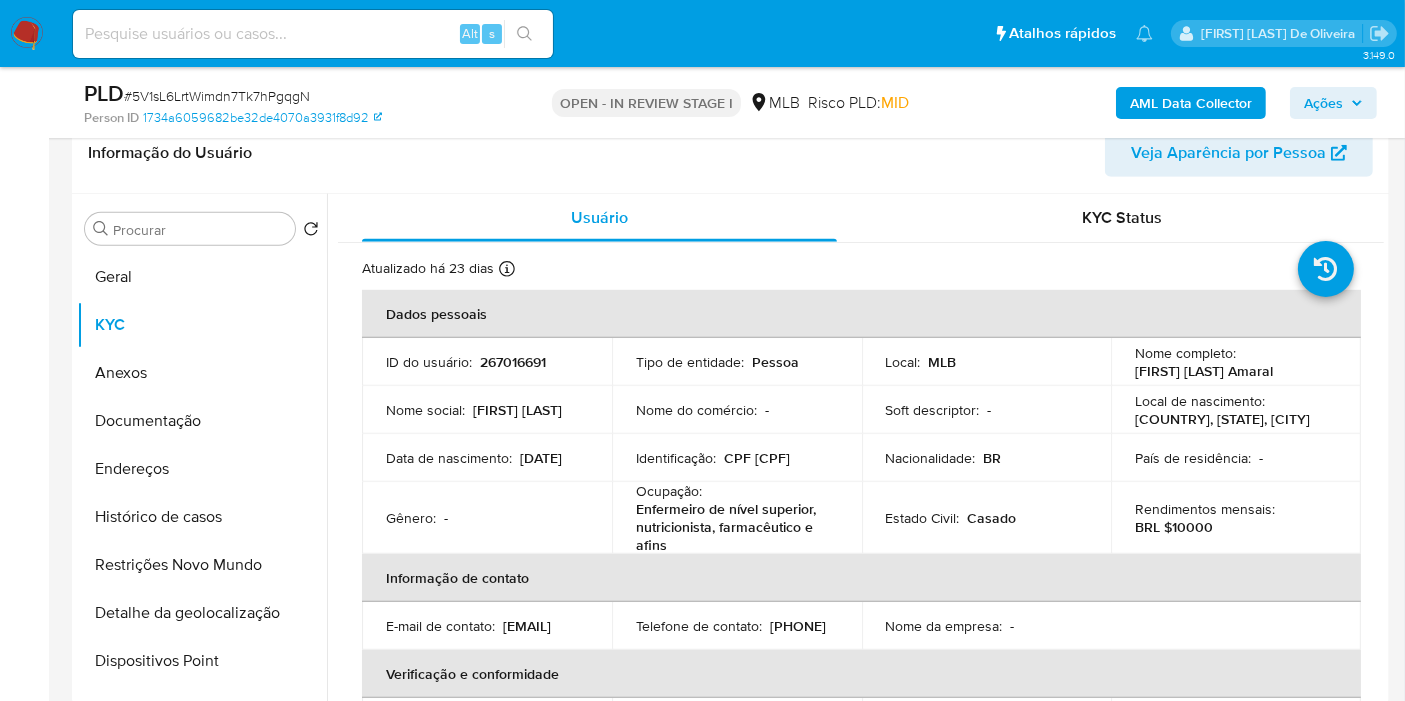 type 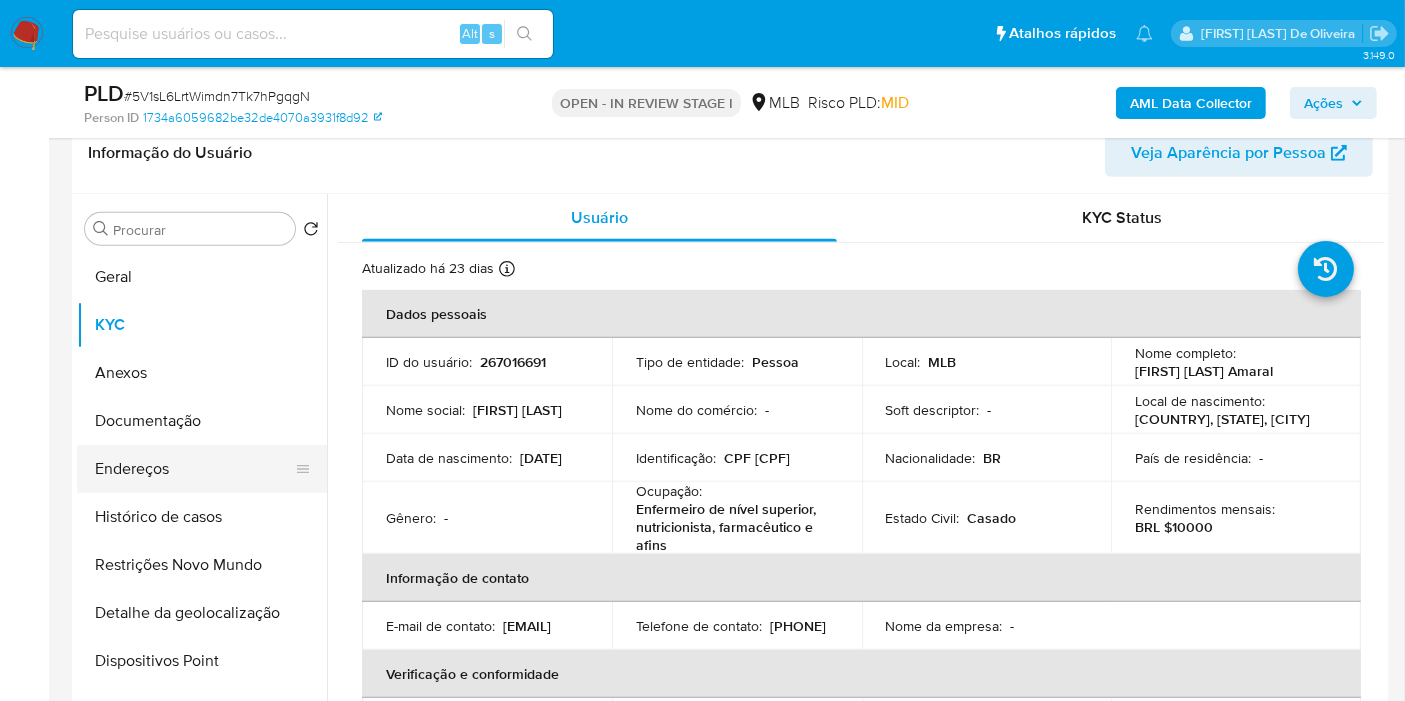 click on "Endereços" at bounding box center [194, 469] 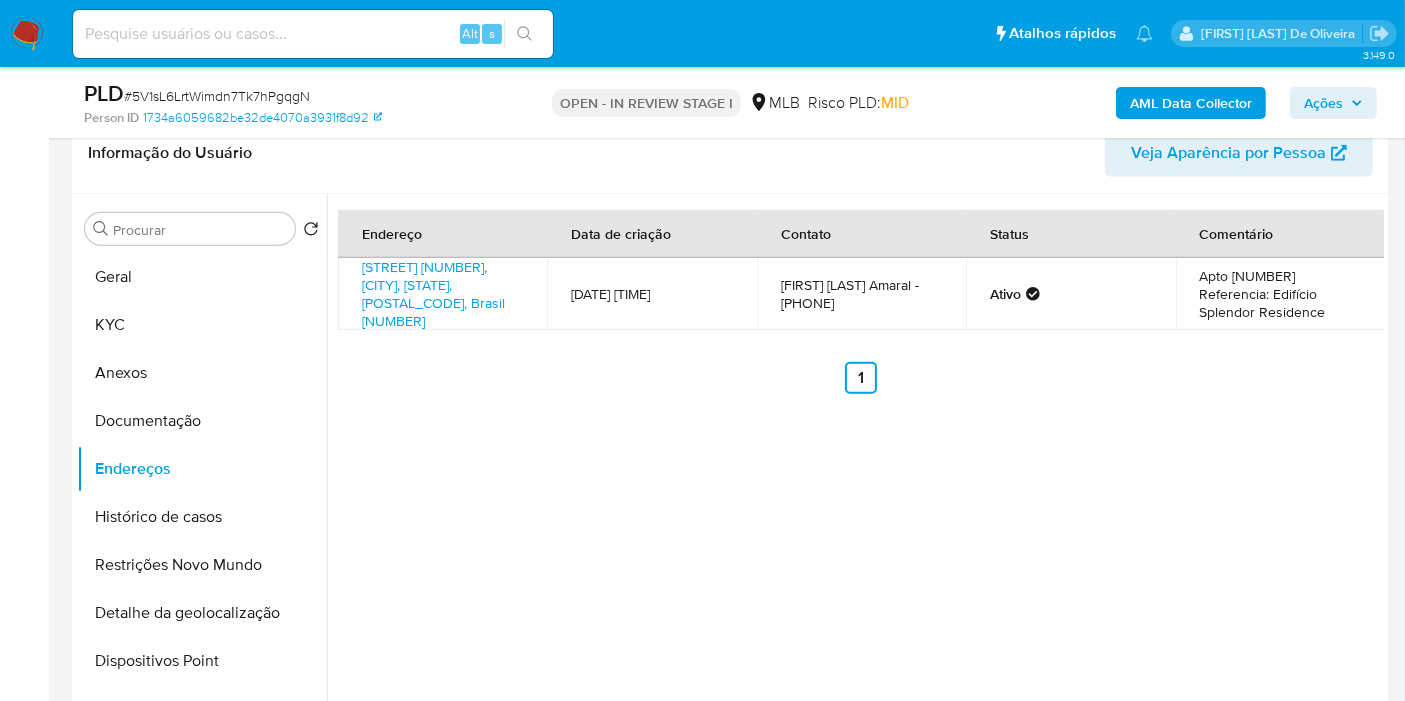 type 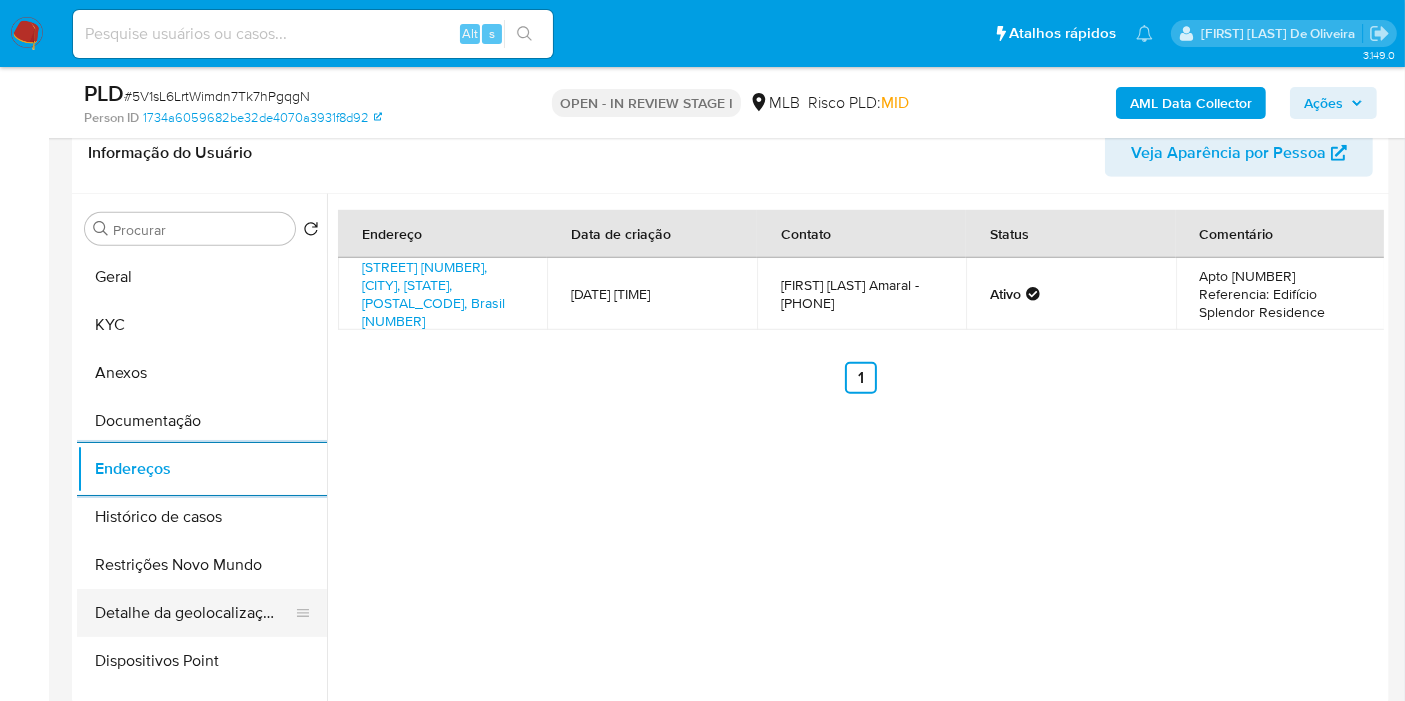 click on "Detalhe da geolocalização" at bounding box center [194, 613] 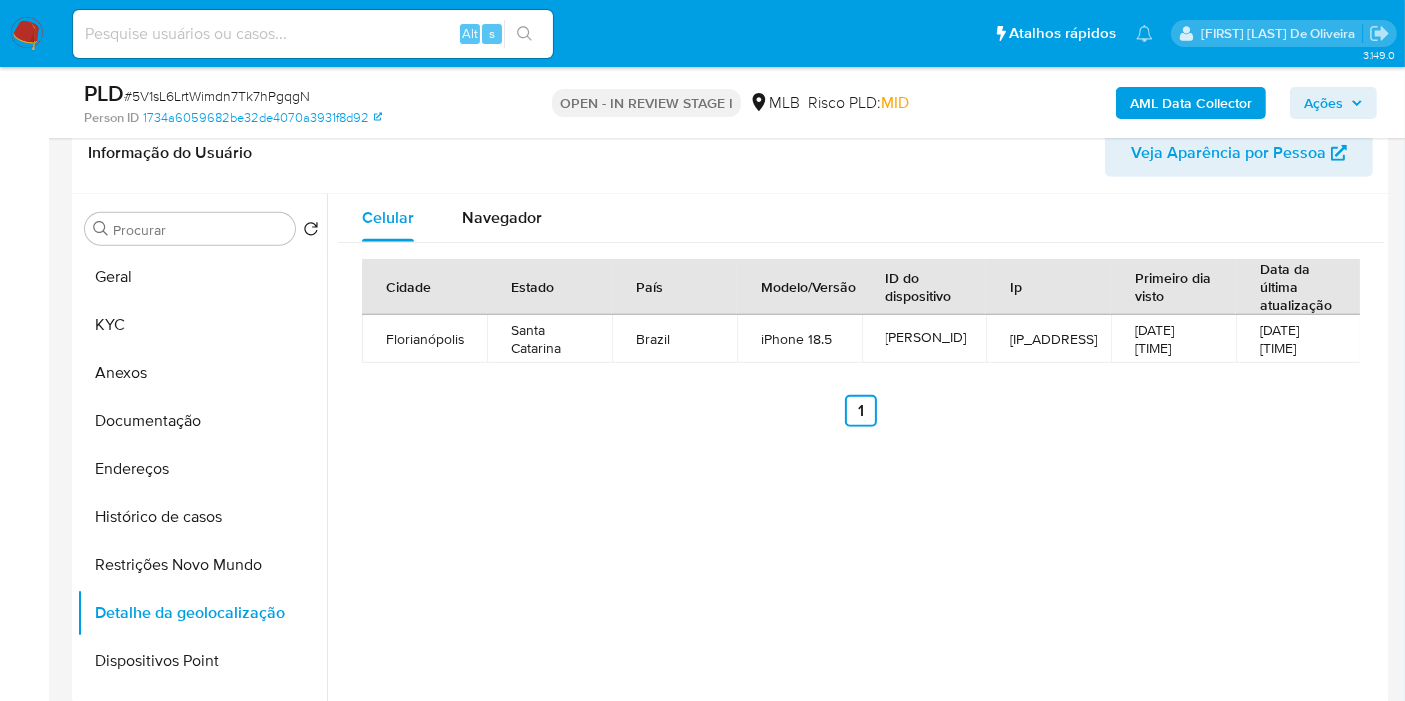 type 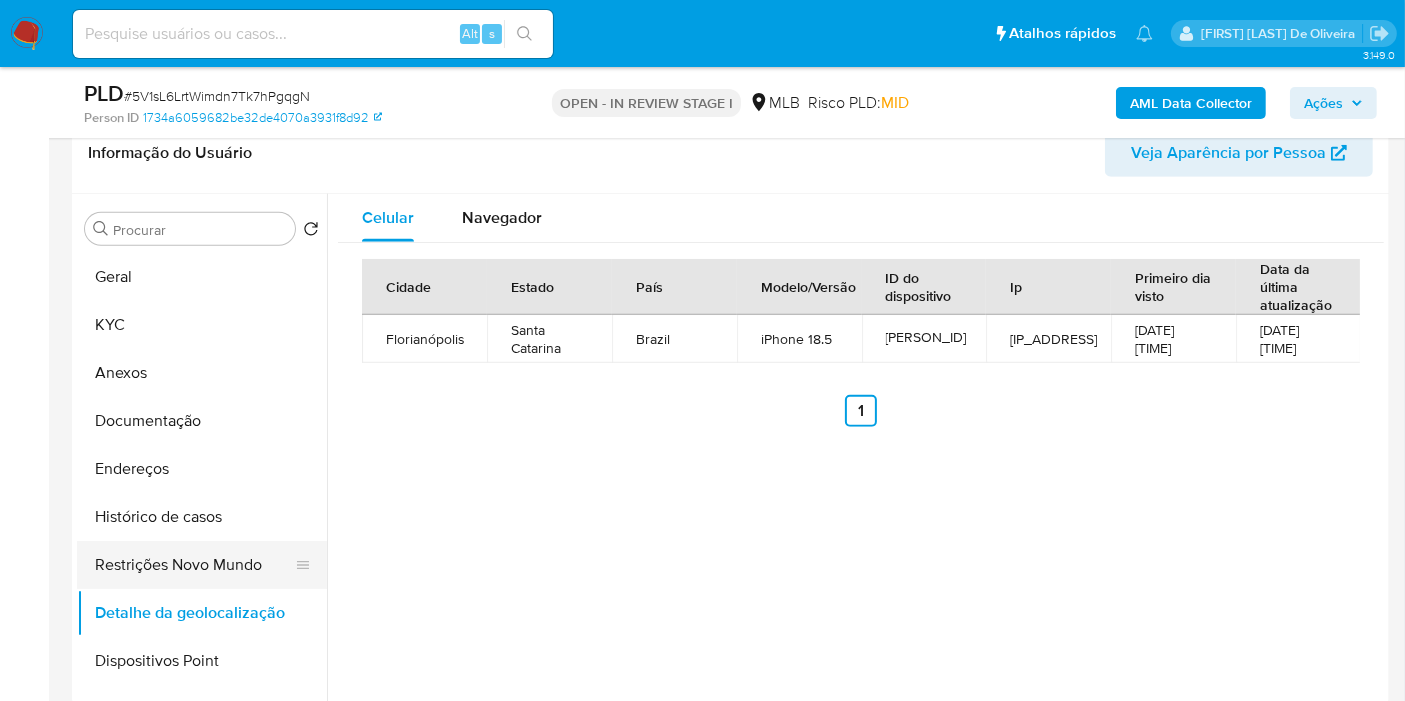 click on "Restrições Novo Mundo" at bounding box center (194, 565) 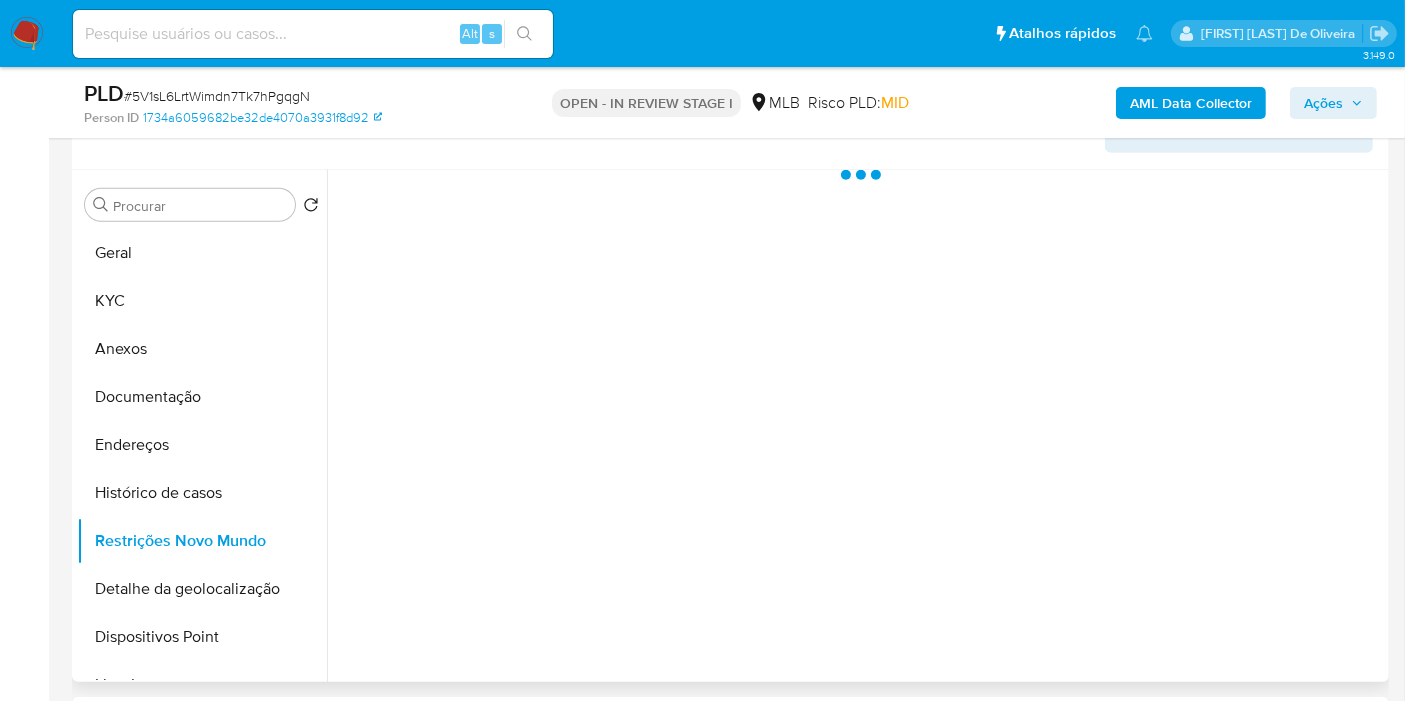 type 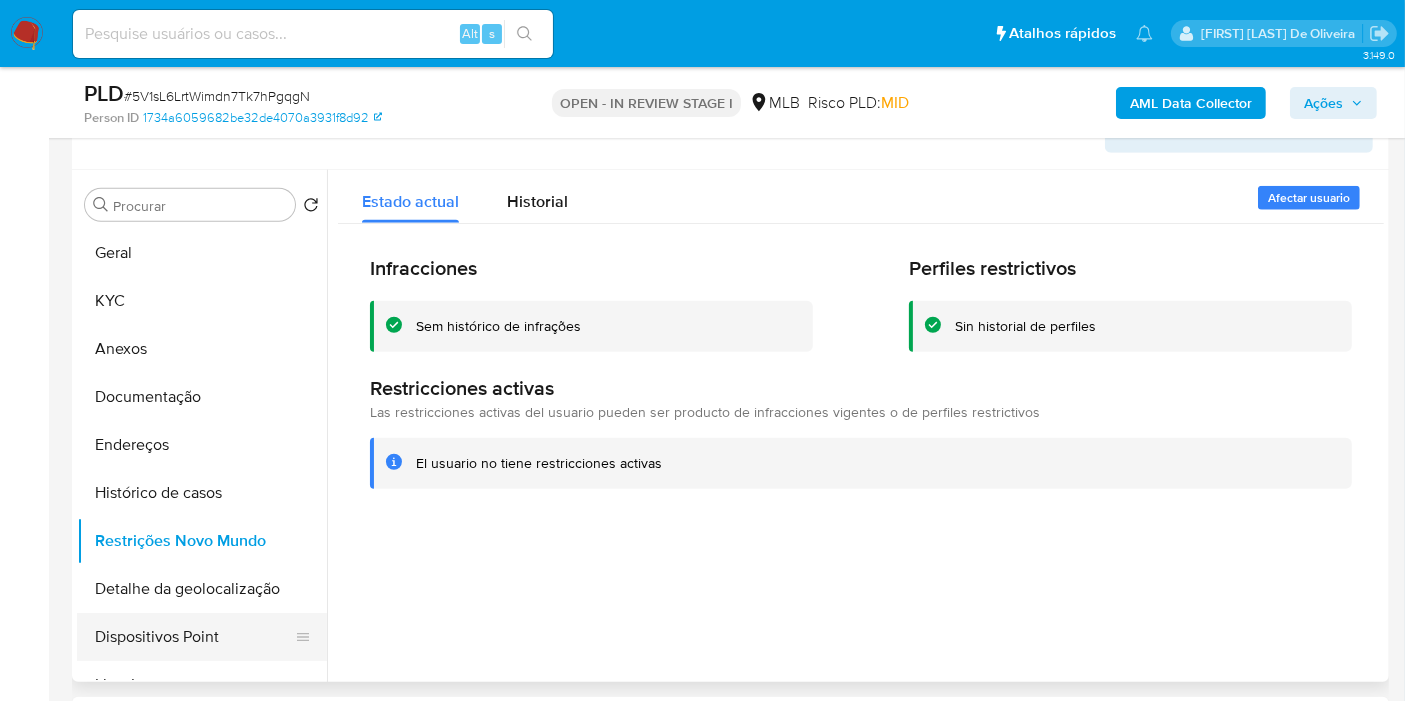 click on "Dispositivos Point" at bounding box center (194, 637) 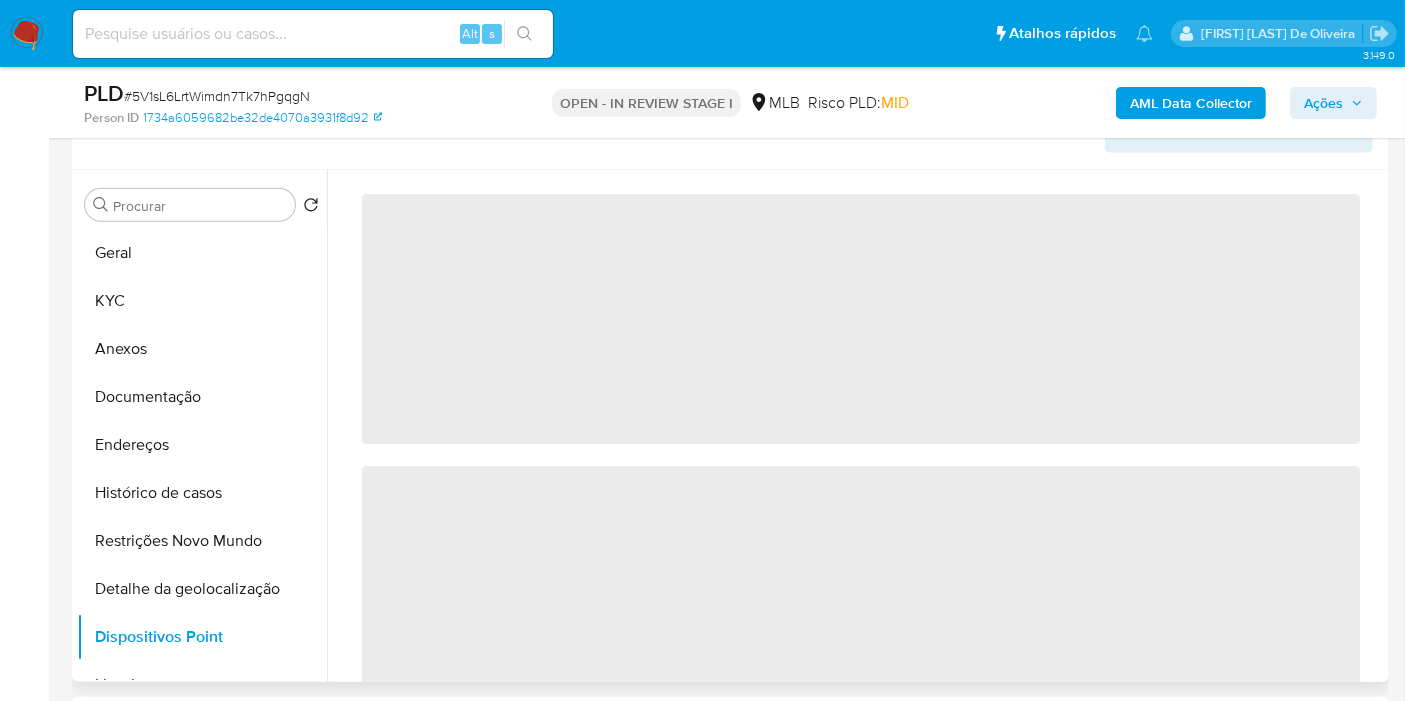 type 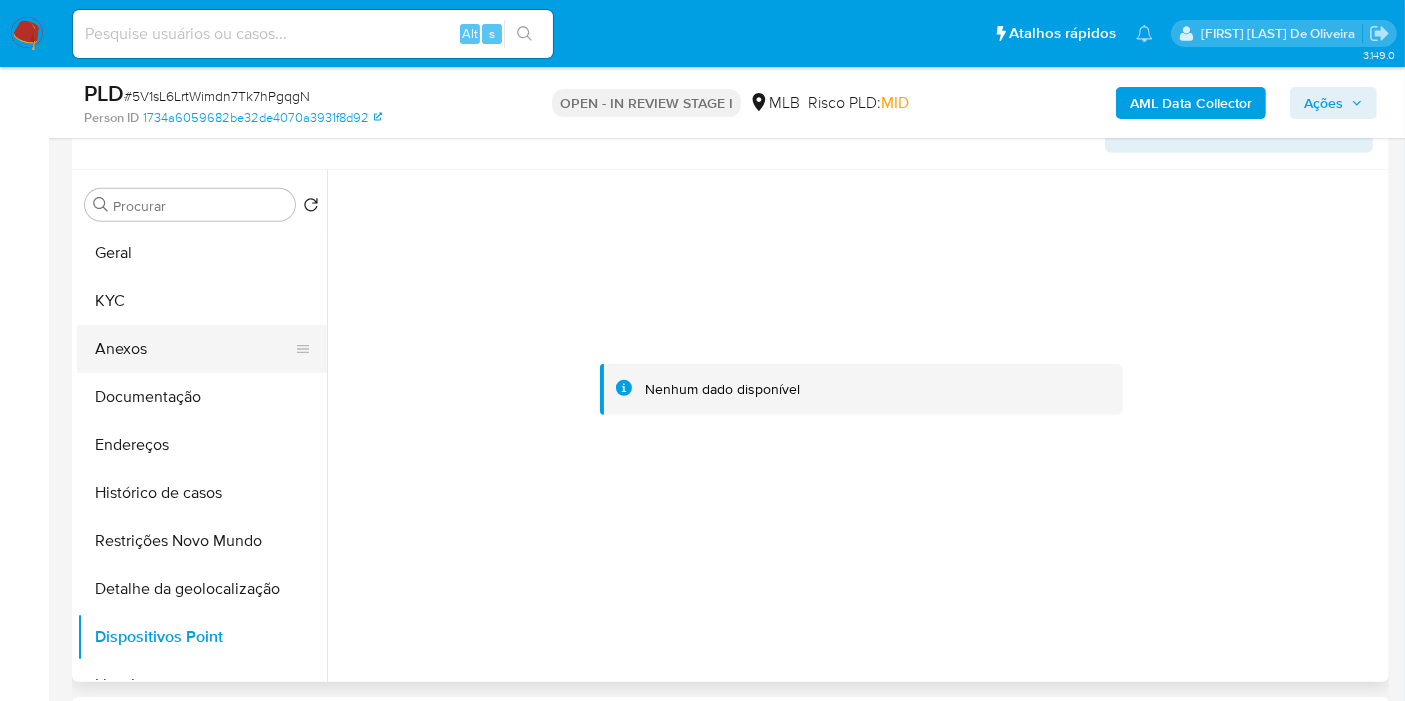 click on "Anexos" at bounding box center [194, 349] 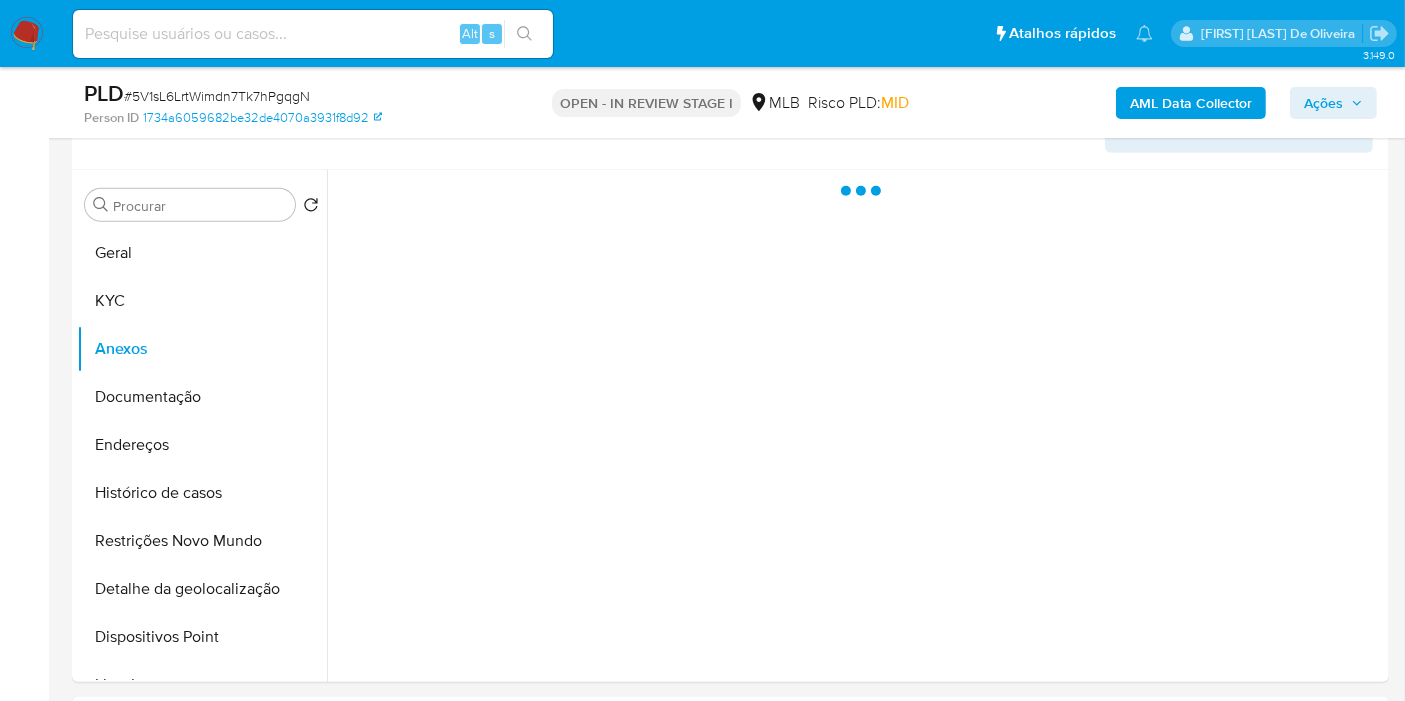 click 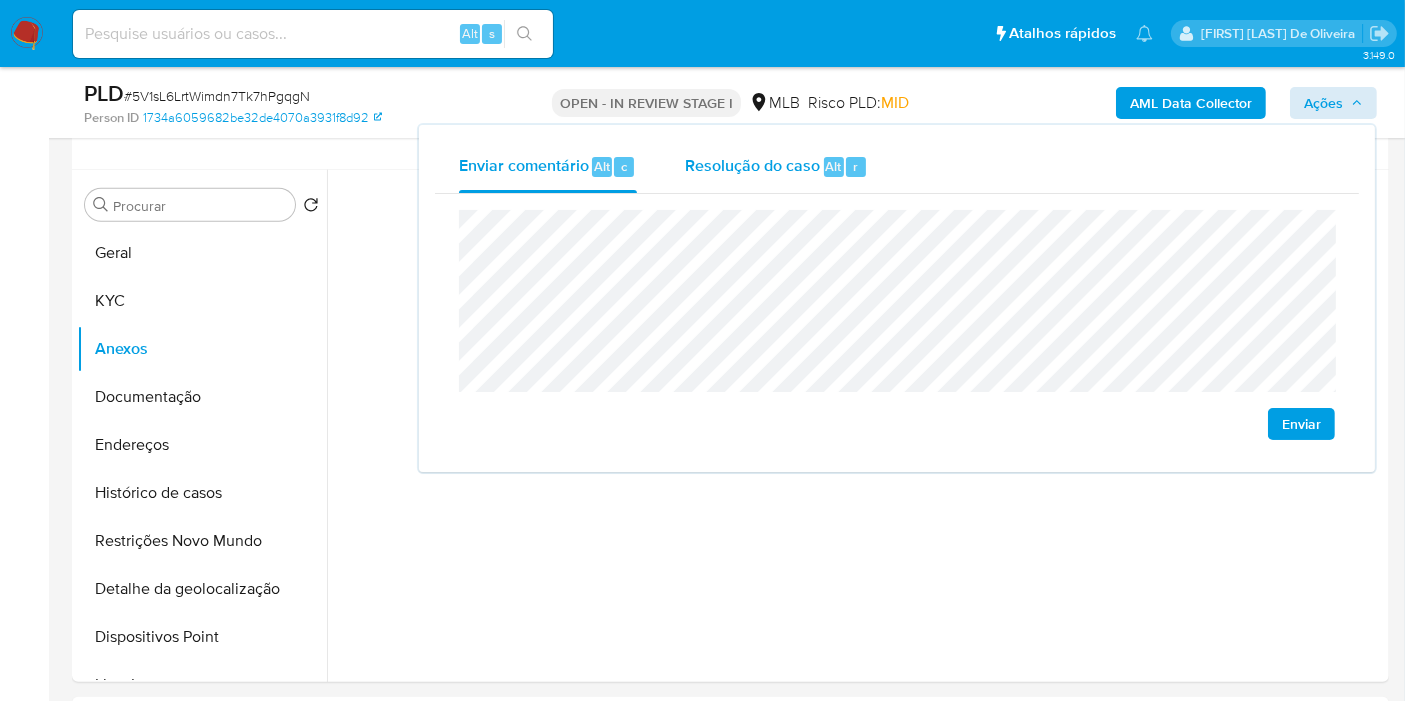 click on "Resolução do caso" at bounding box center (752, 165) 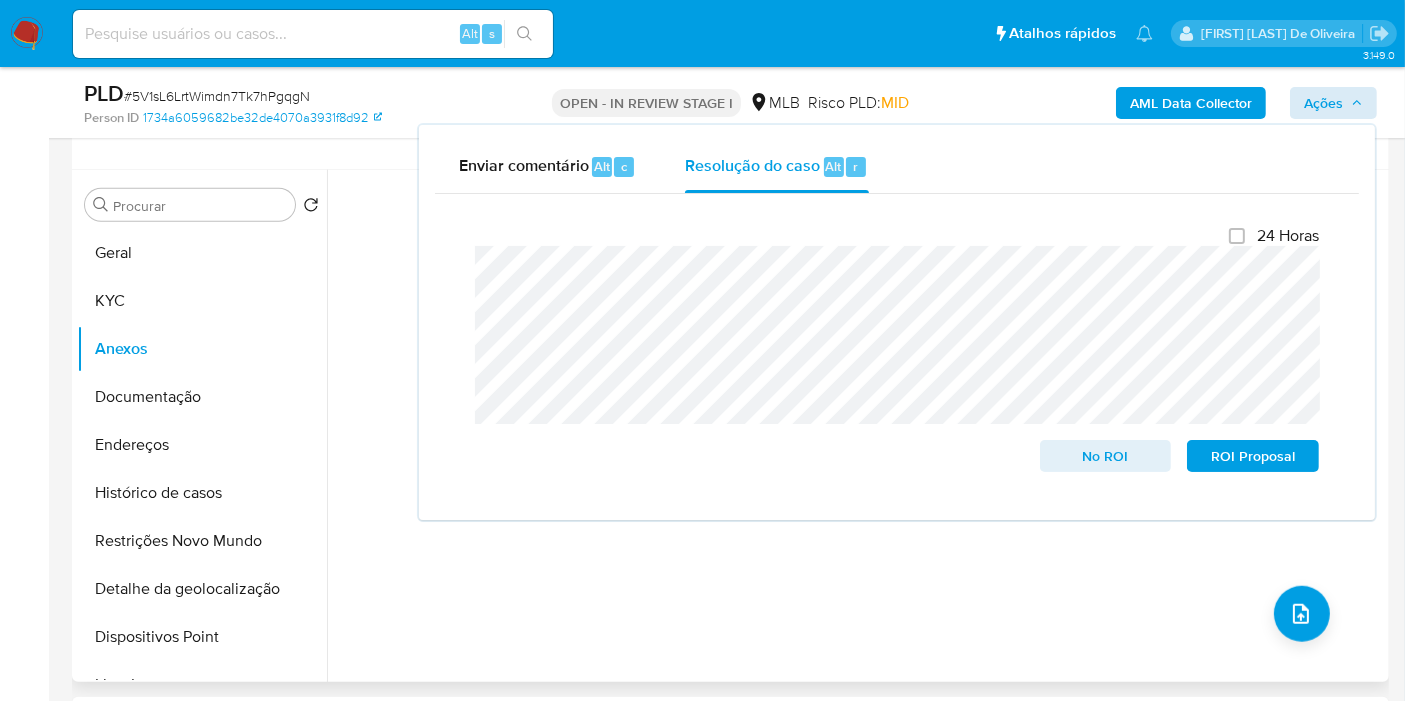 click on "Nenhum dado disponível" at bounding box center [855, 426] 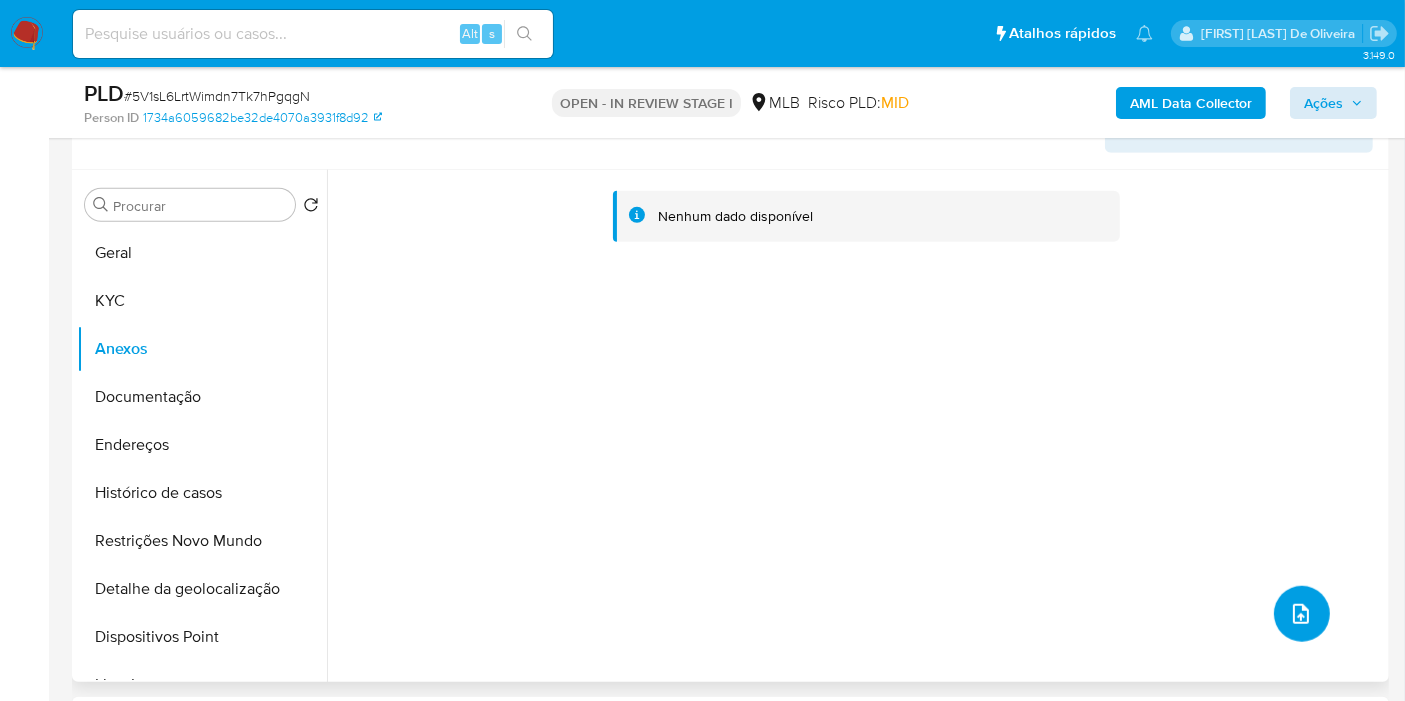 click 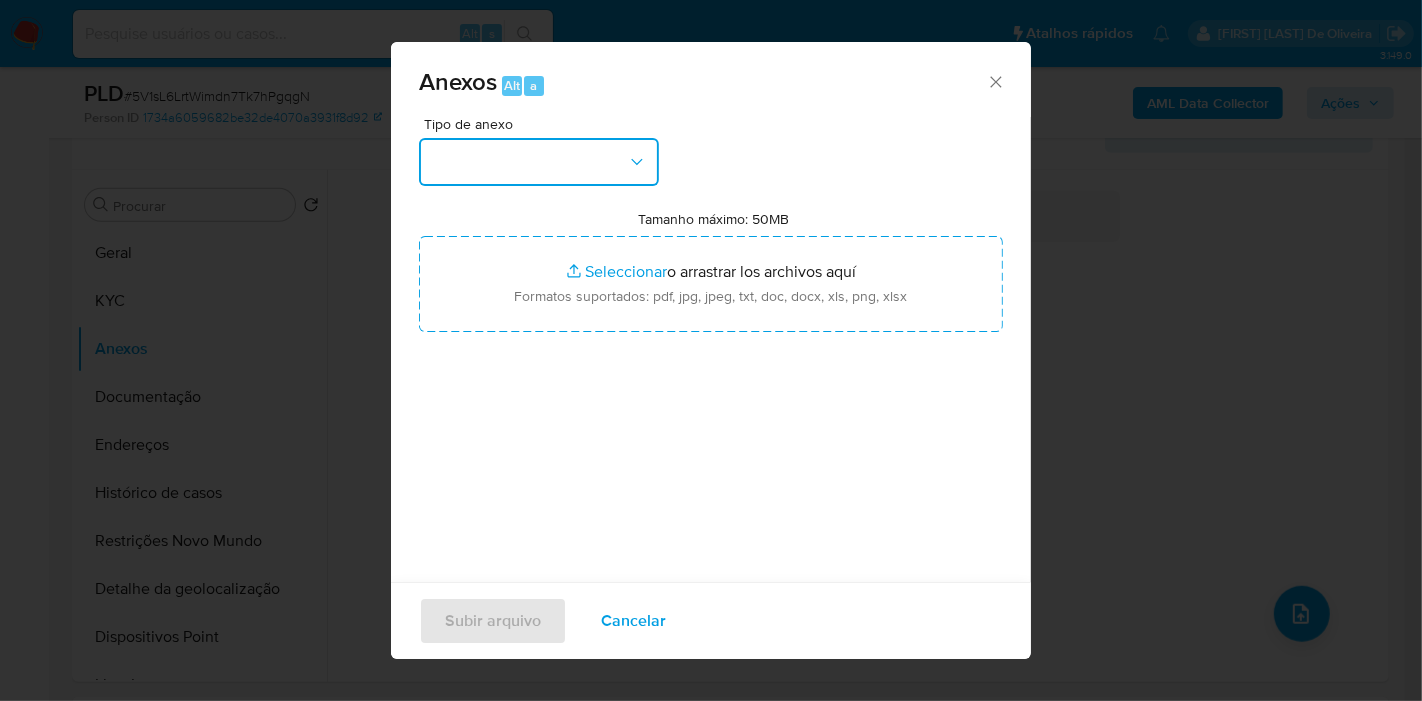 click at bounding box center (539, 162) 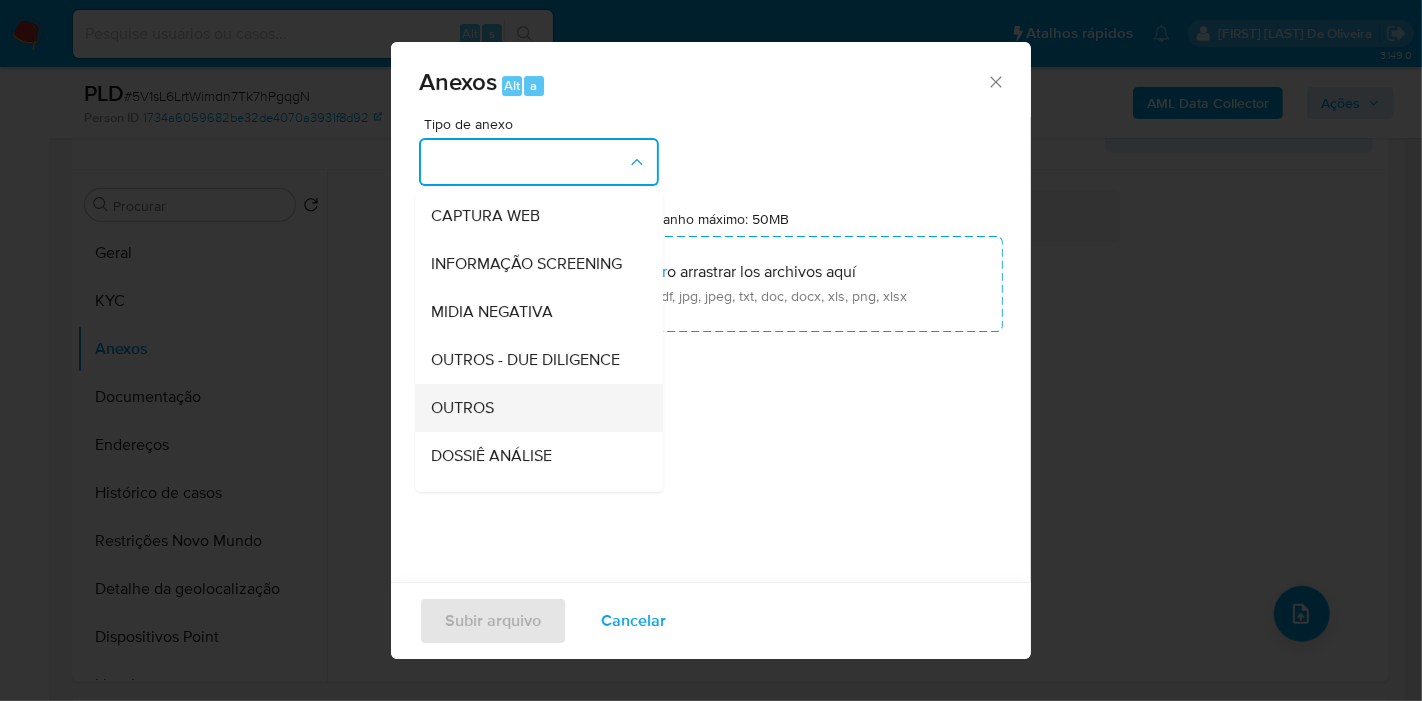scroll, scrollTop: 307, scrollLeft: 0, axis: vertical 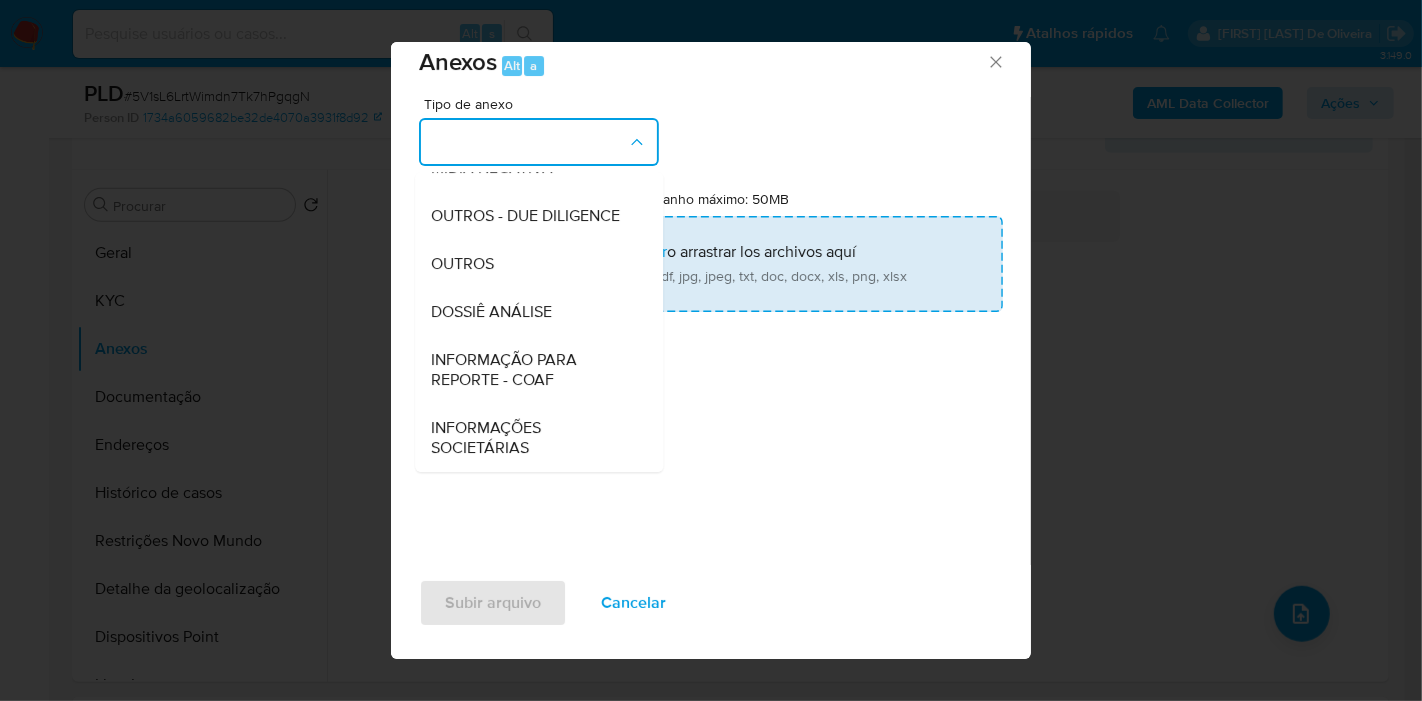 click on "DOSSIÊ ANÁLISE" at bounding box center (533, 312) 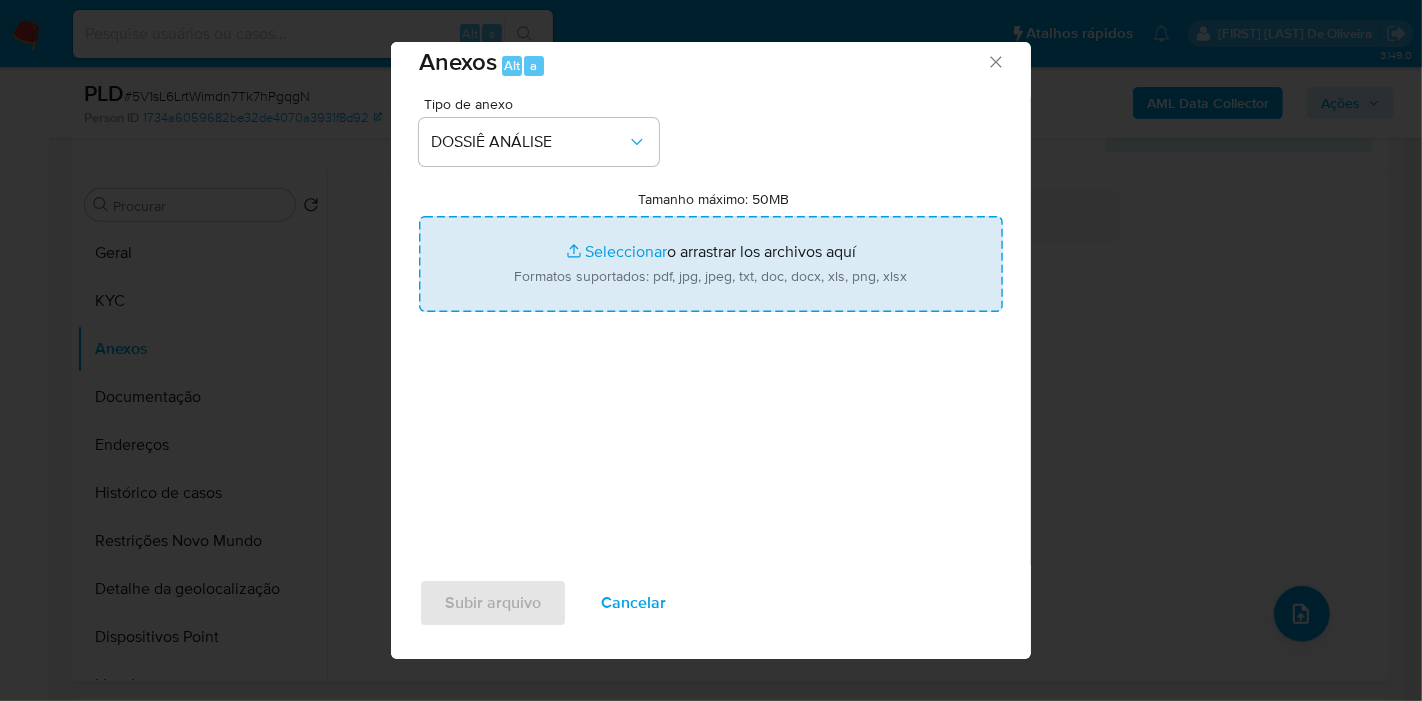 click on "Tamanho máximo: 50MB Seleccionar archivos" at bounding box center (711, 264) 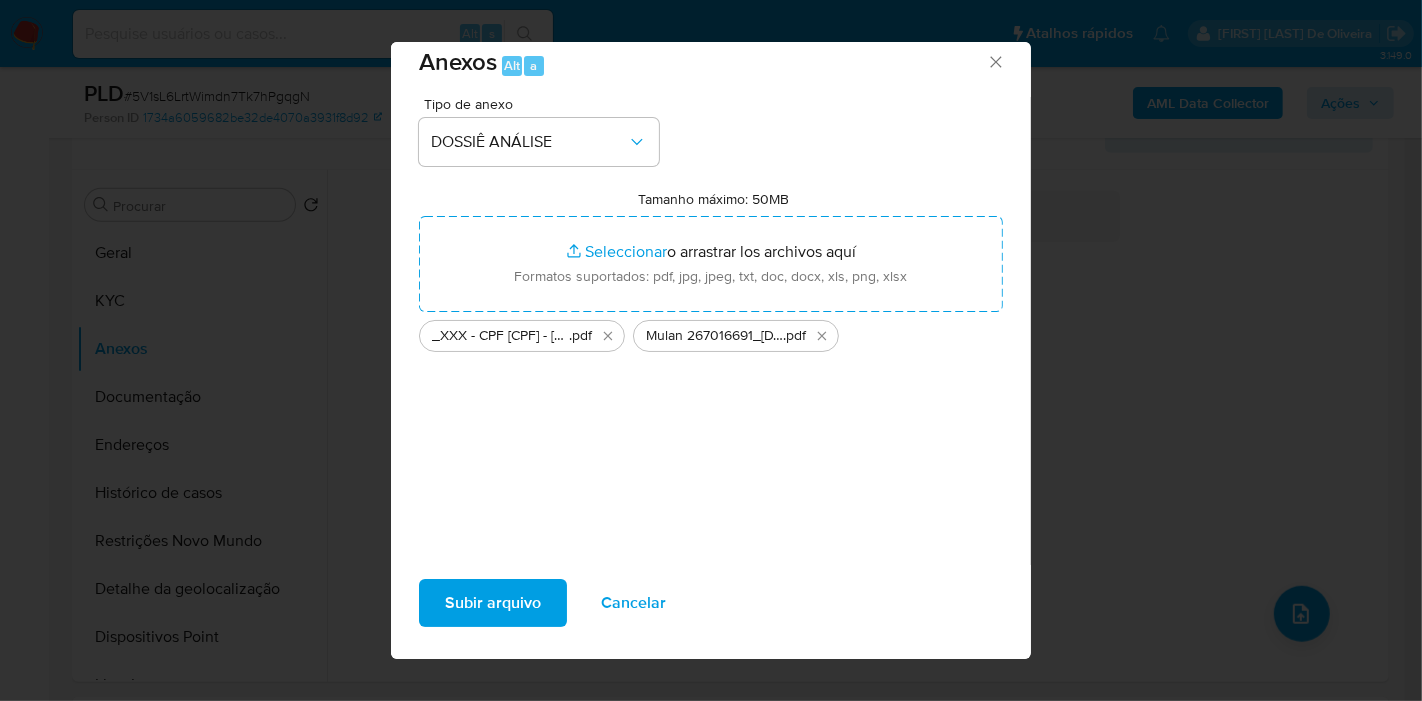 click on "Subir arquivo" at bounding box center (493, 603) 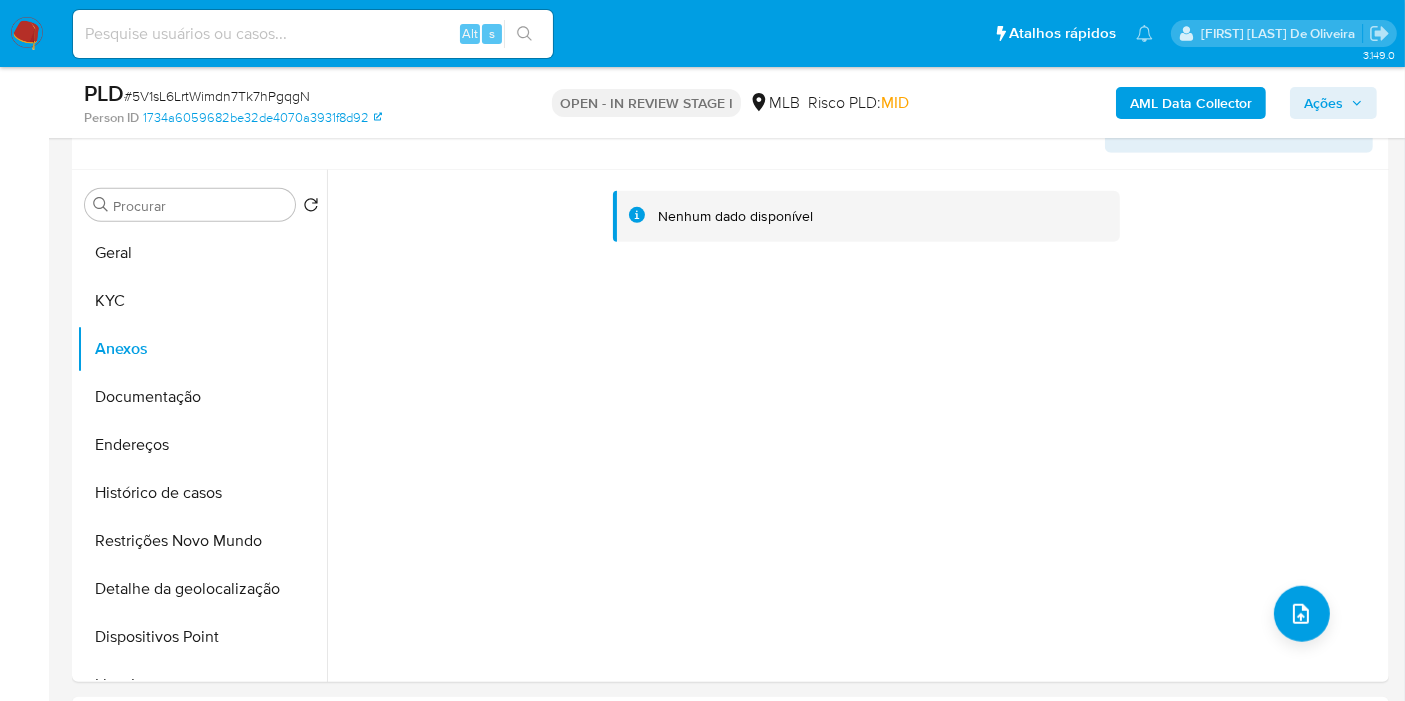 click on "Ações" at bounding box center (1323, 103) 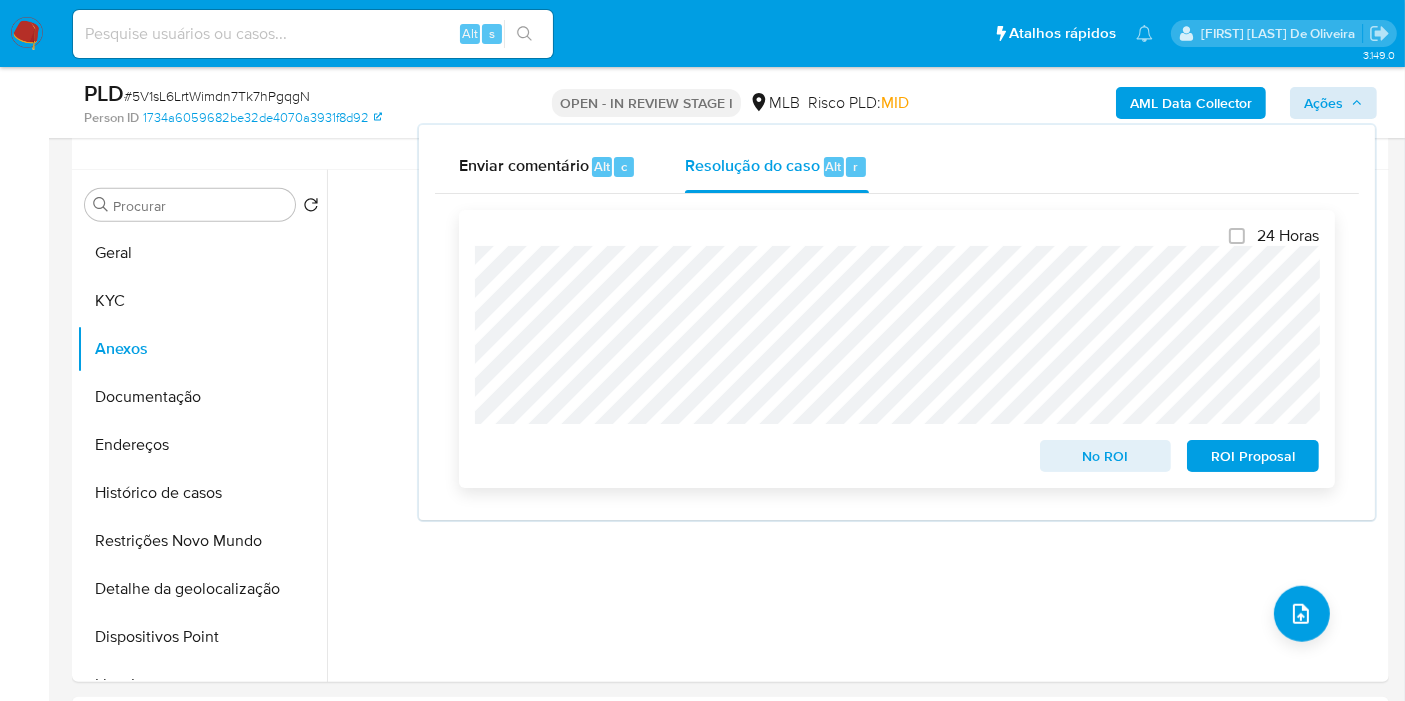 click on "No ROI" at bounding box center (1106, 456) 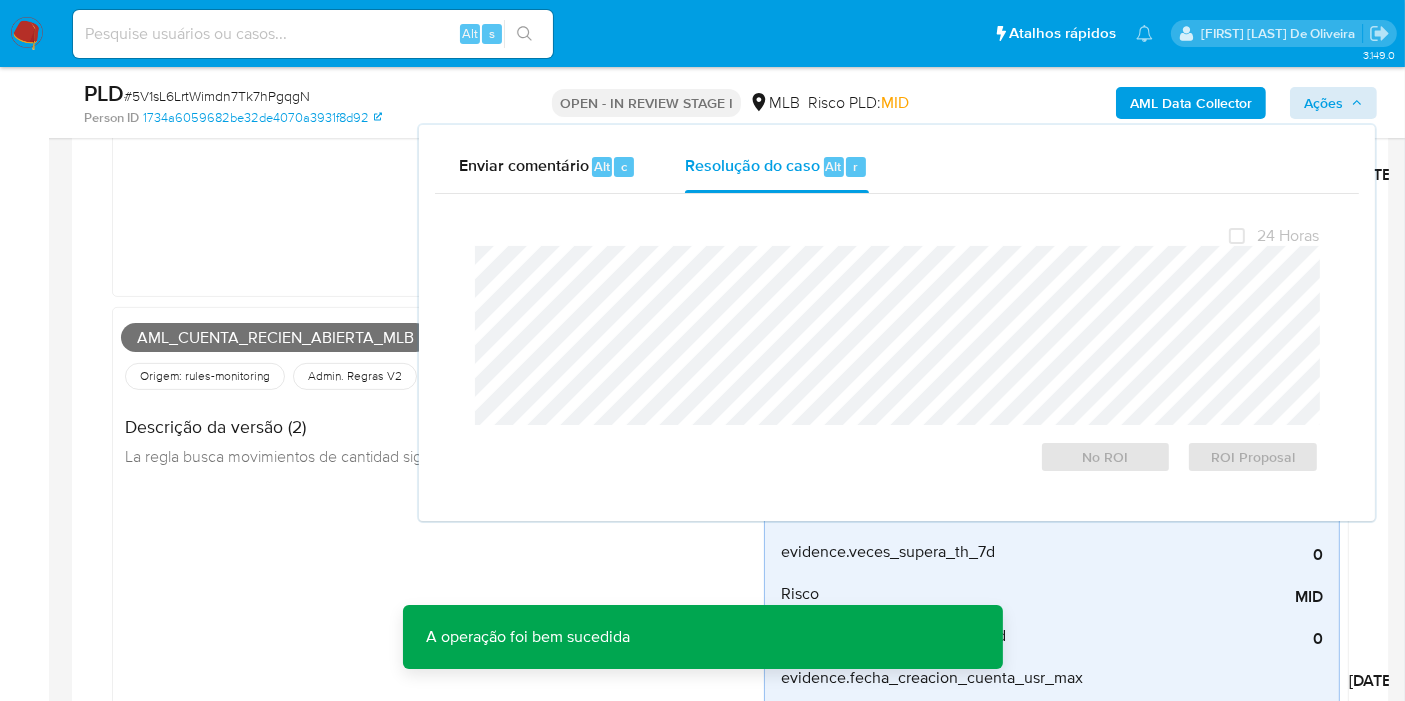 scroll, scrollTop: 352, scrollLeft: 0, axis: vertical 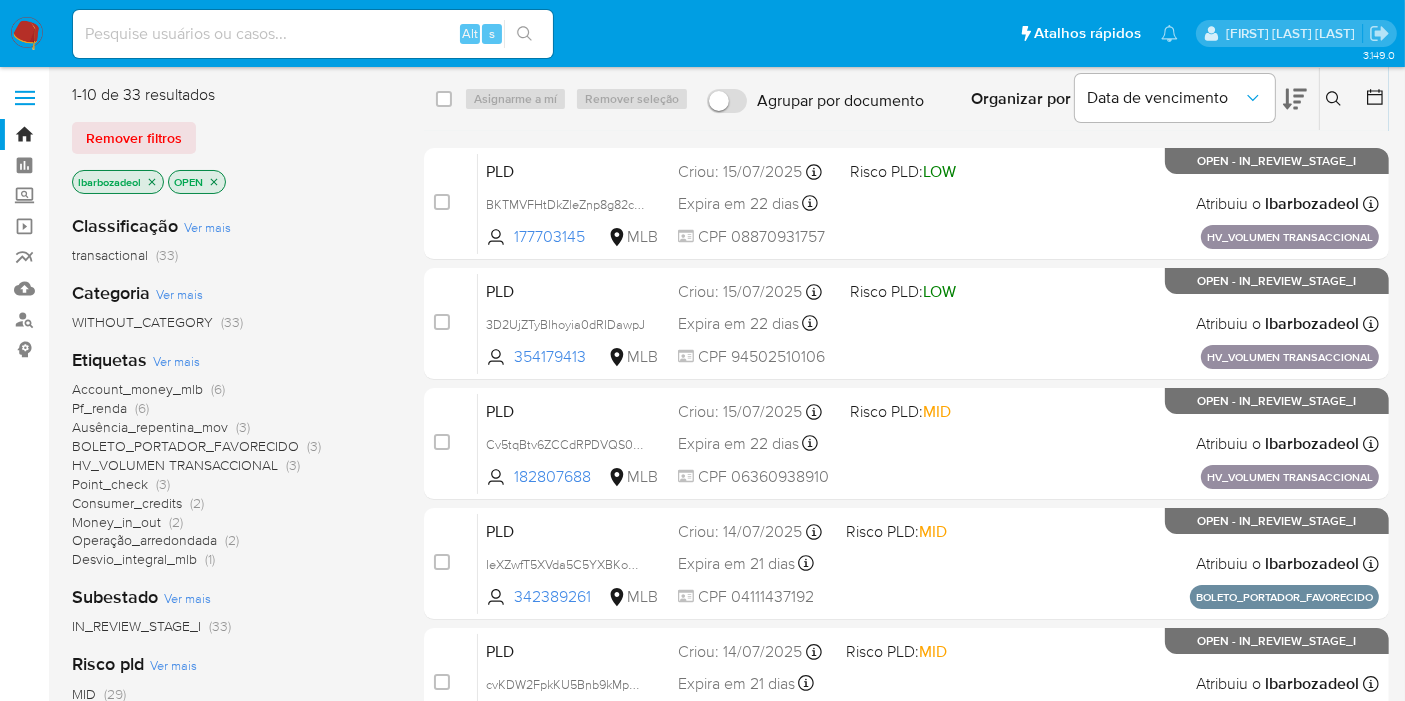 click on "Ver mais" at bounding box center (176, 361) 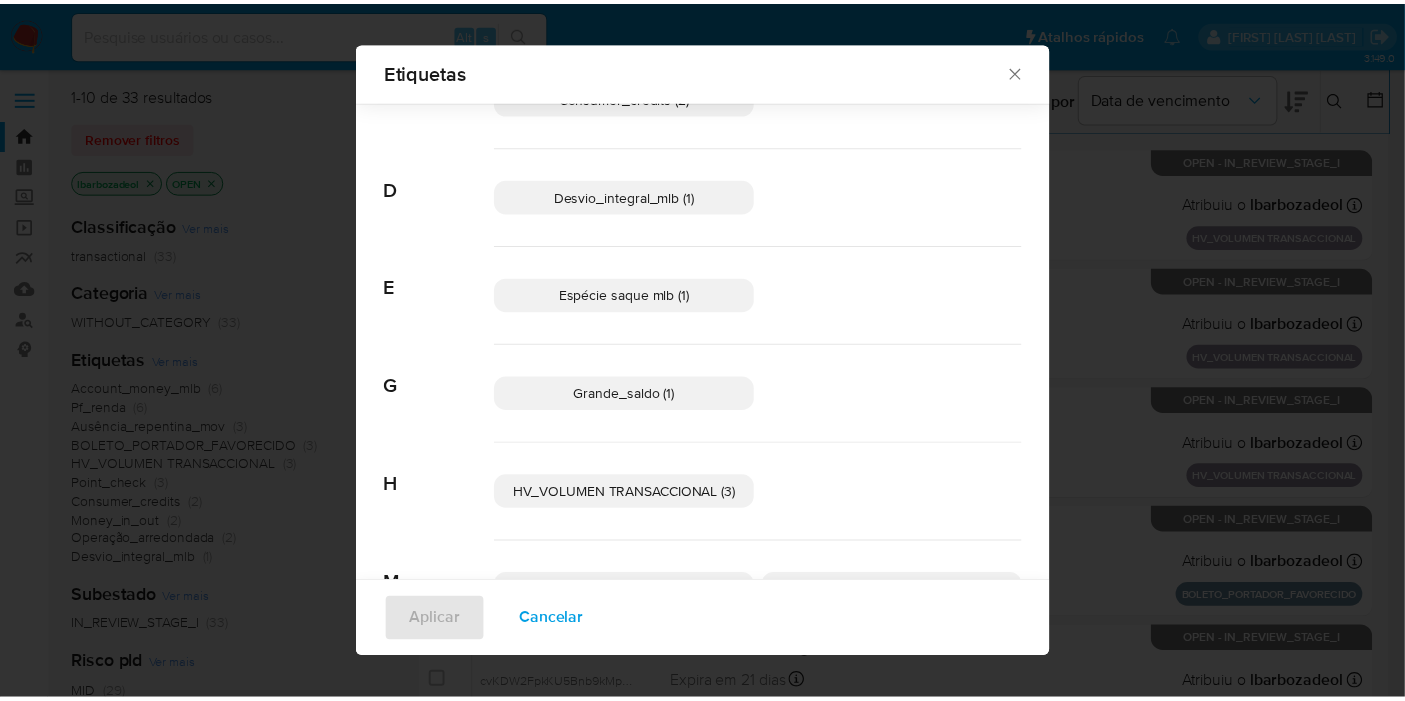 scroll, scrollTop: 319, scrollLeft: 0, axis: vertical 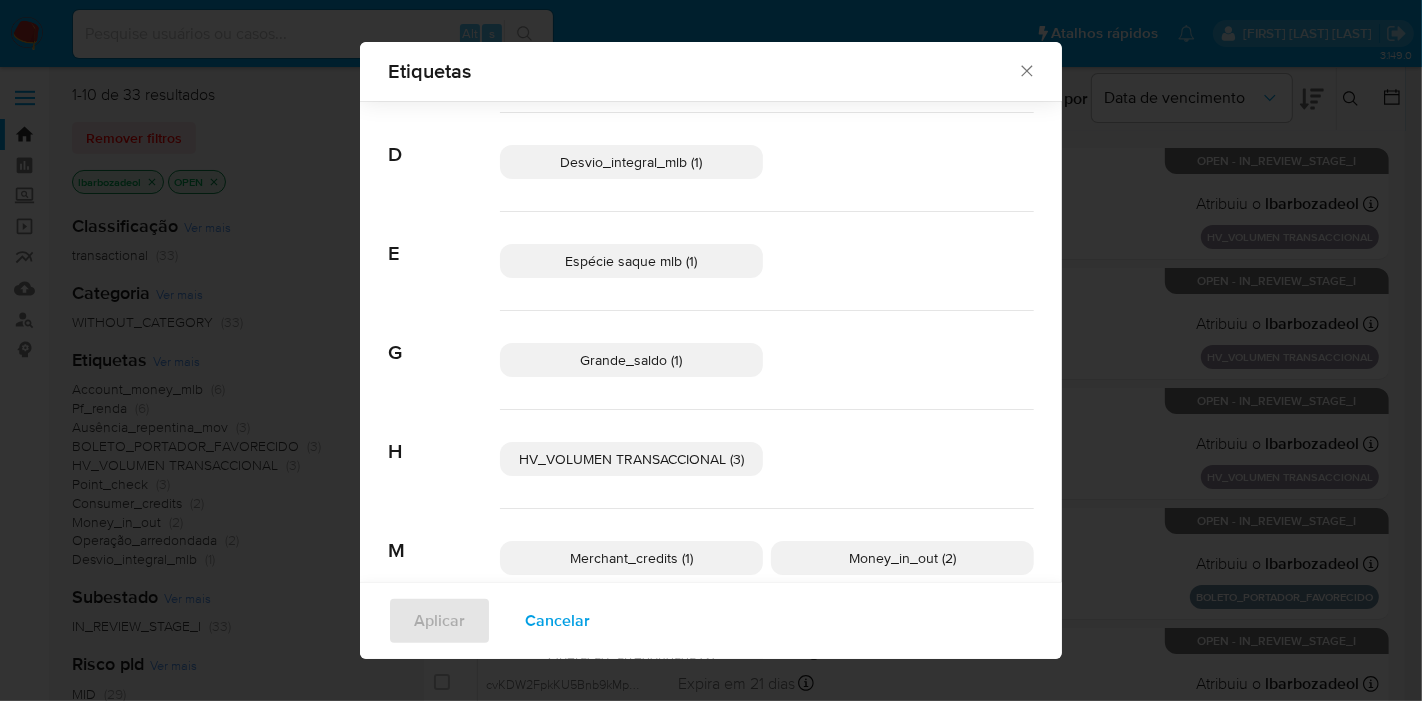 click on "Espécie saque mlb (1)" at bounding box center [632, 261] 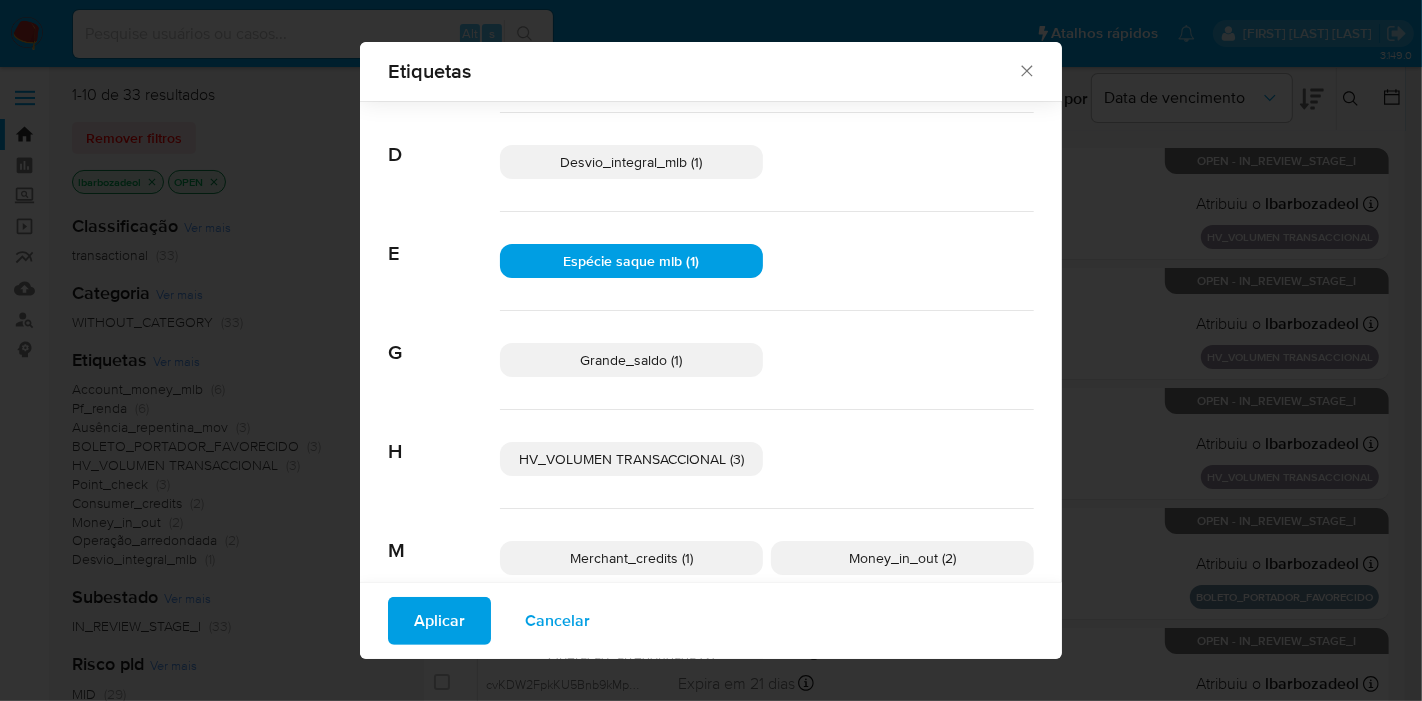click on "Aplicar" at bounding box center [439, 621] 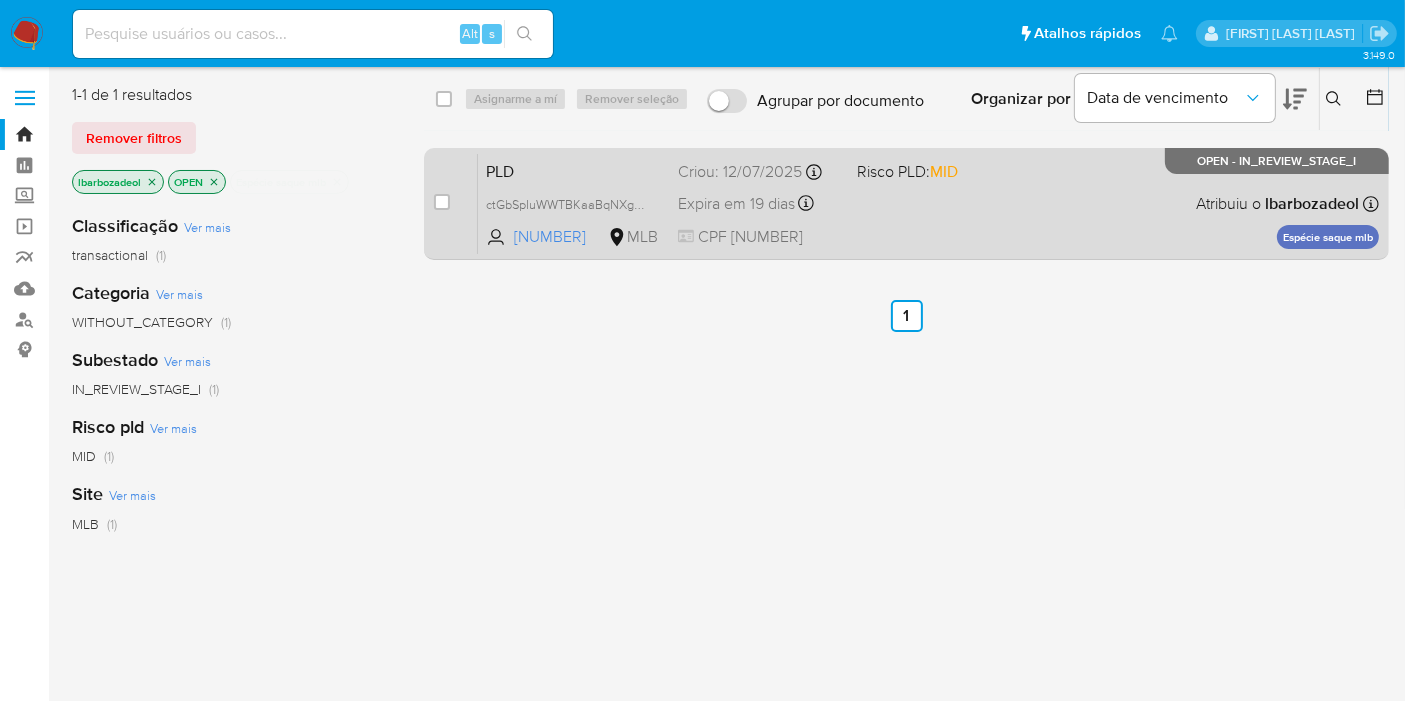 click on "PLD" at bounding box center (574, 170) 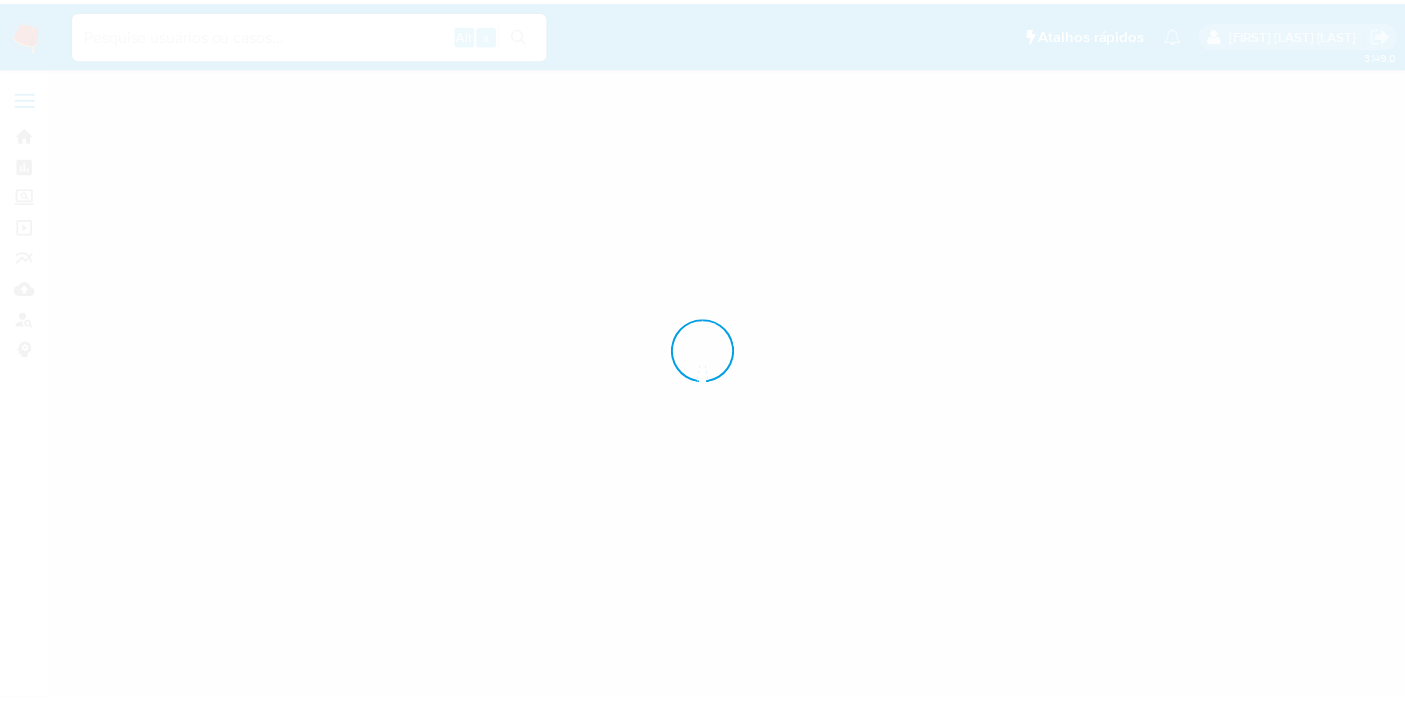 scroll, scrollTop: 0, scrollLeft: 0, axis: both 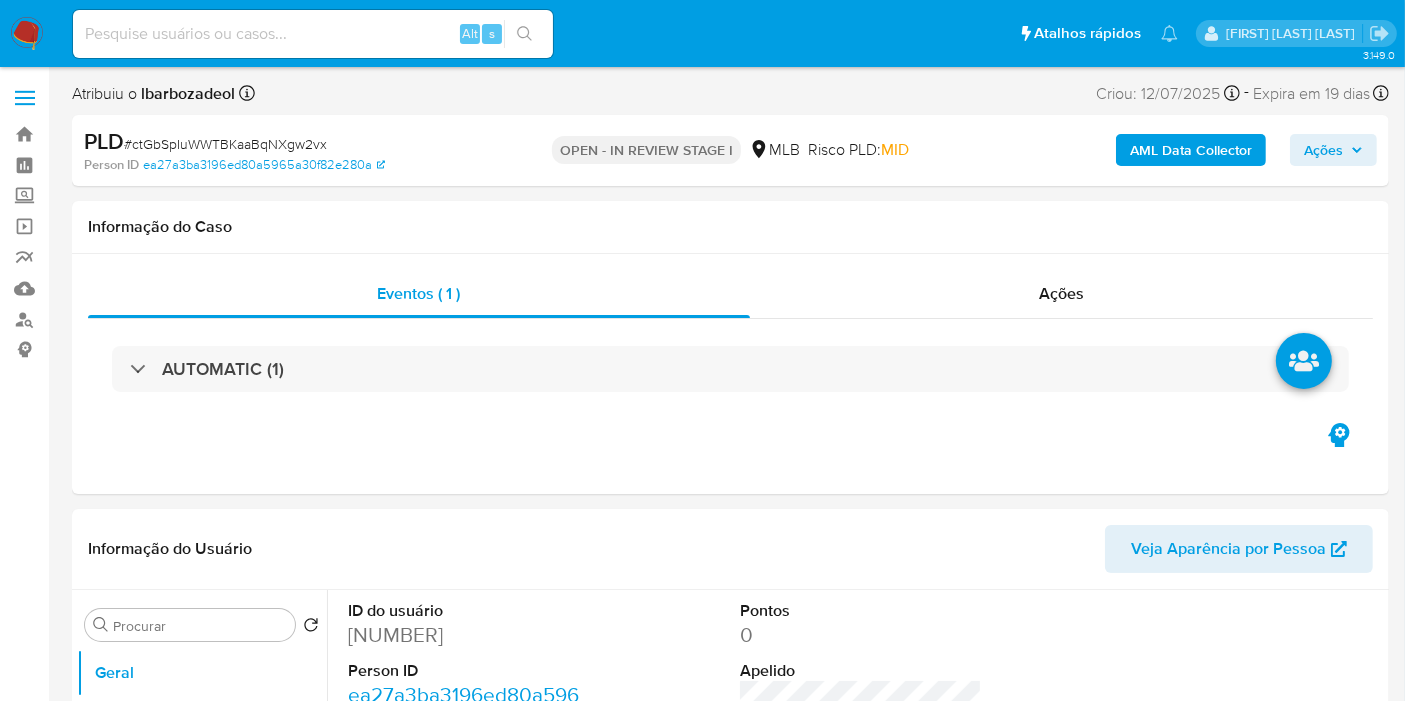 select on "10" 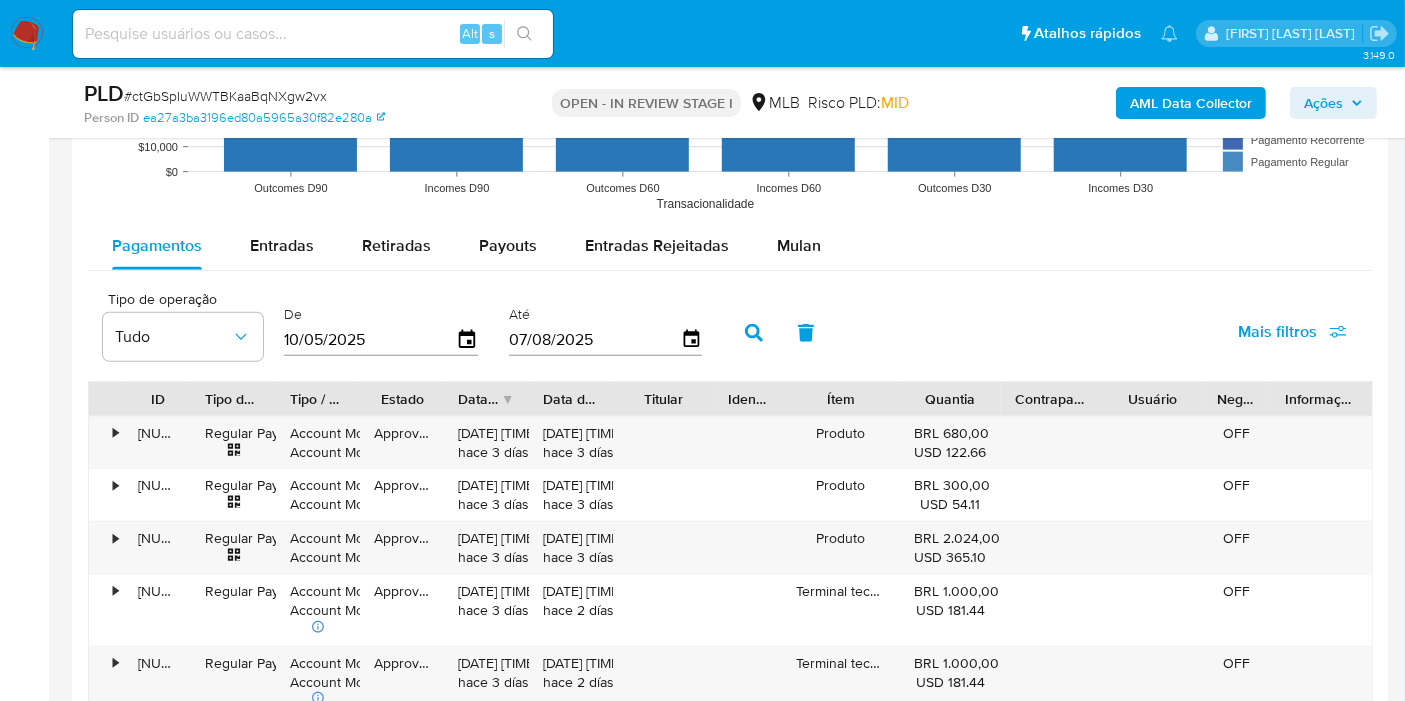 scroll, scrollTop: 2162, scrollLeft: 0, axis: vertical 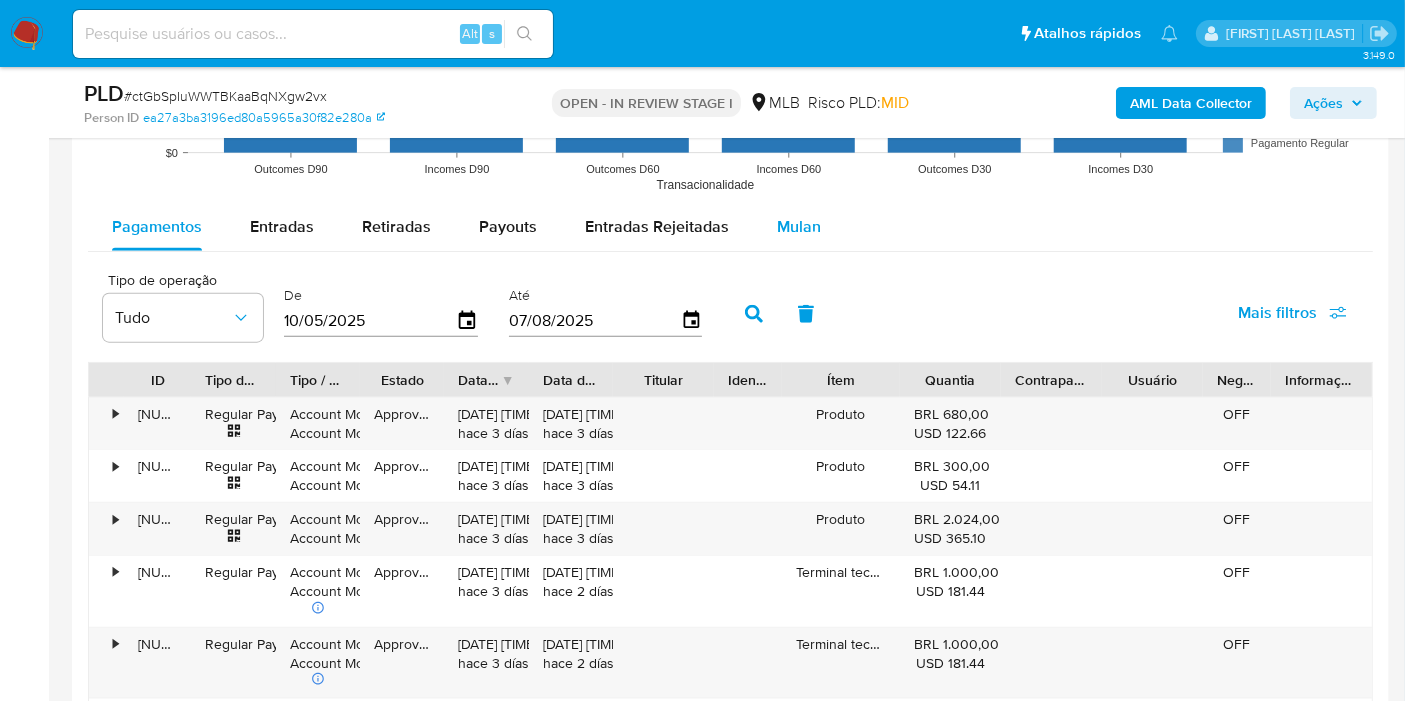 click on "Mulan" at bounding box center (799, 226) 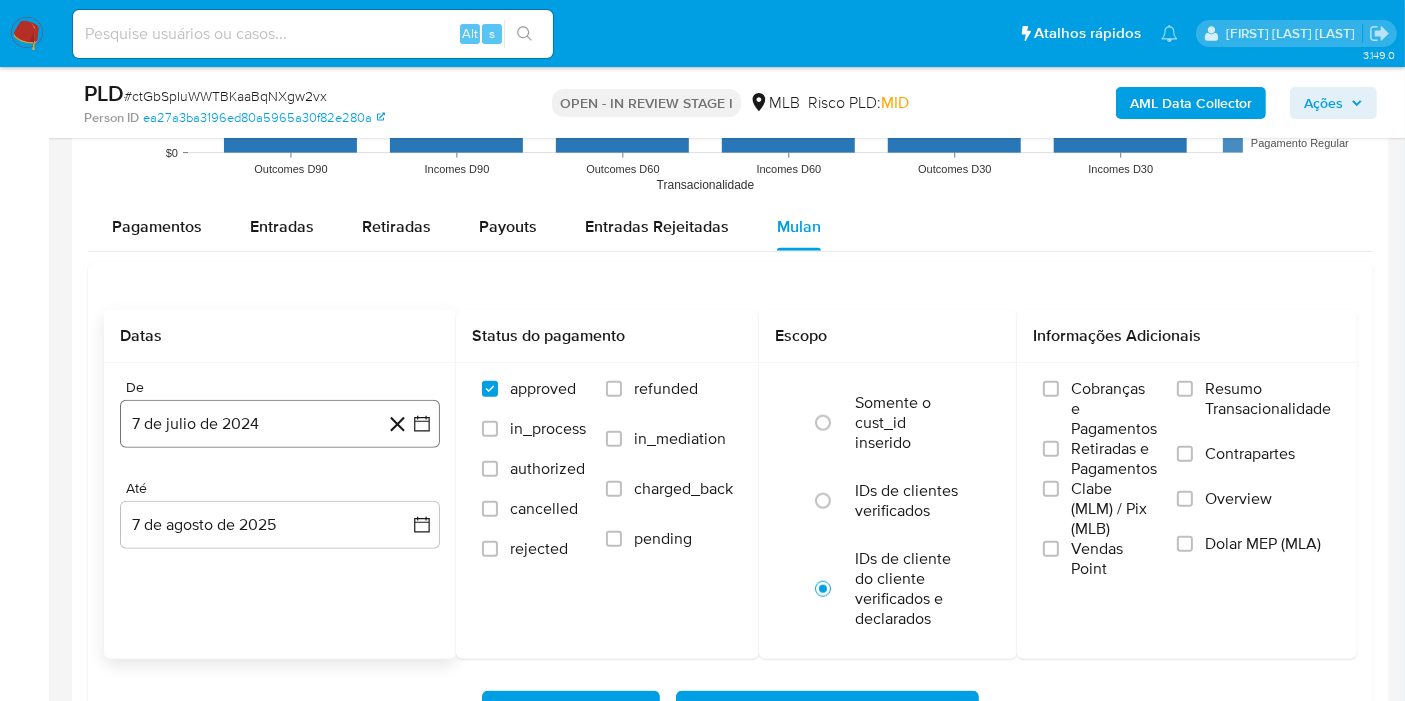 click on "7 de julio de 2024" at bounding box center (280, 424) 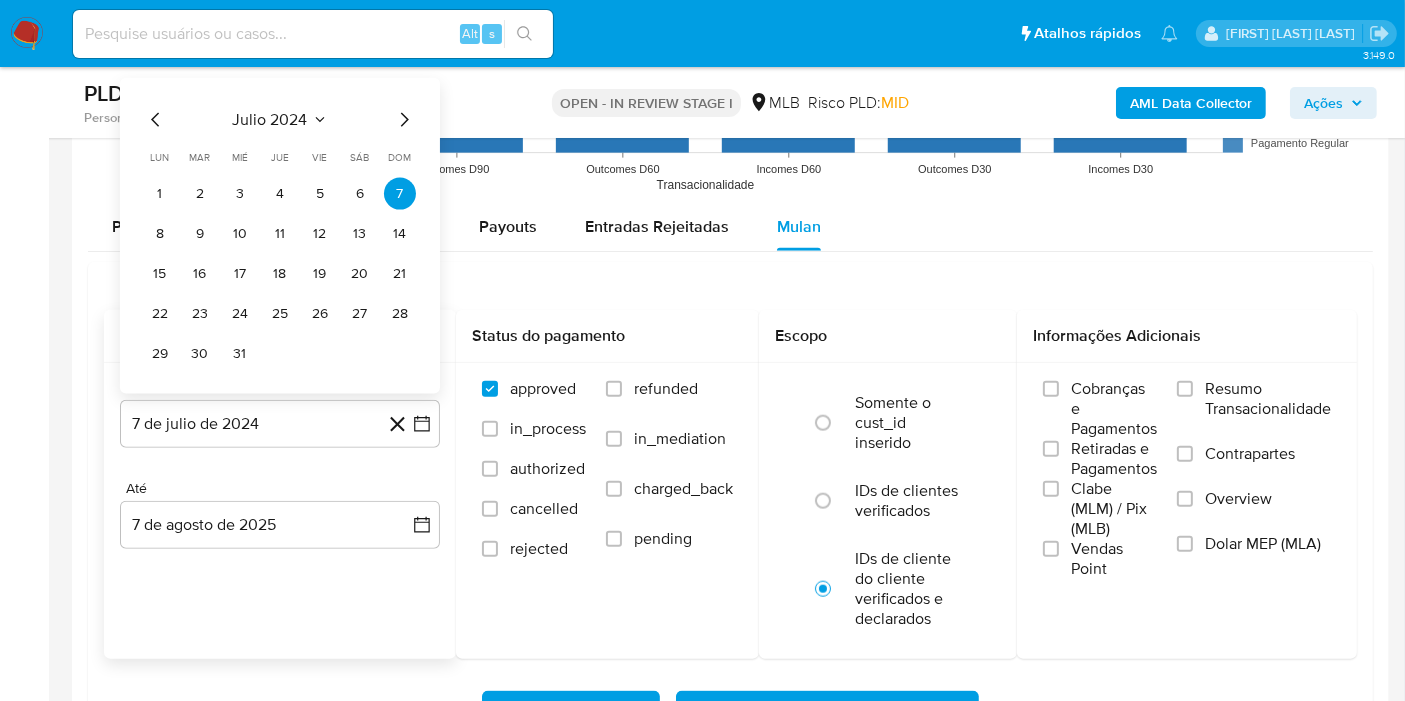 click on "julio 2024" at bounding box center (270, 120) 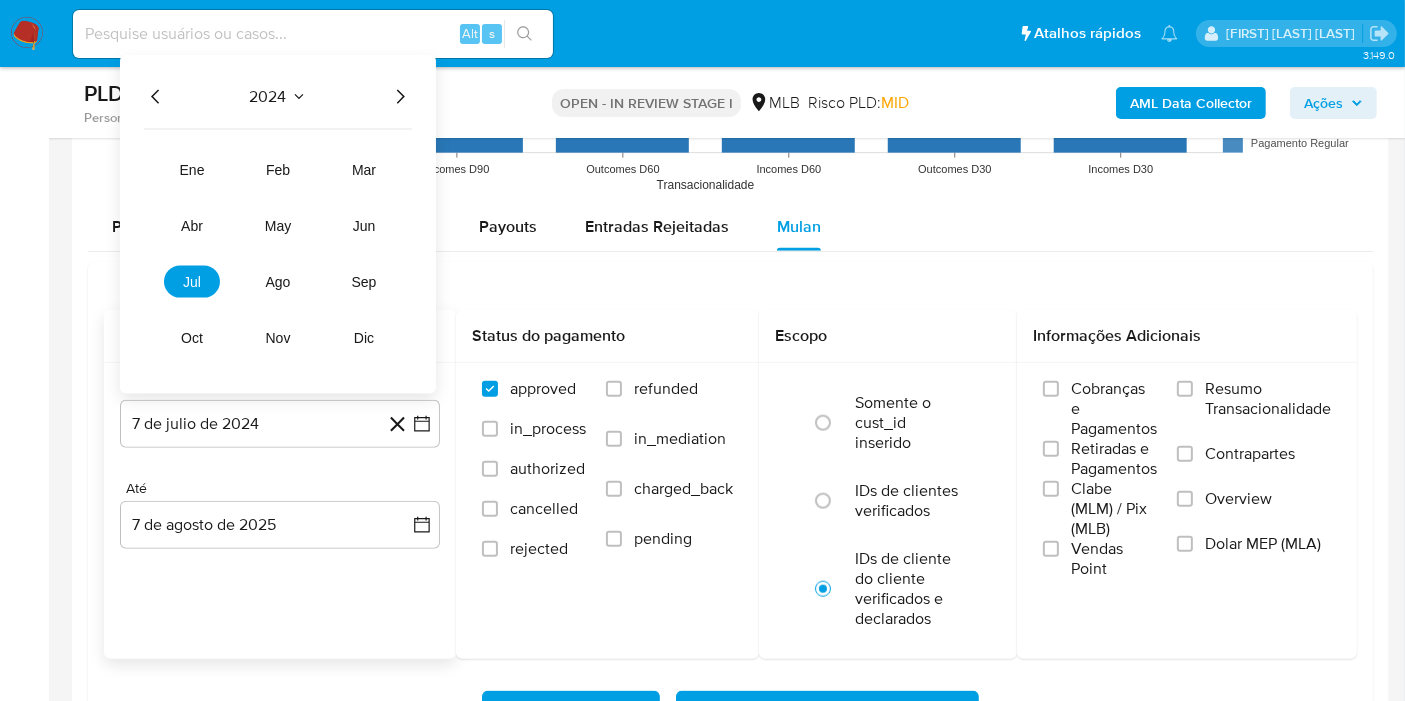 drag, startPoint x: 395, startPoint y: 89, endPoint x: 390, endPoint y: 134, distance: 45.276924 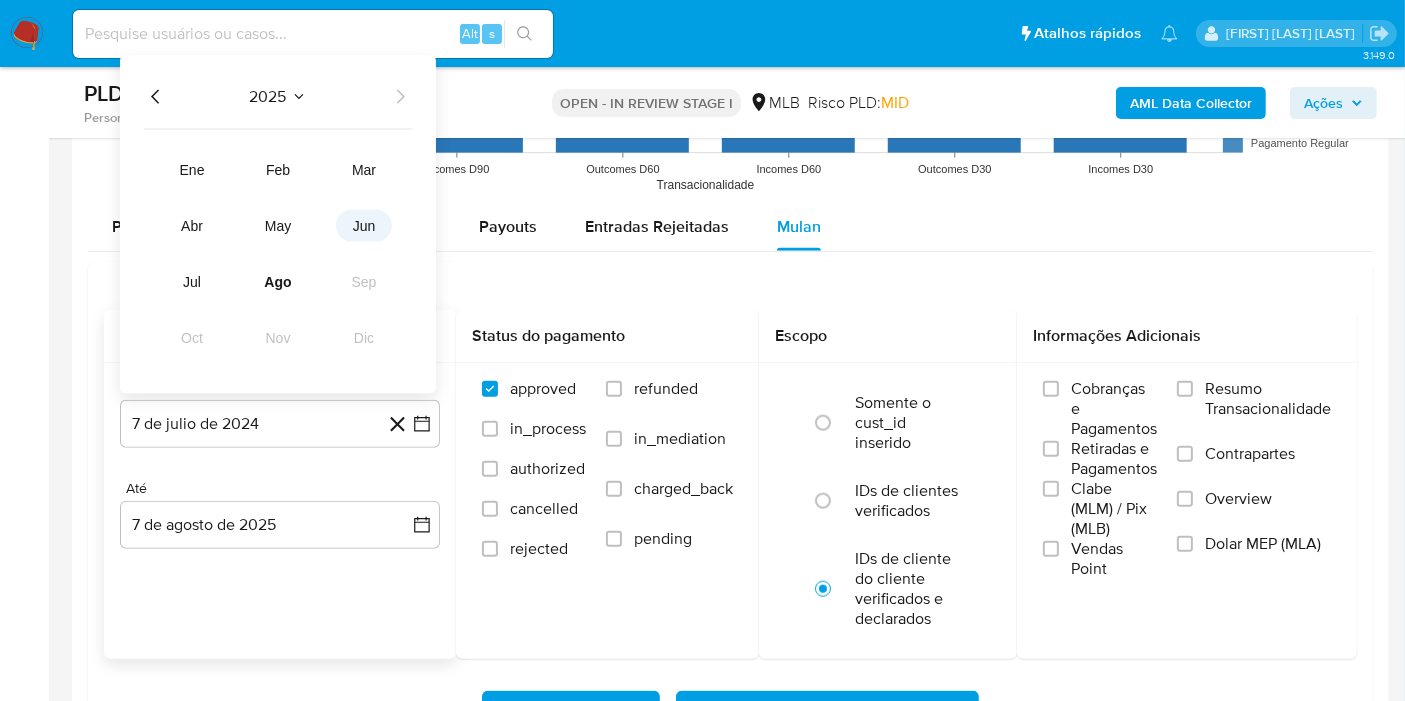 click on "jun" at bounding box center (364, 226) 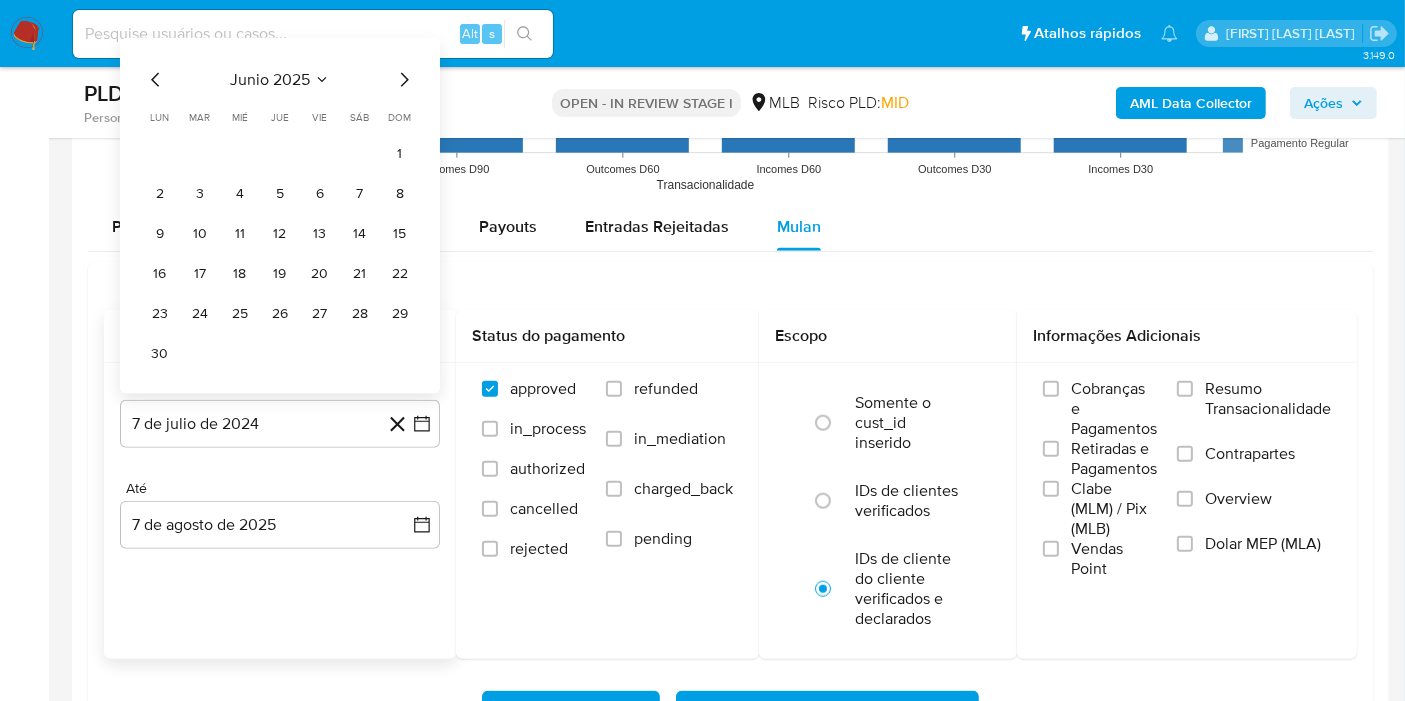 click on "1" at bounding box center (400, 154) 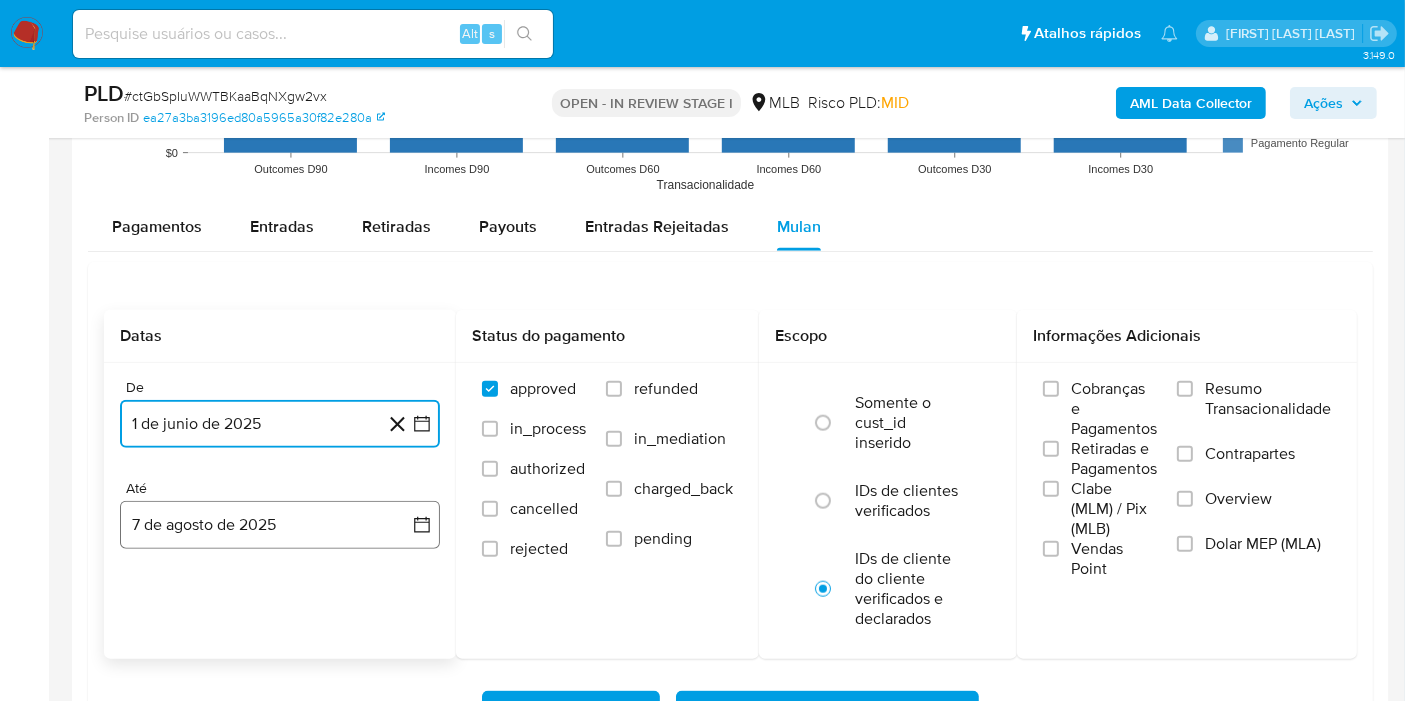 click on "7 de agosto de 2025" at bounding box center (280, 525) 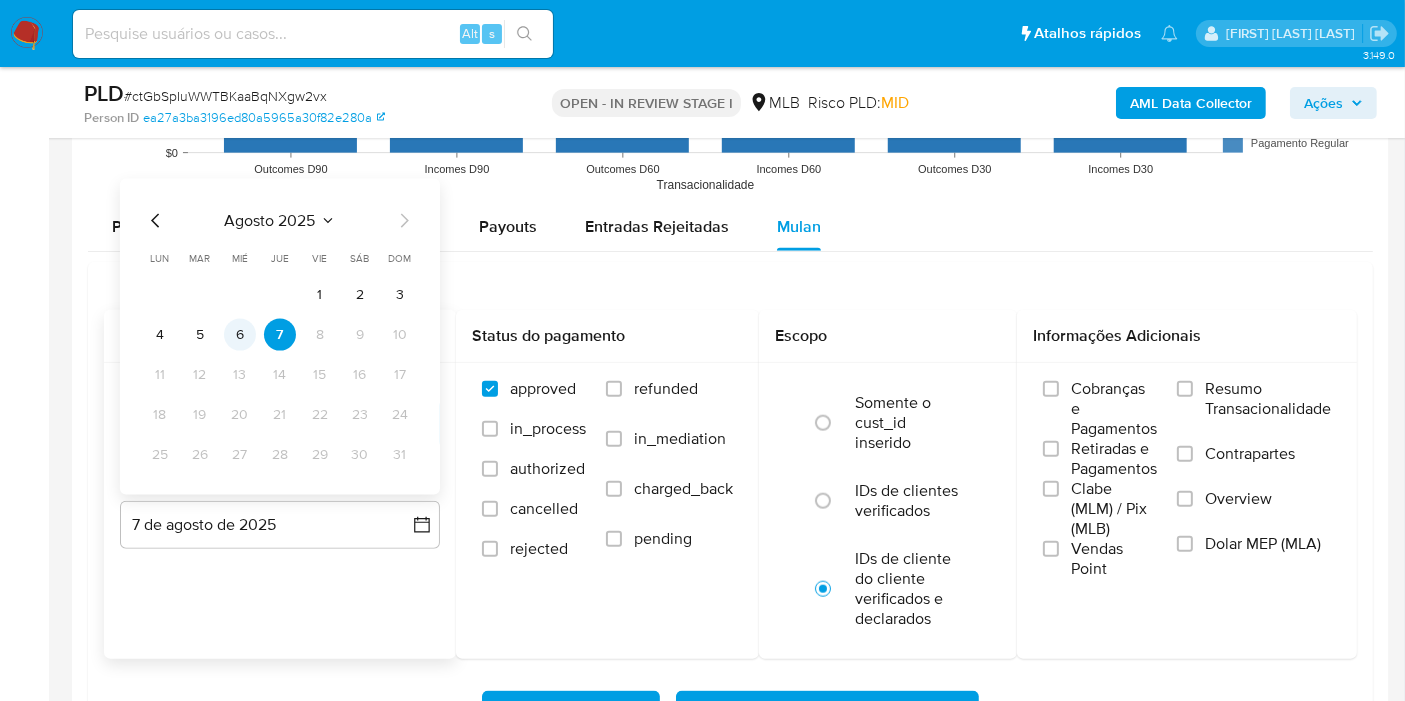 click on "6" at bounding box center (240, 335) 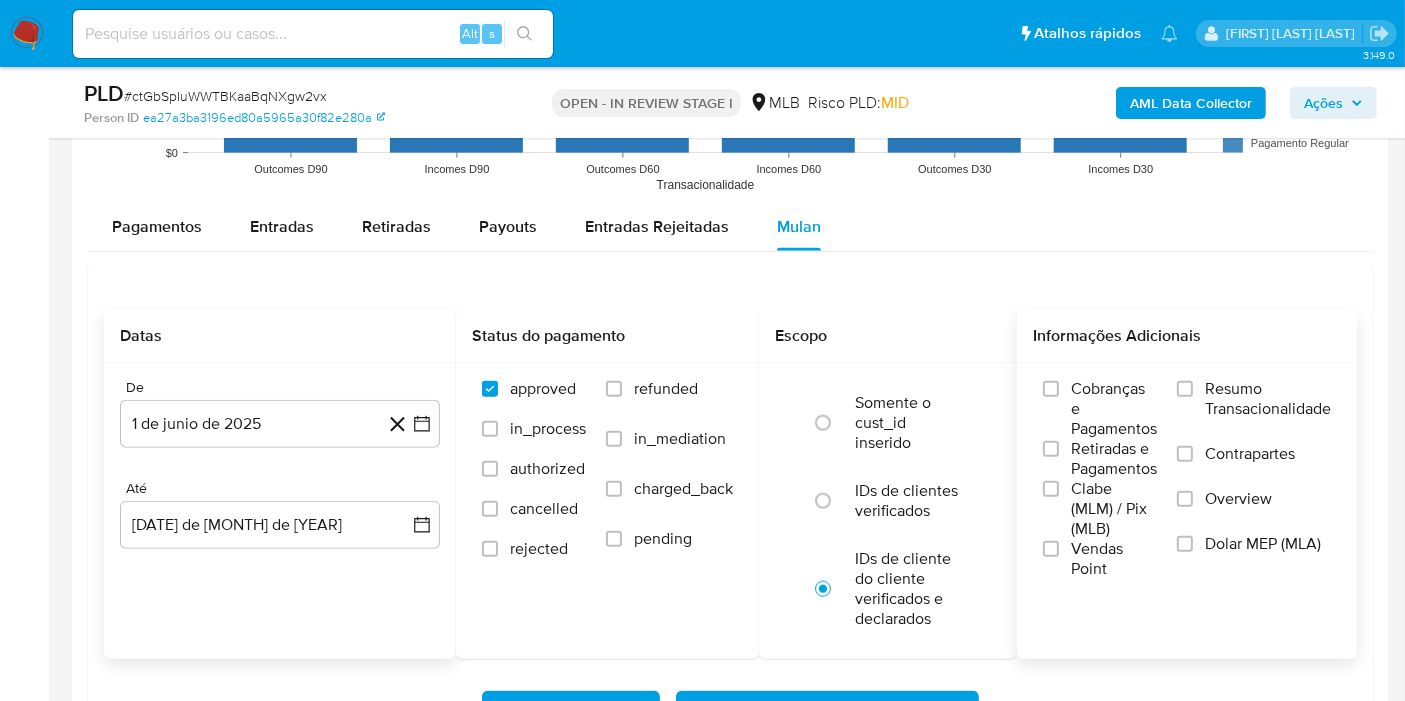 click on "Resumo Transacionalidade" at bounding box center [1254, 411] 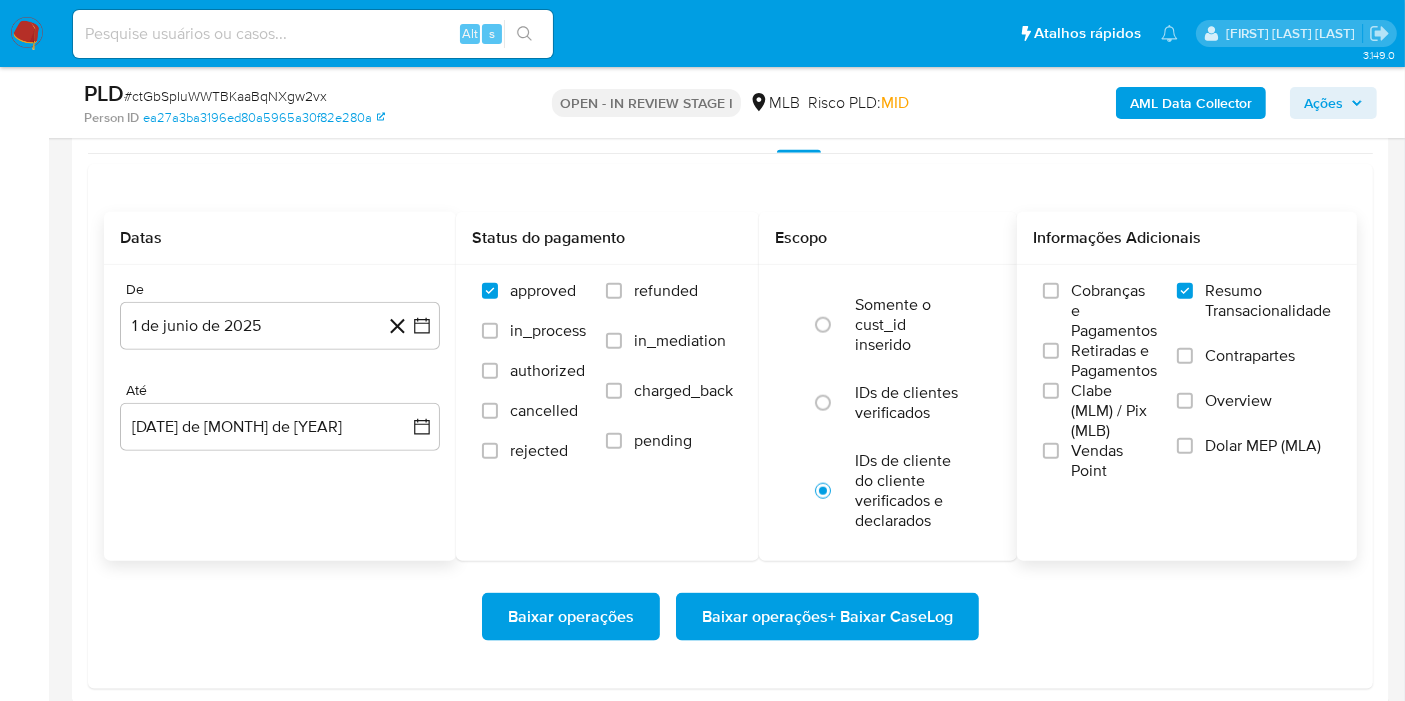 scroll, scrollTop: 2384, scrollLeft: 0, axis: vertical 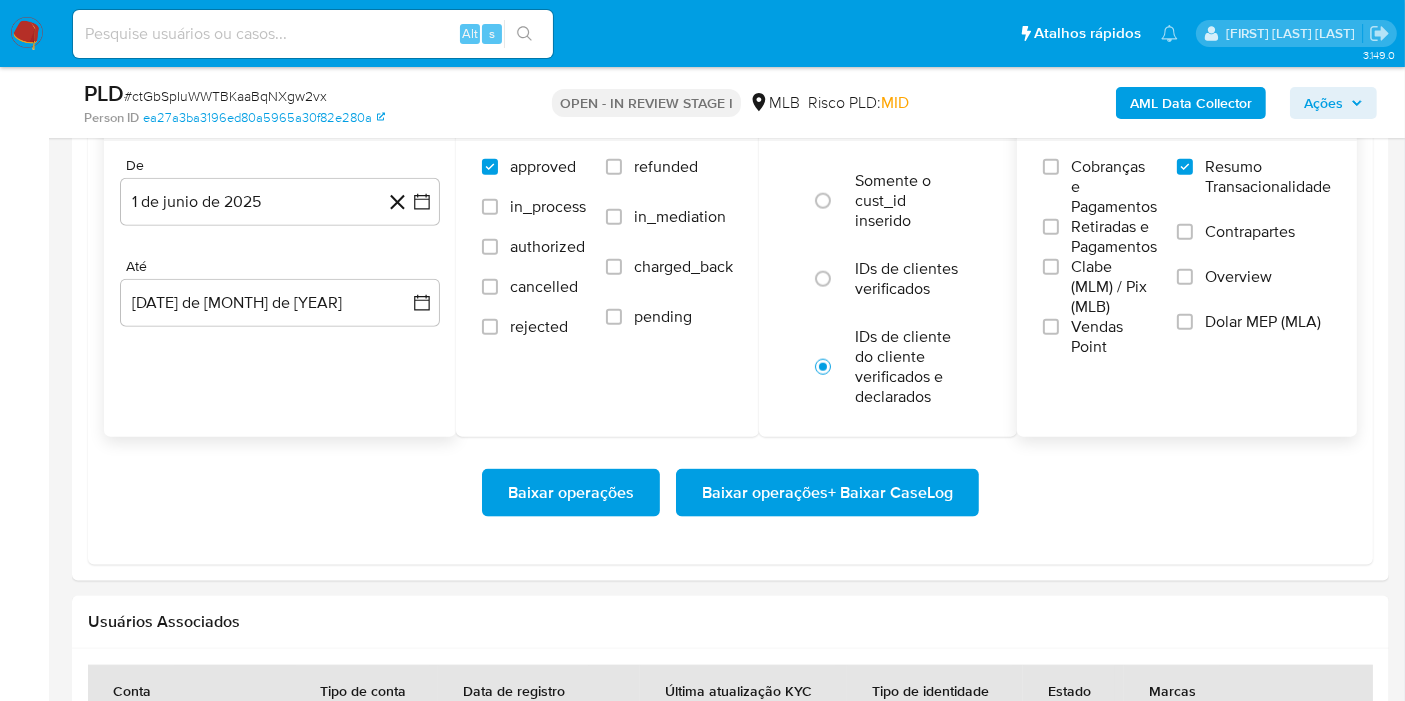 click on "Baixar operações  +   Baixar CaseLog" at bounding box center [827, 493] 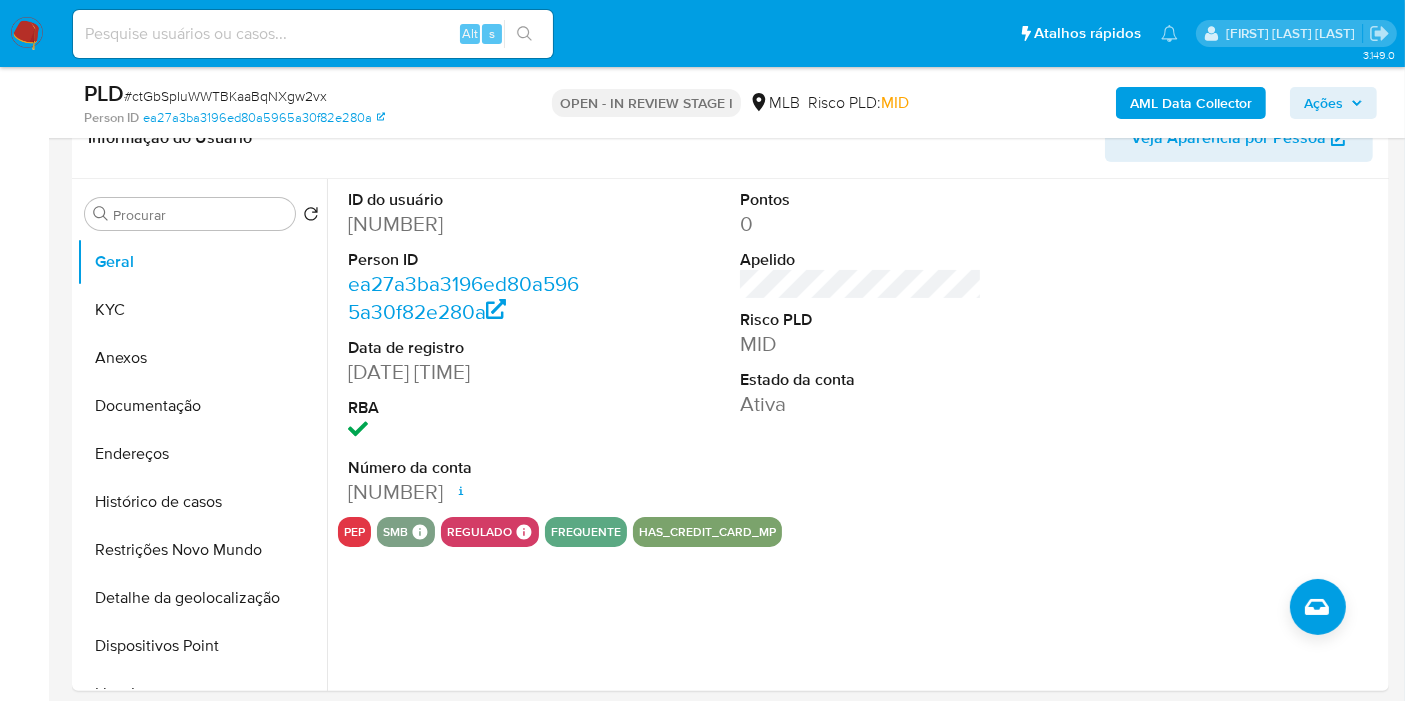 scroll, scrollTop: 137, scrollLeft: 0, axis: vertical 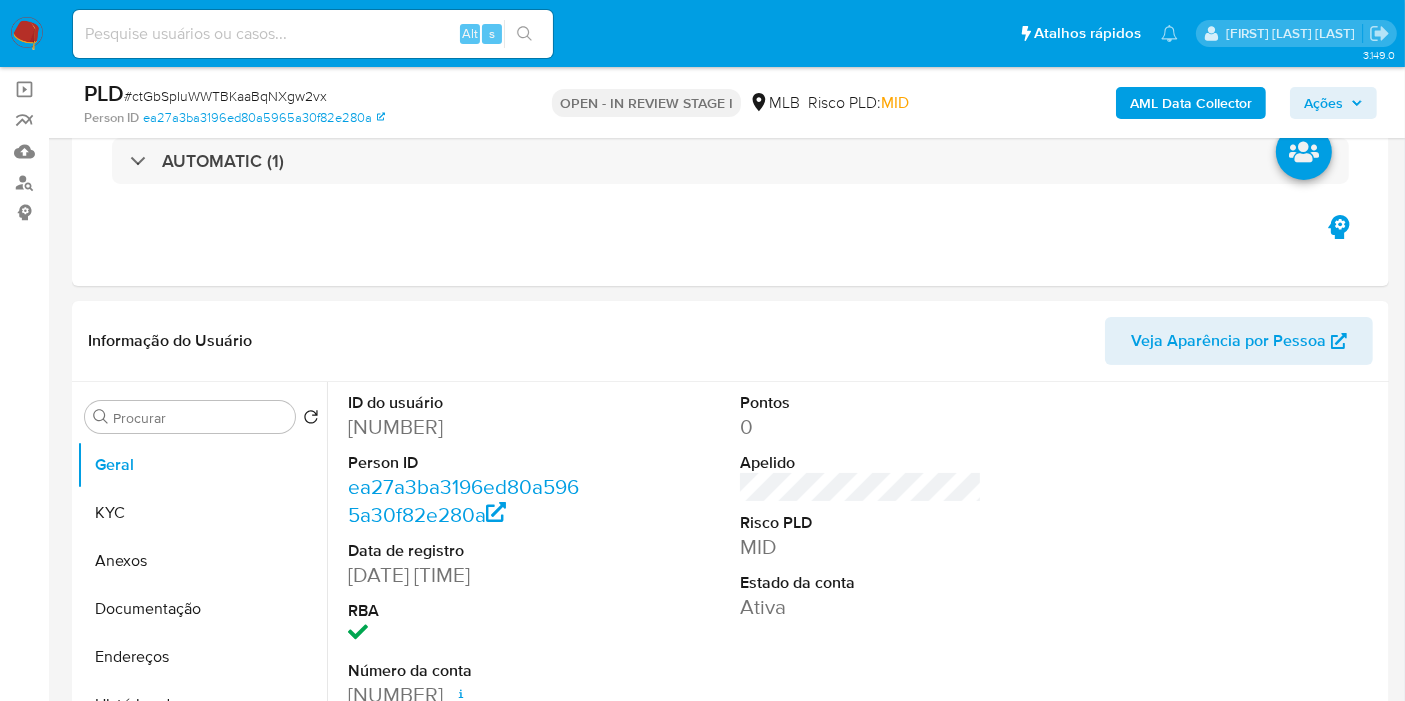 type 